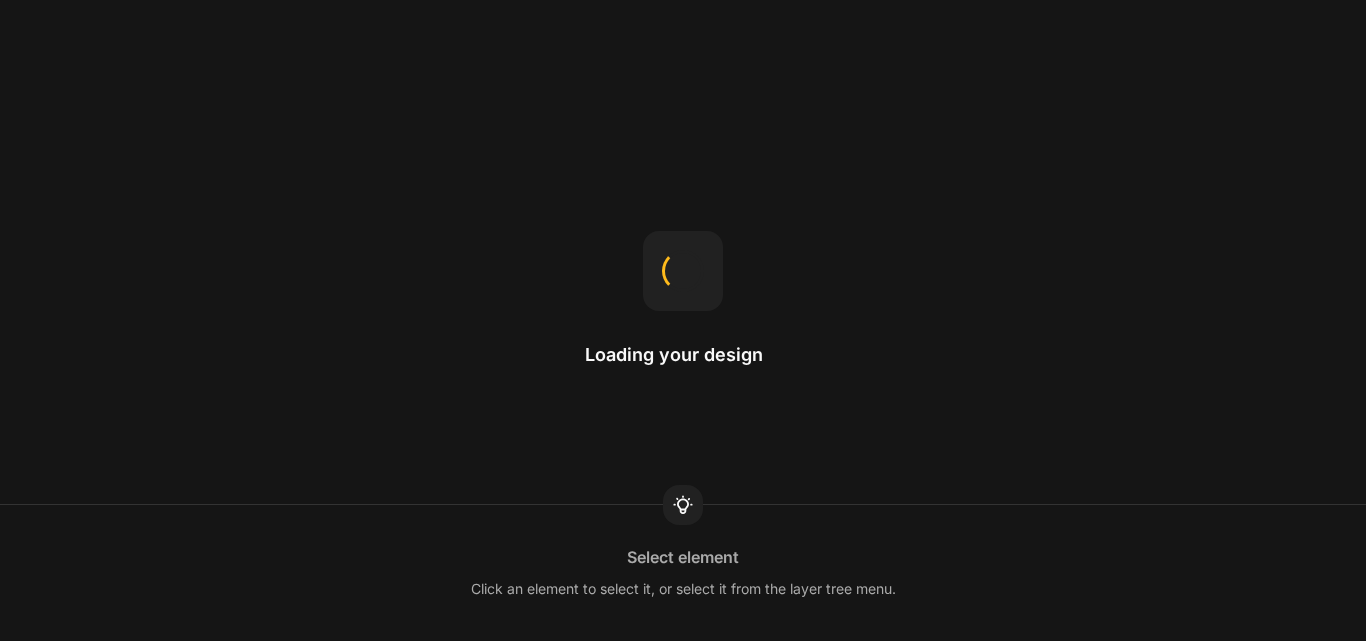 select on "English" 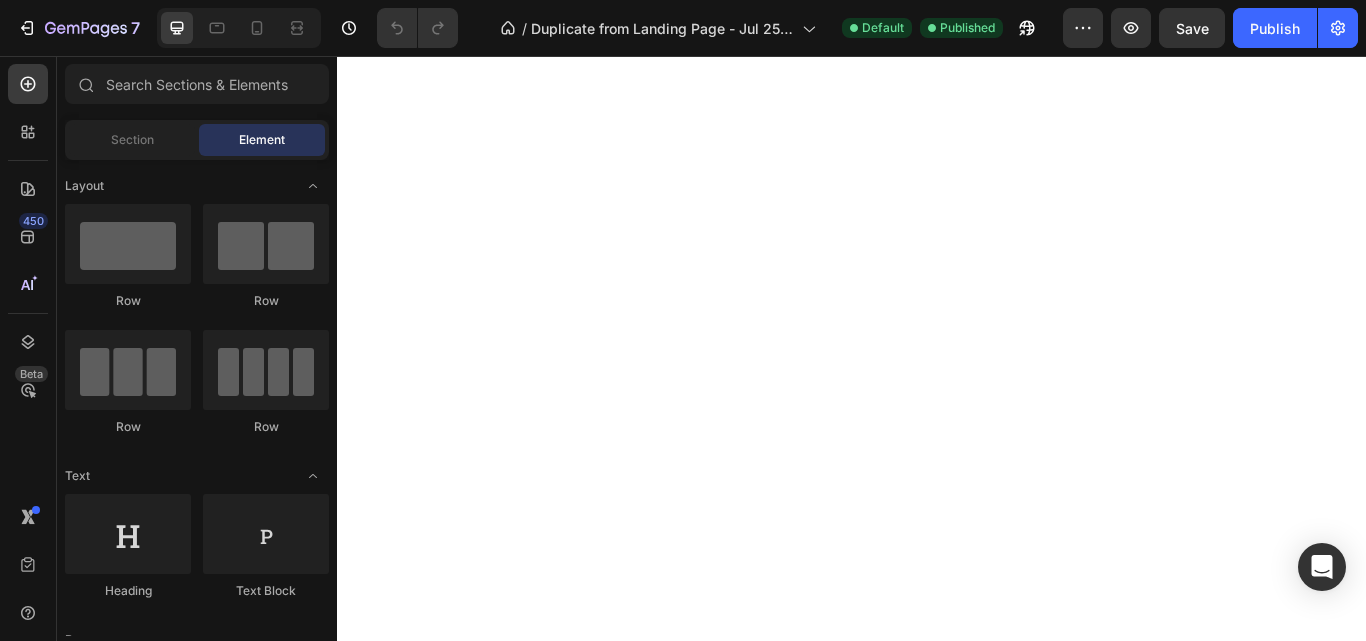 scroll, scrollTop: 0, scrollLeft: 0, axis: both 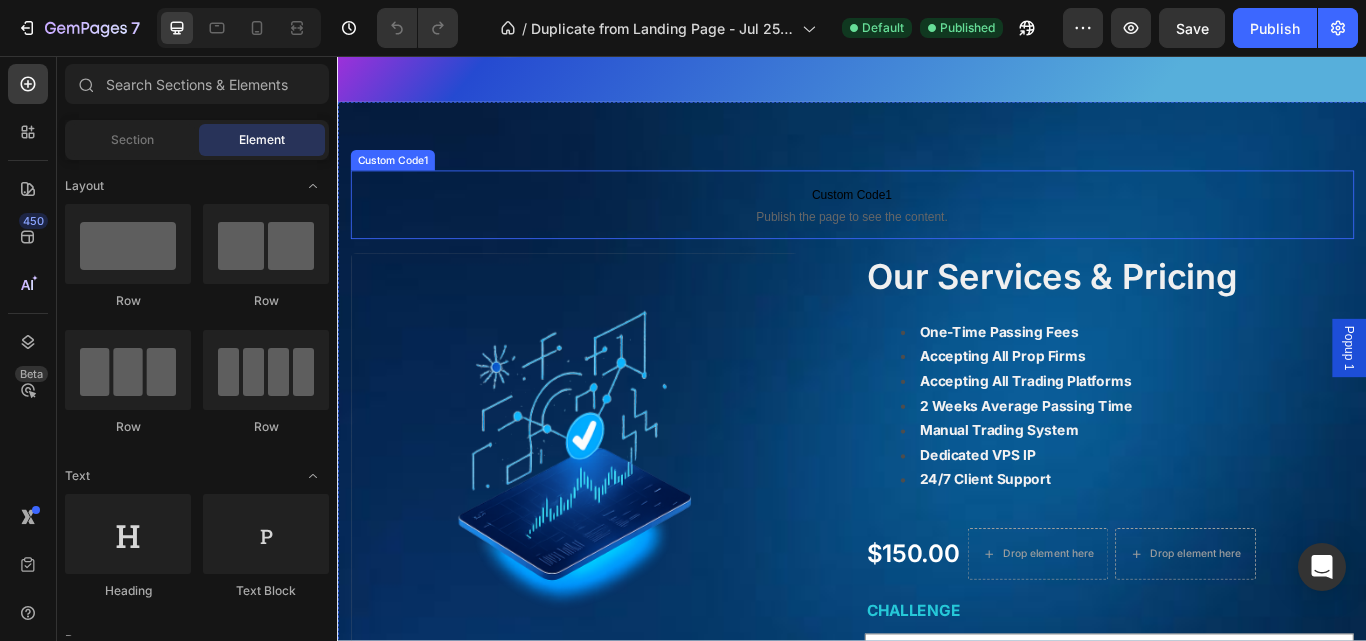 click on "Custom Code1" at bounding box center [937, 218] 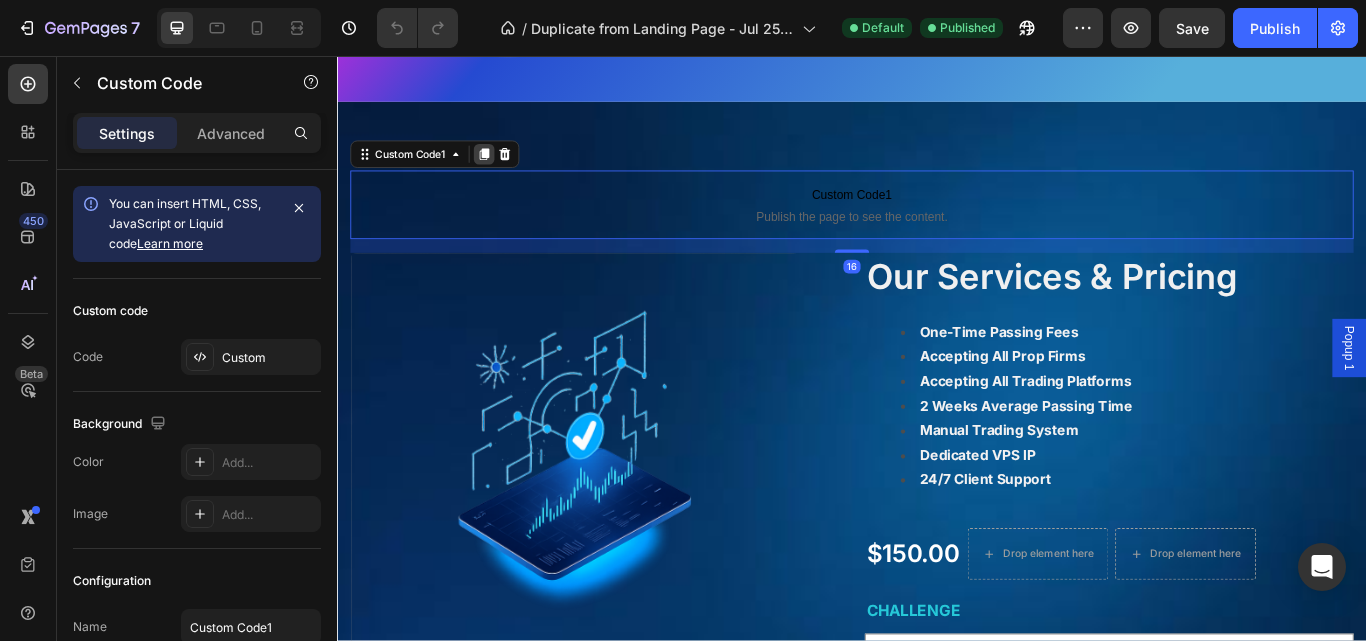 click 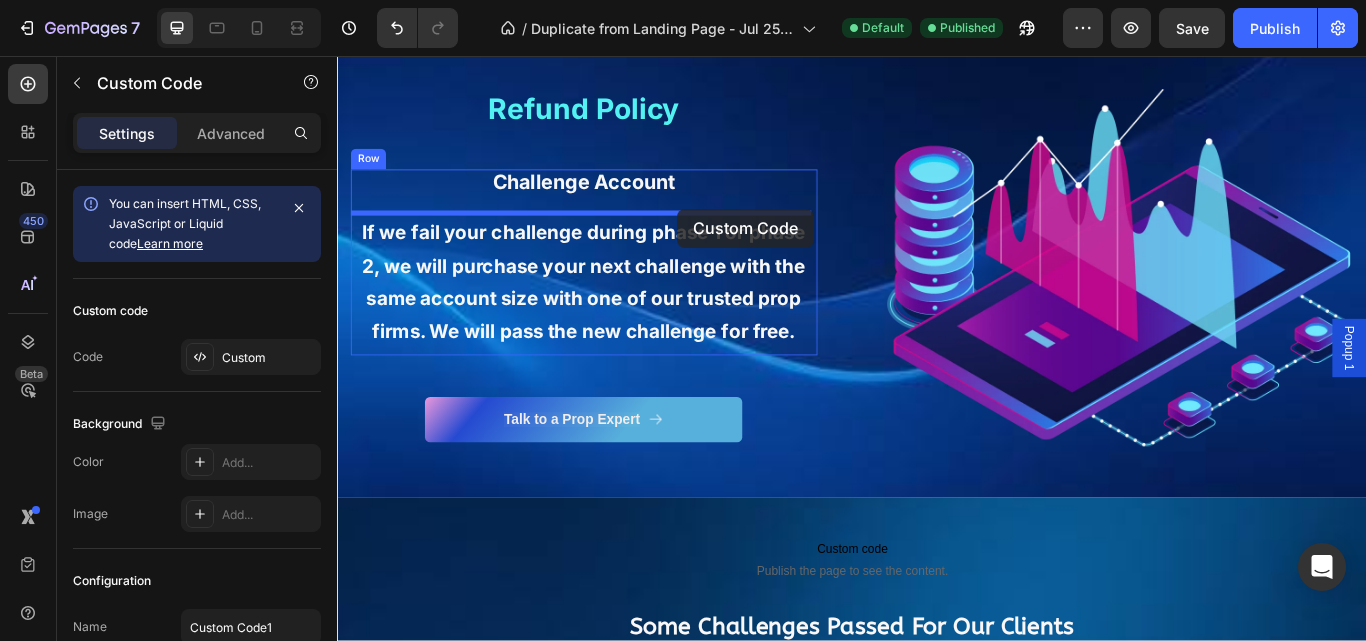 scroll, scrollTop: 3737, scrollLeft: 0, axis: vertical 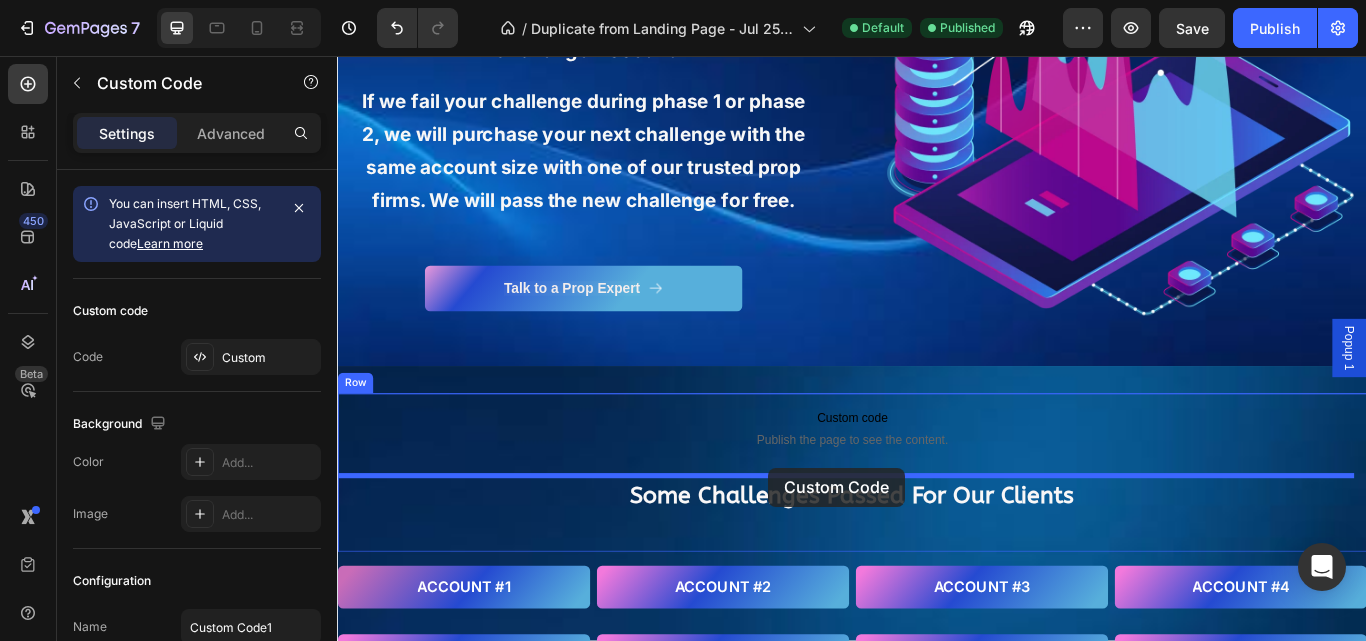 drag, startPoint x: 375, startPoint y: 275, endPoint x: 853, endPoint y: 535, distance: 544.136 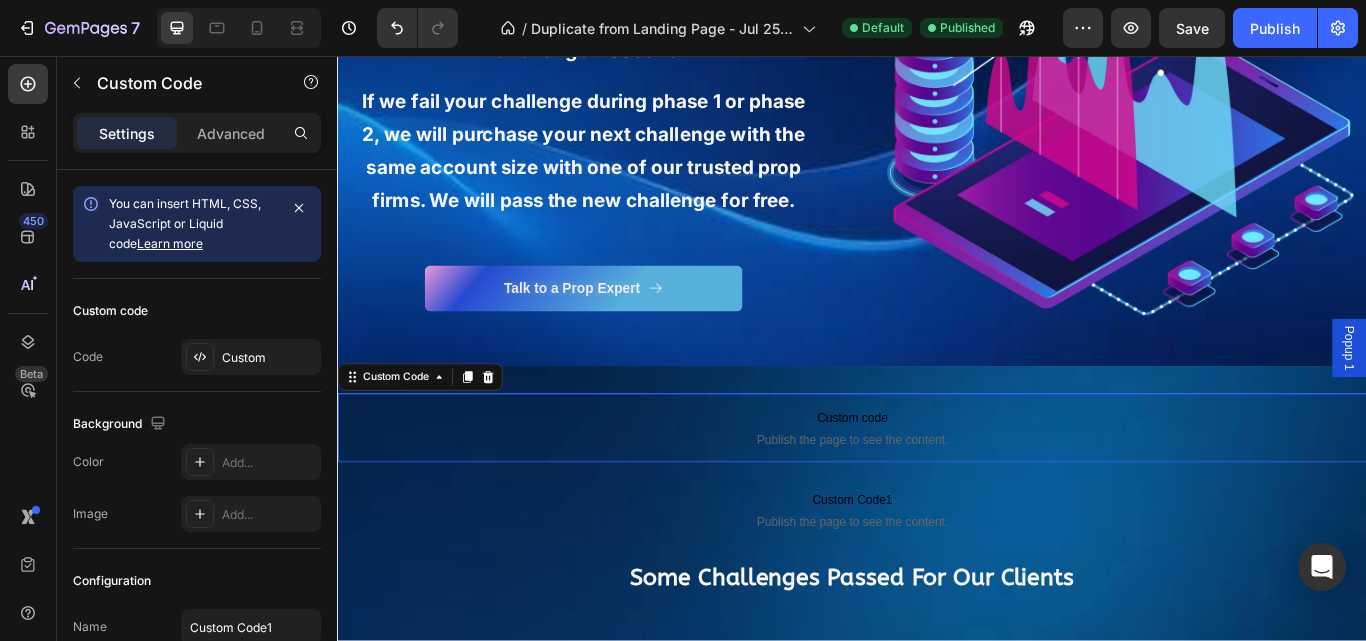 click on "Custom code" at bounding box center (937, 478) 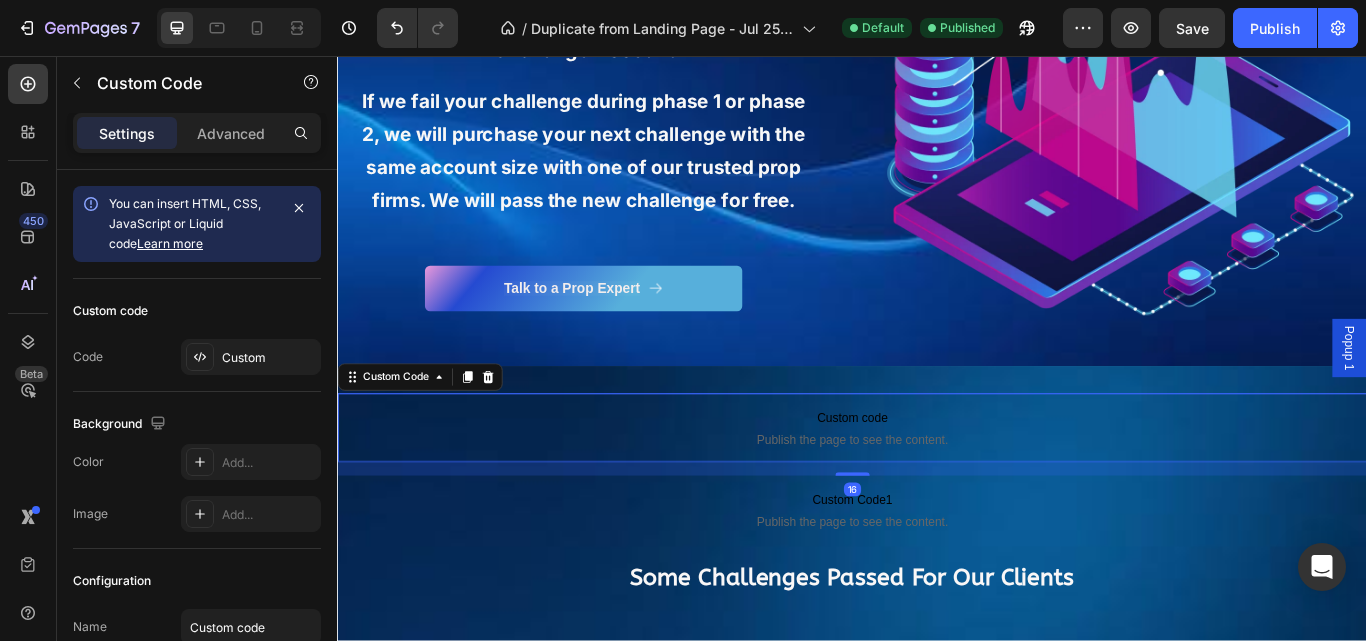 click on "Custom Code" at bounding box center [433, 431] 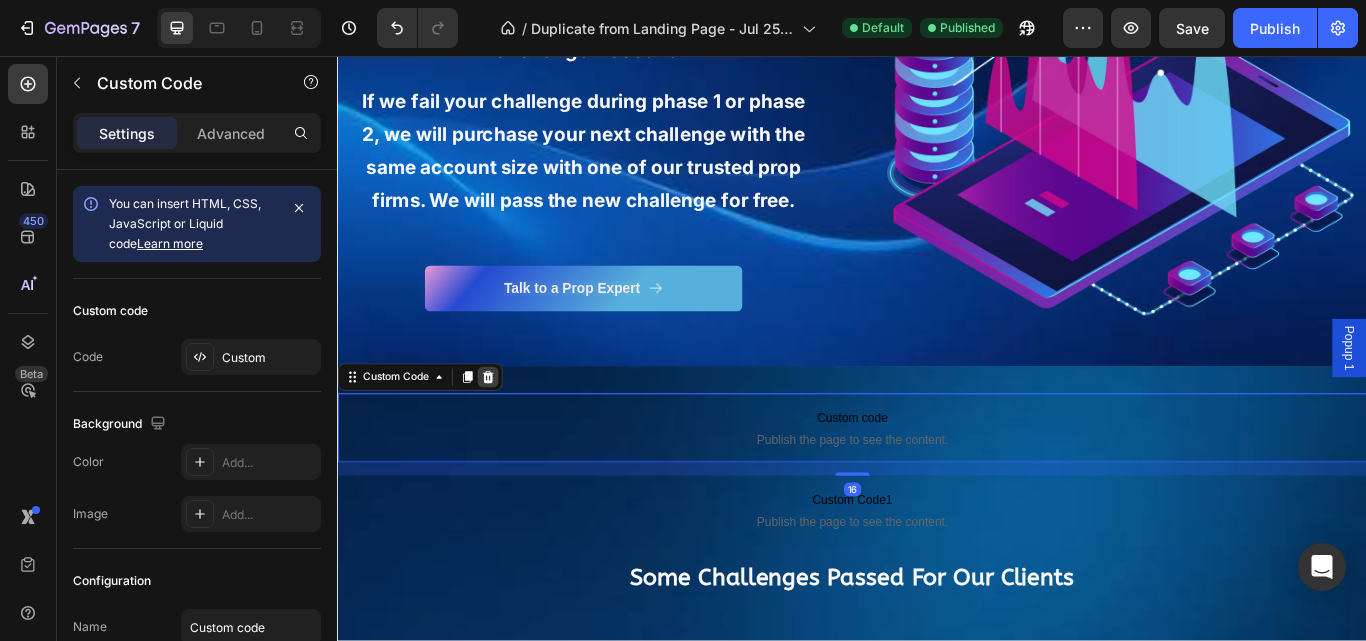 click 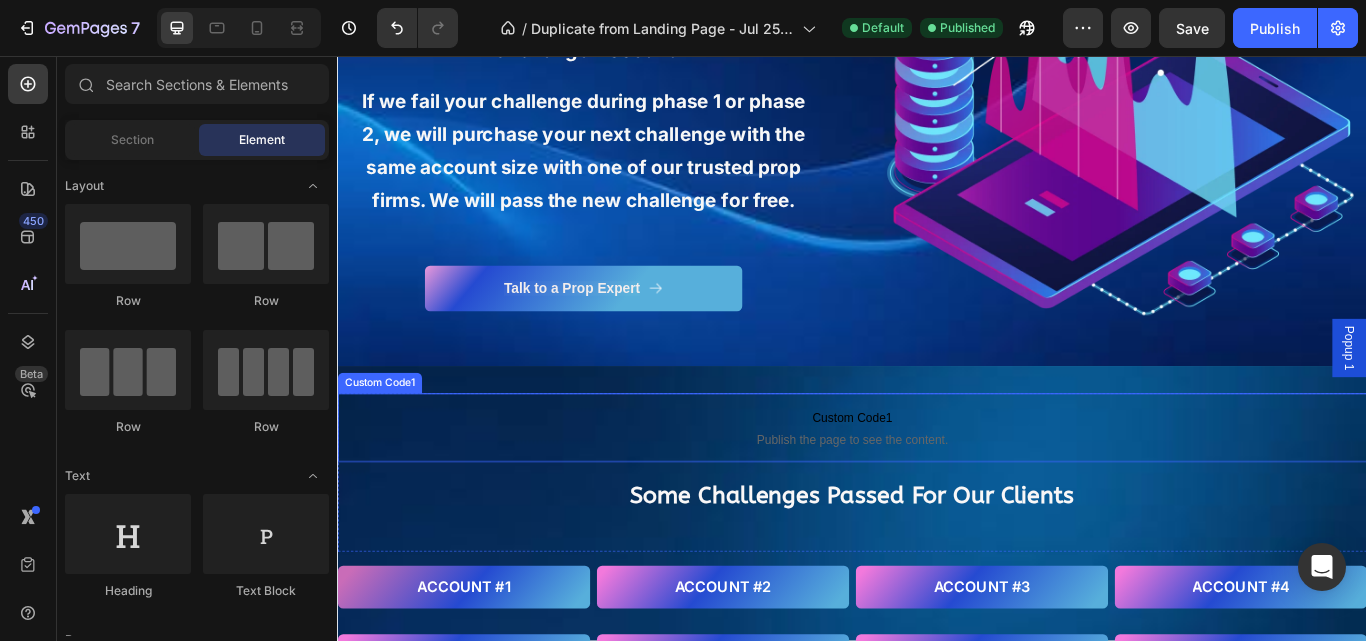 click on "Publish the page to see the content." at bounding box center (937, 504) 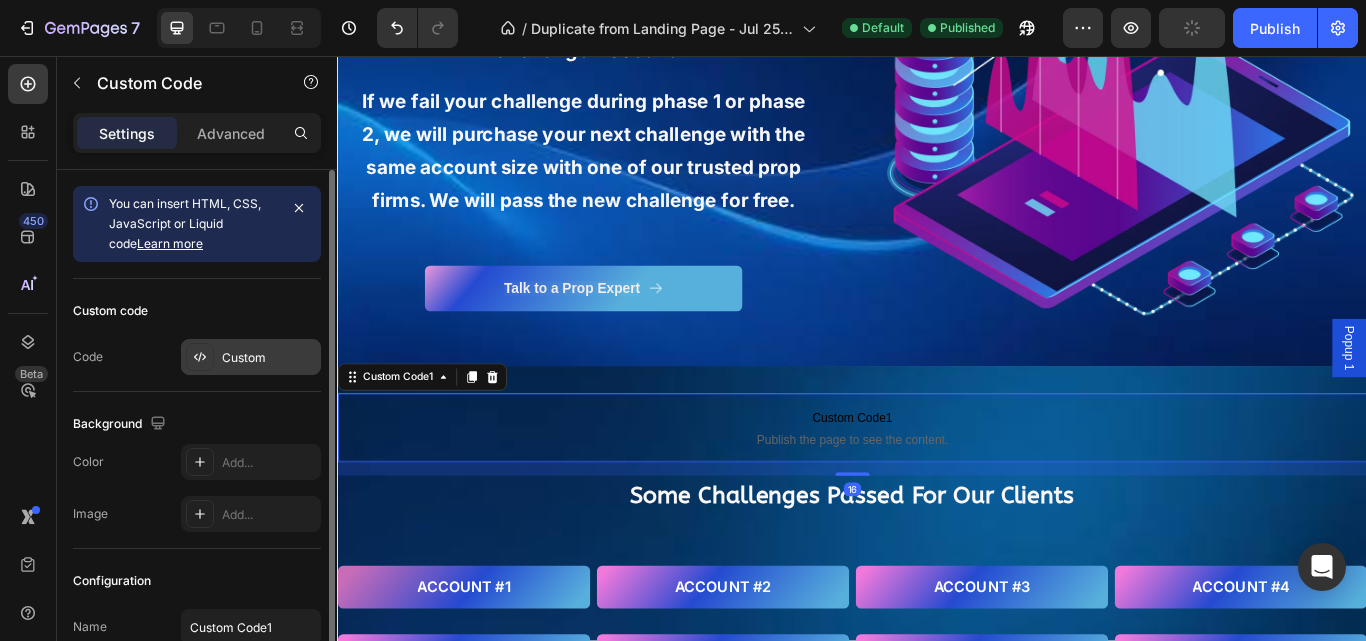 click on "Custom" at bounding box center (269, 358) 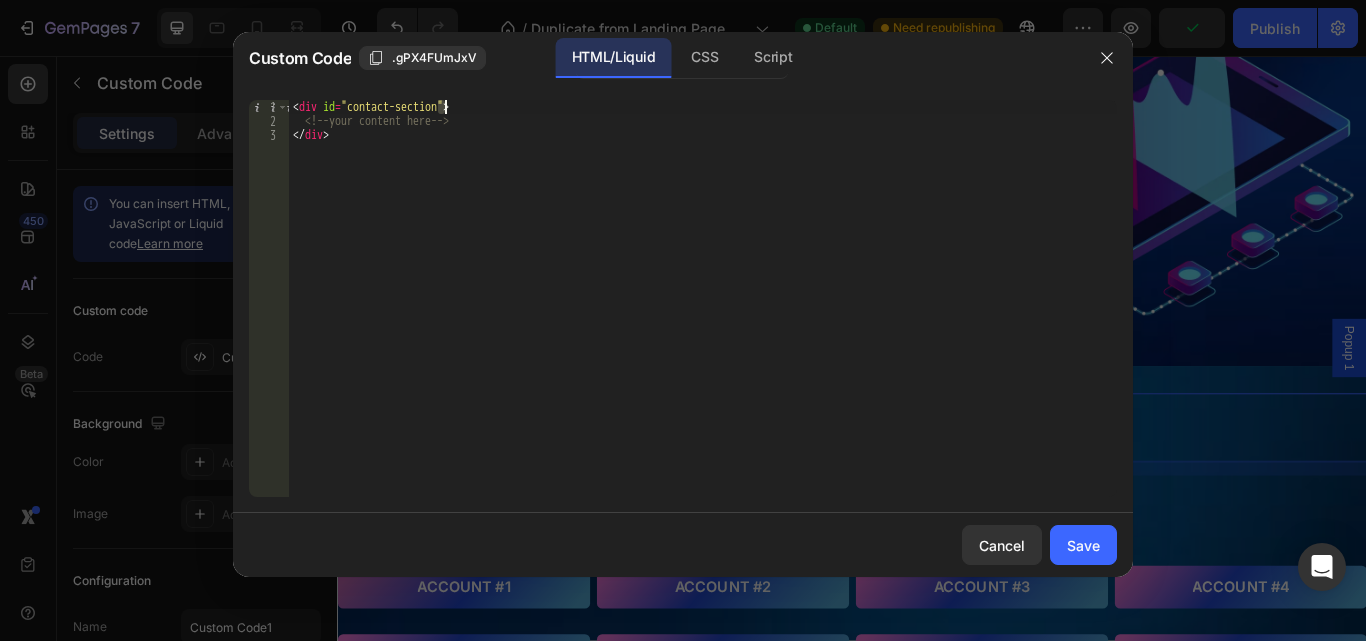 click on "< div   id = "contact-section" >    <!--  your content here  --> </ div >" at bounding box center [703, 312] 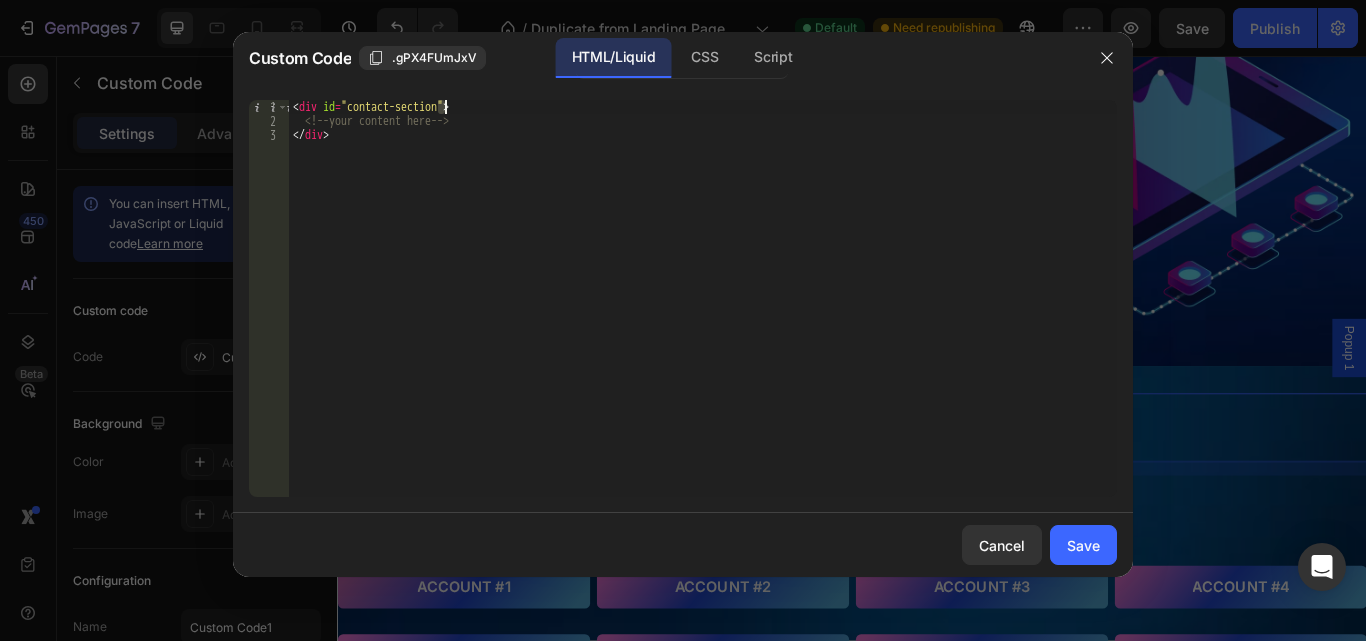 click on "< div   id = "contact-section" >    <!--  your content here  --> </ div >" at bounding box center [703, 298] 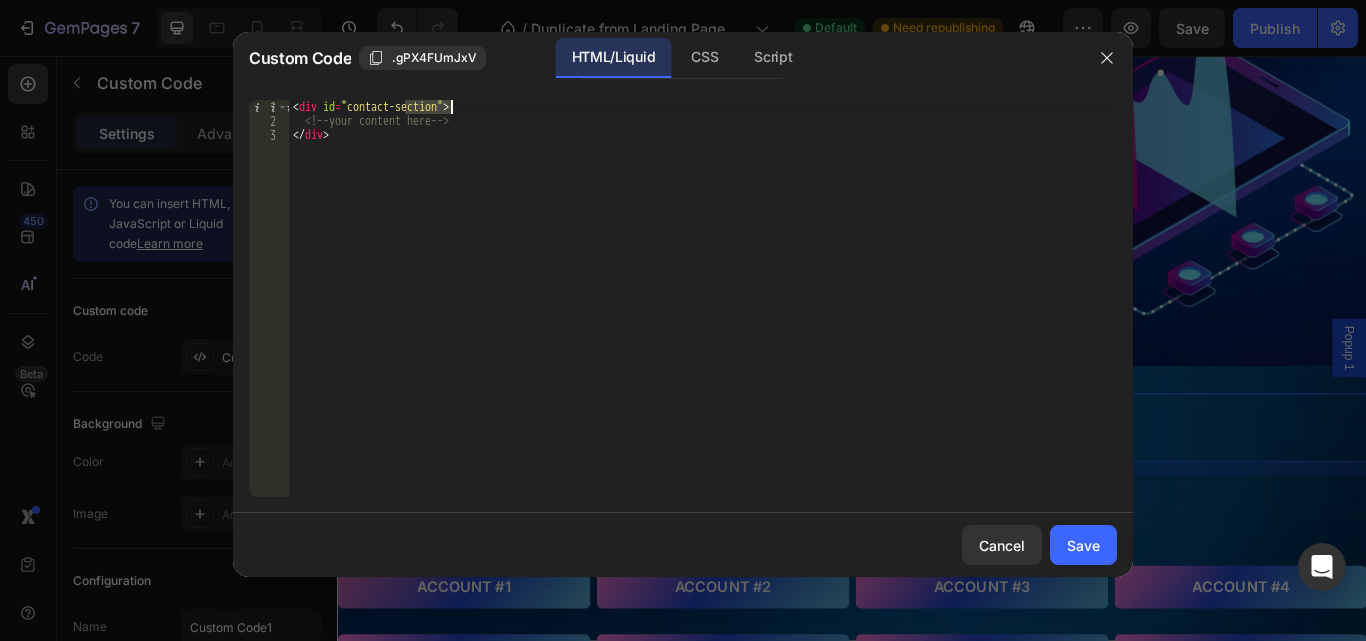click on "< div   id = "contact-section" >    <!--  your content here  --> </ div >" at bounding box center (703, 298) 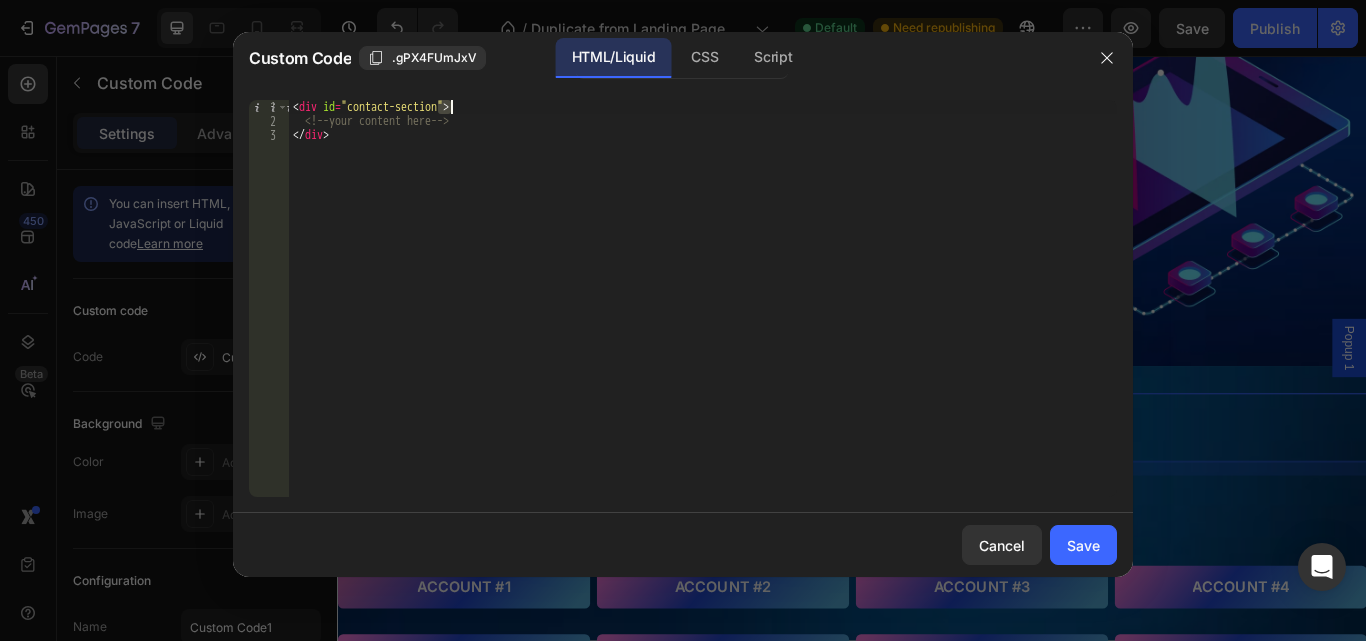 drag, startPoint x: 435, startPoint y: 104, endPoint x: 449, endPoint y: 104, distance: 14 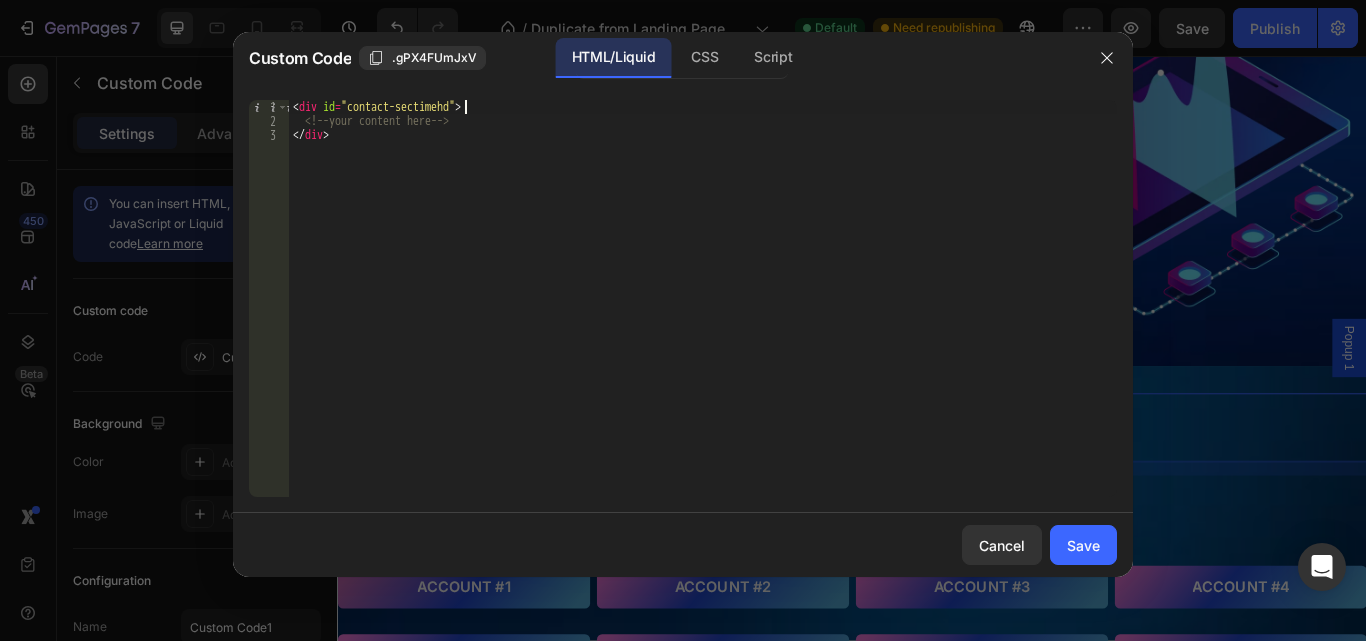 scroll, scrollTop: 0, scrollLeft: 14, axis: horizontal 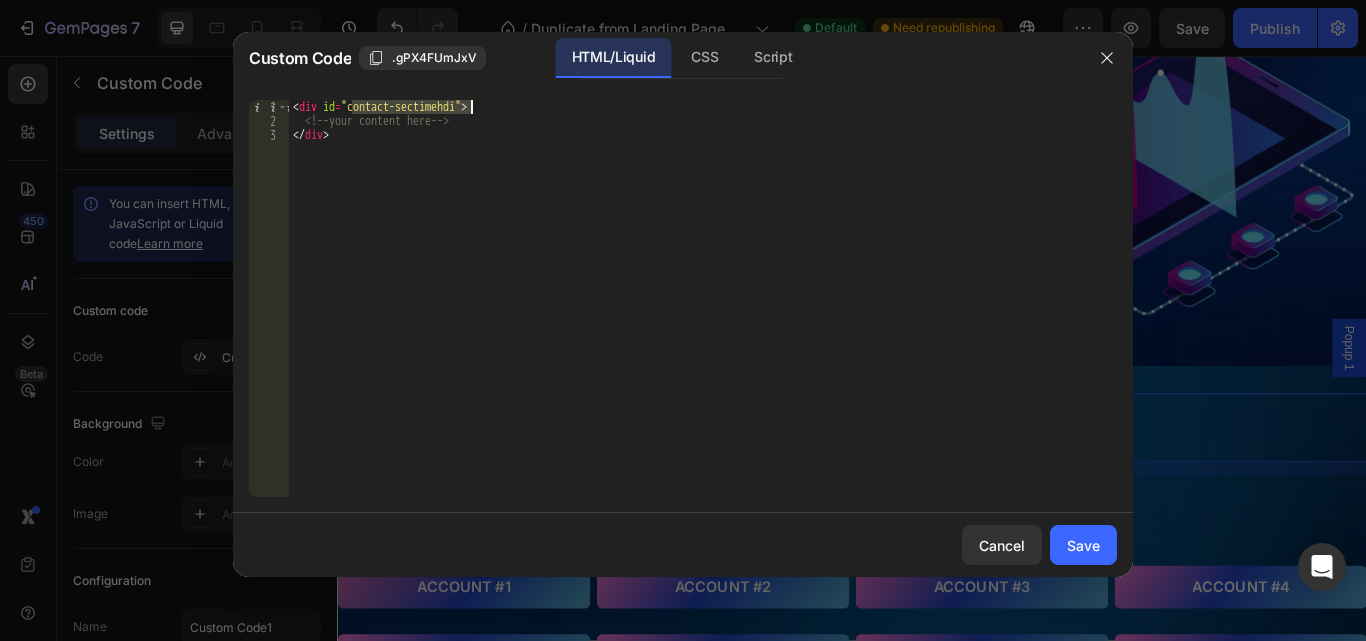drag, startPoint x: 350, startPoint y: 107, endPoint x: 469, endPoint y: 106, distance: 119.0042 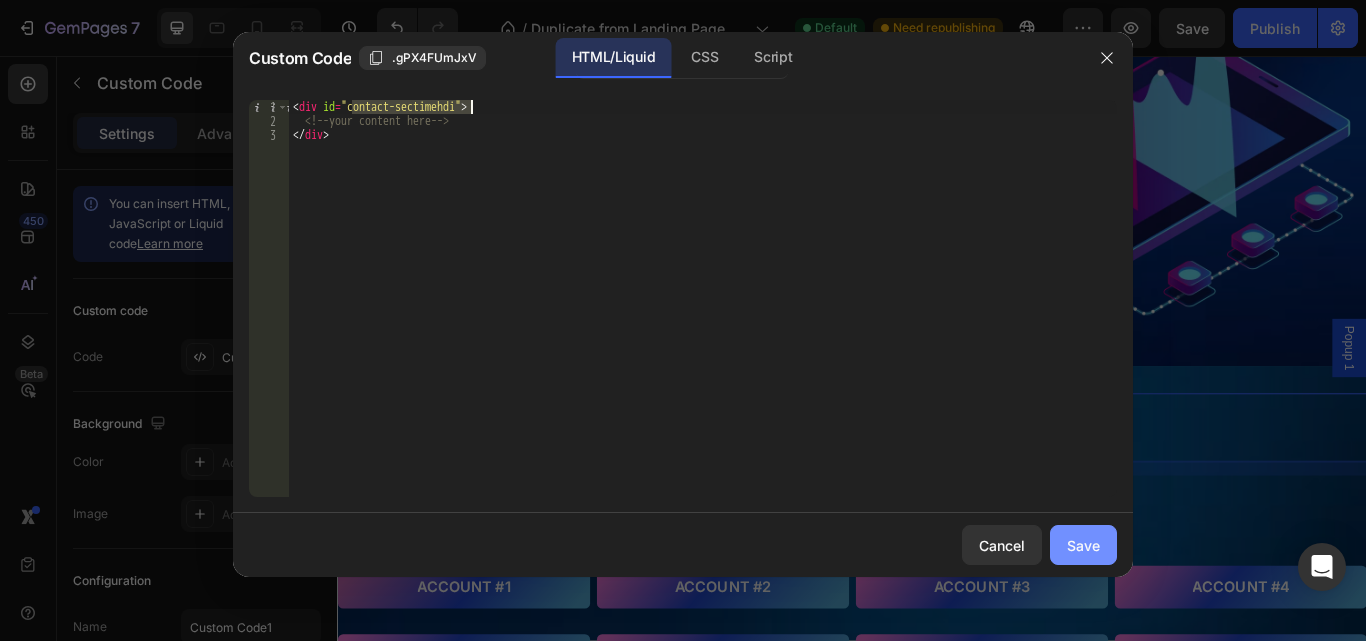 type on "<div id="contact-sectimehdi">" 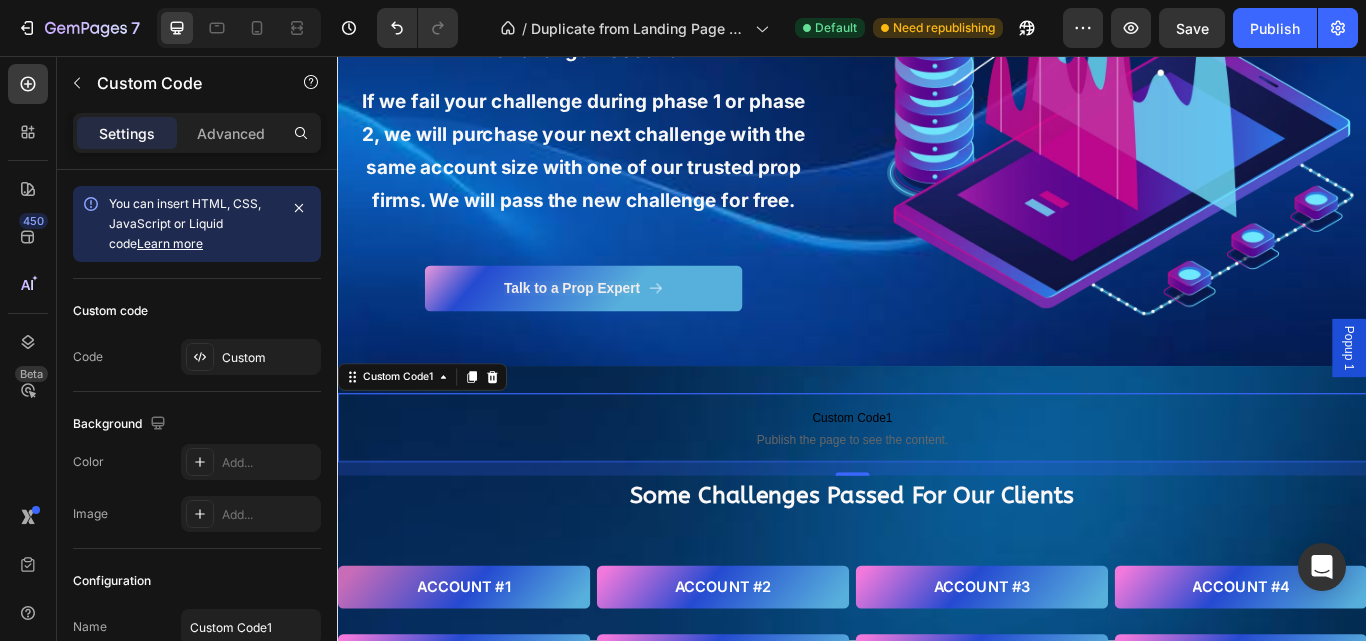 click on "Custom Code1
Publish the page to see the content." at bounding box center (937, 490) 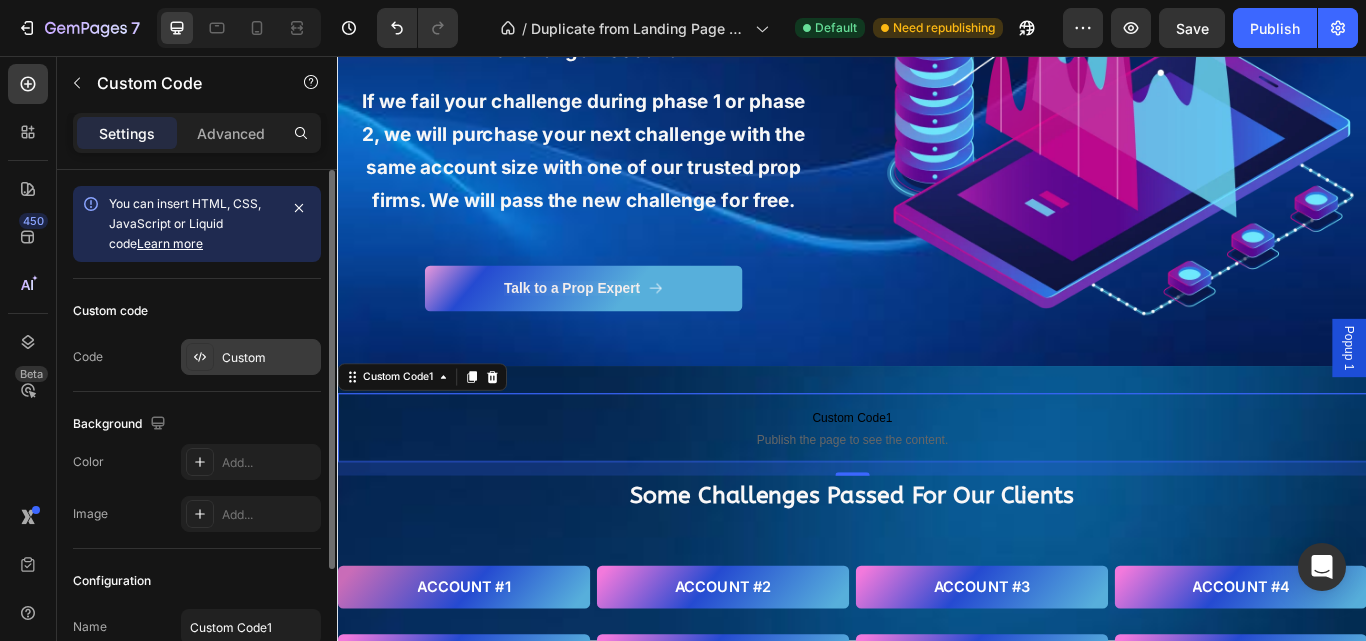 click on "Custom" at bounding box center (269, 358) 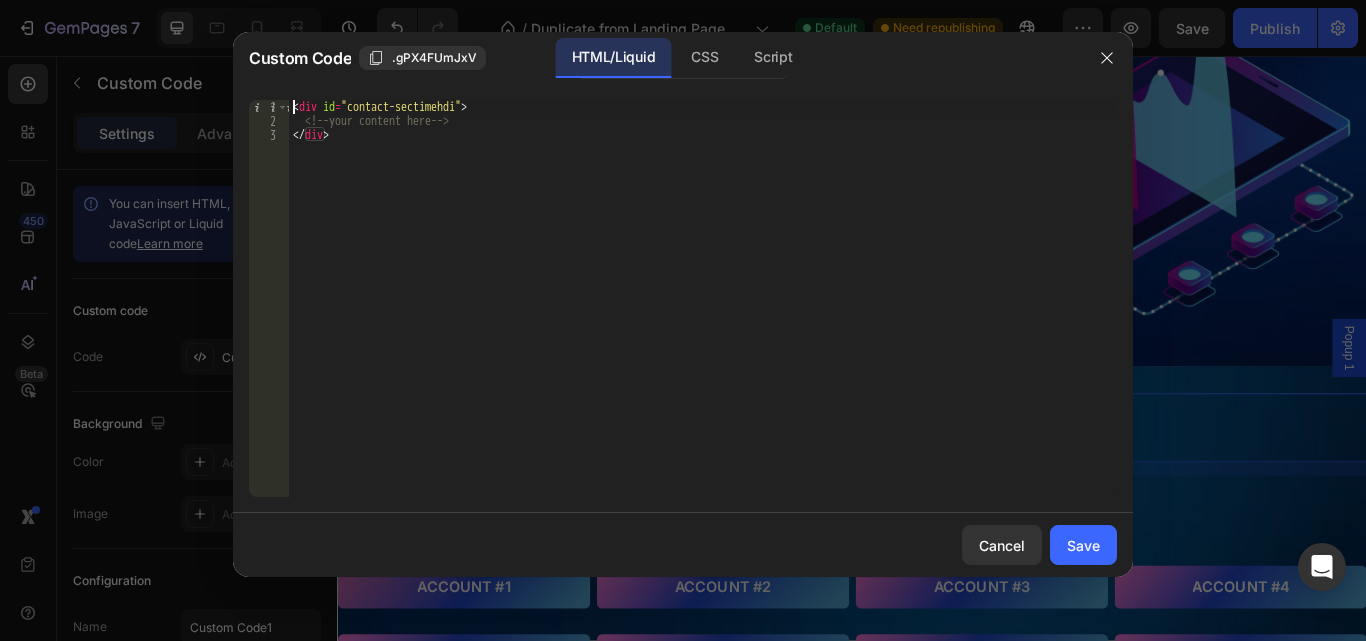 drag, startPoint x: 288, startPoint y: 104, endPoint x: 340, endPoint y: 146, distance: 66.8431 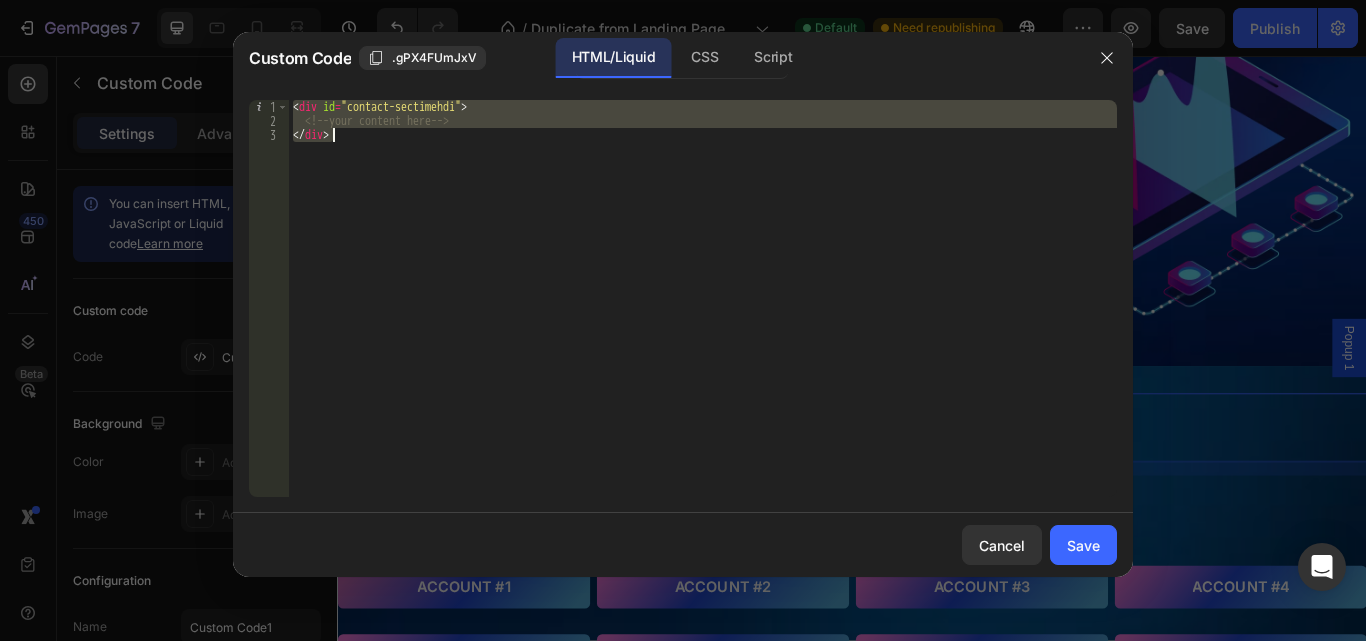 drag, startPoint x: 295, startPoint y: 110, endPoint x: 355, endPoint y: 158, distance: 76.837494 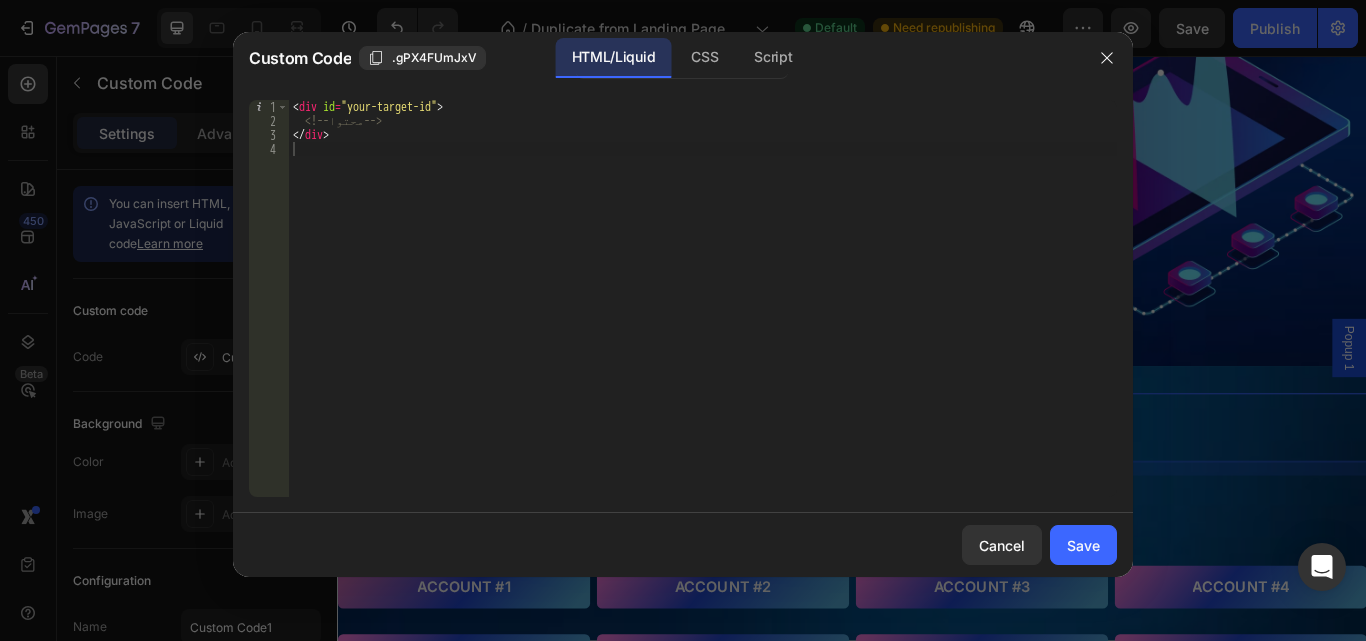 drag, startPoint x: 1072, startPoint y: 544, endPoint x: 1156, endPoint y: 626, distance: 117.388245 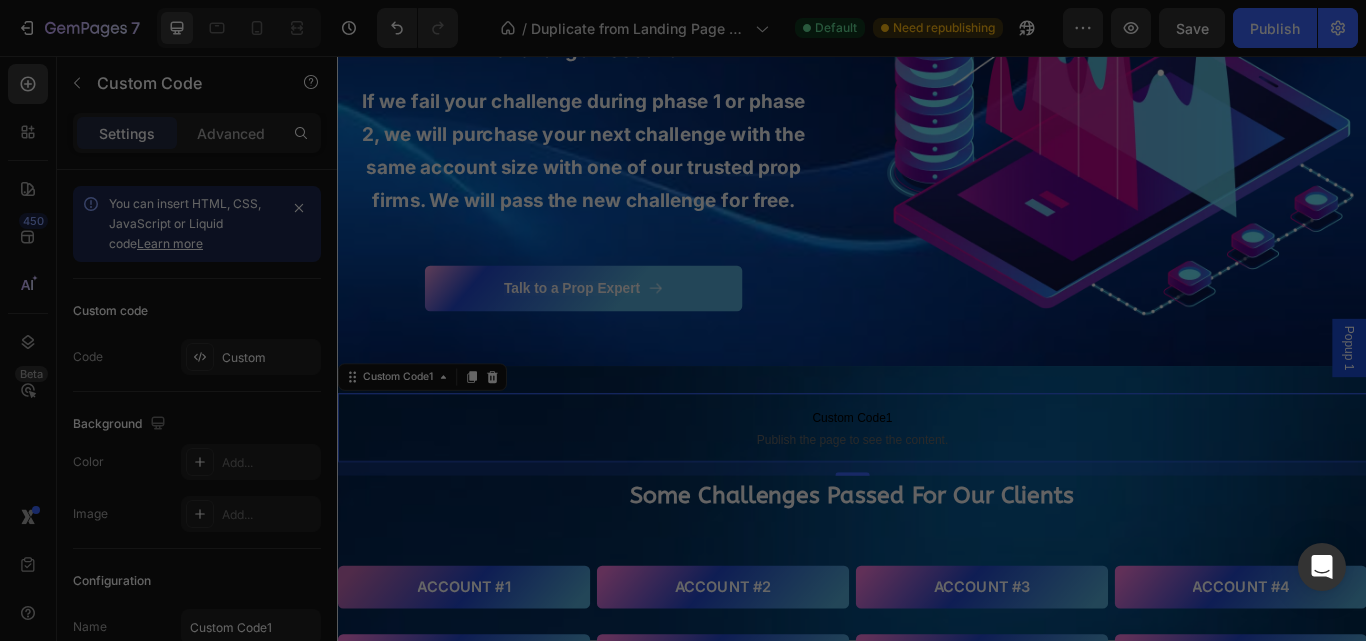 type on "</div>" 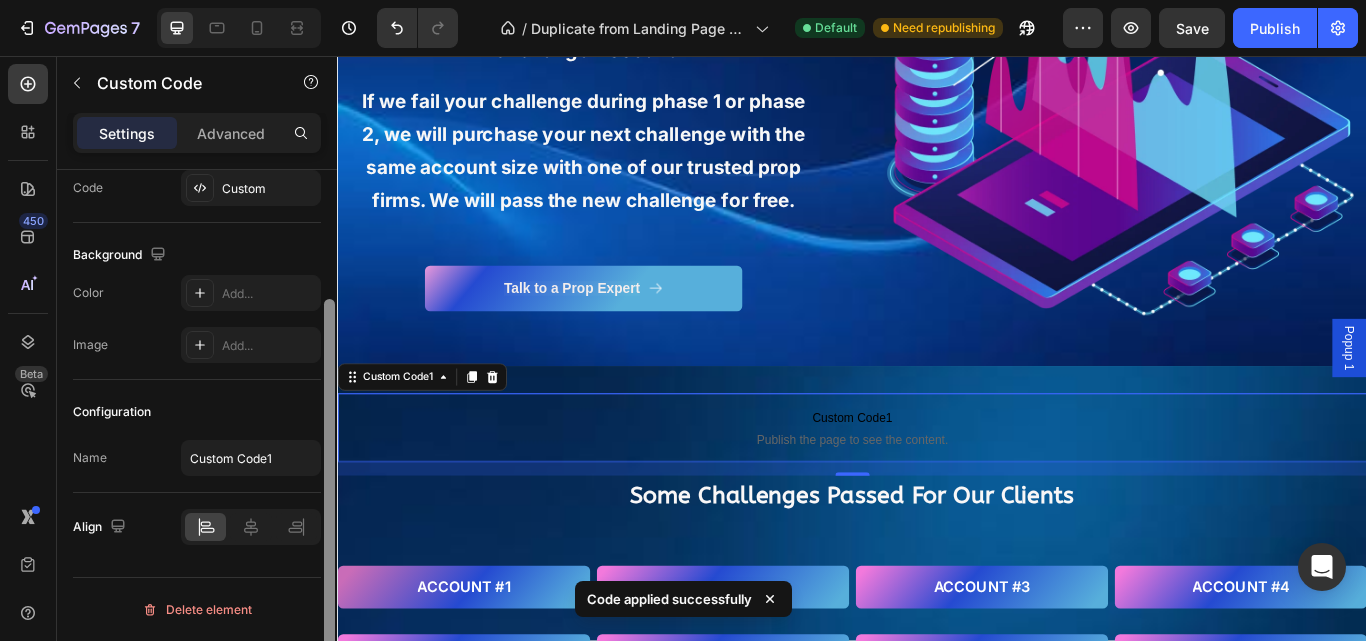 scroll, scrollTop: 0, scrollLeft: 0, axis: both 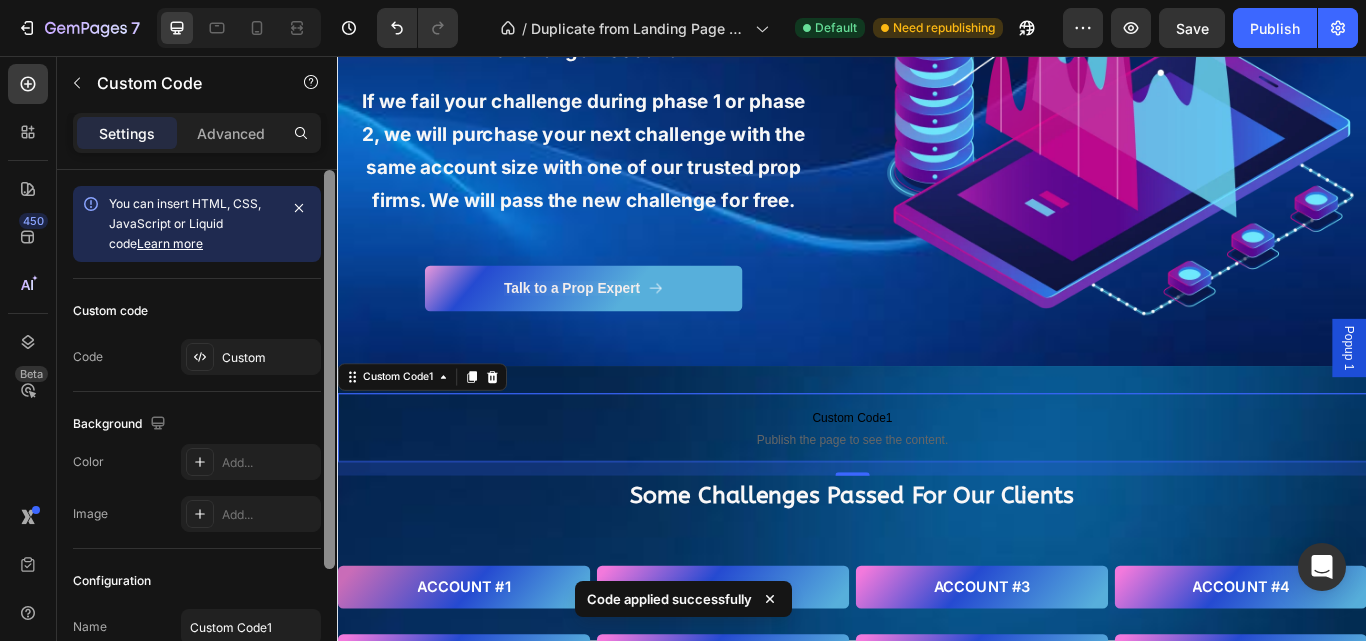drag, startPoint x: 327, startPoint y: 424, endPoint x: 332, endPoint y: 230, distance: 194.06442 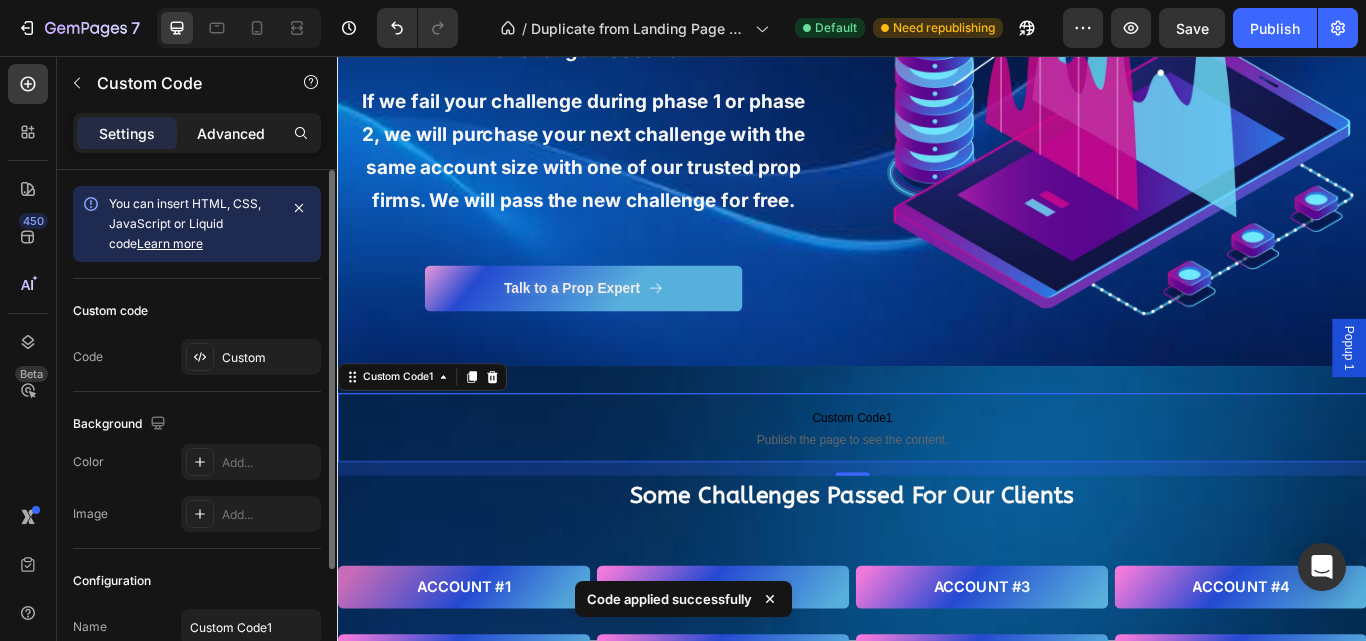click on "Advanced" at bounding box center [231, 133] 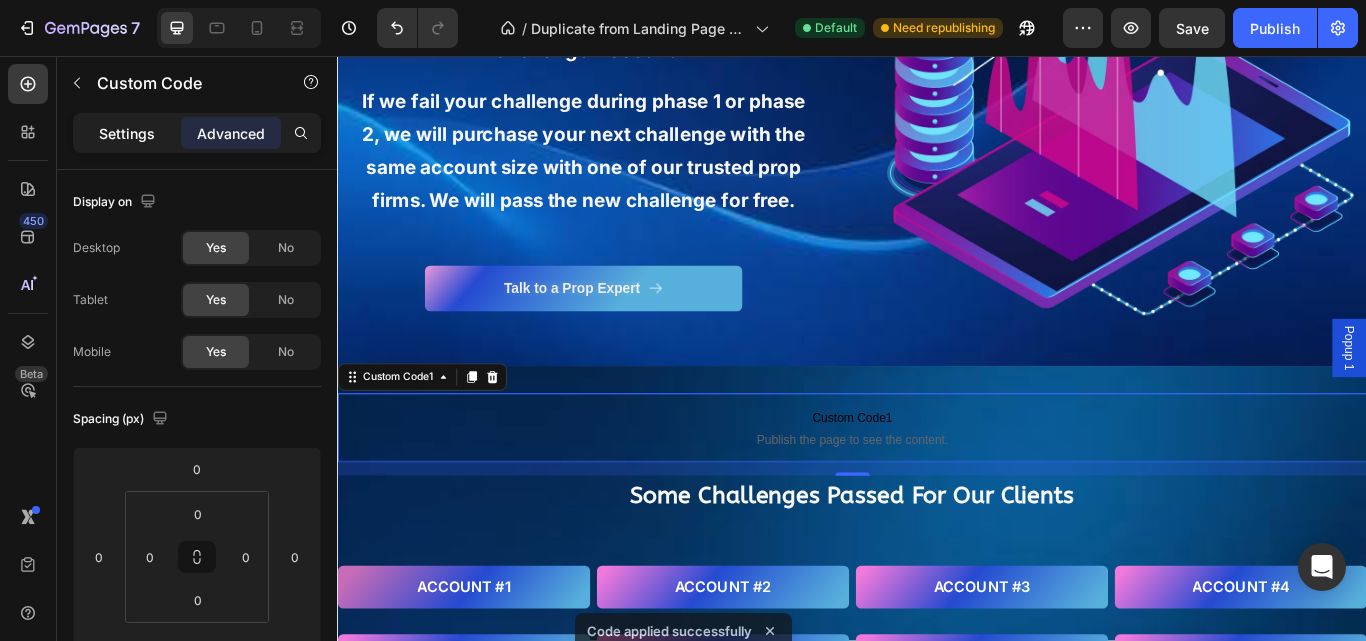 click on "Settings" at bounding box center (127, 133) 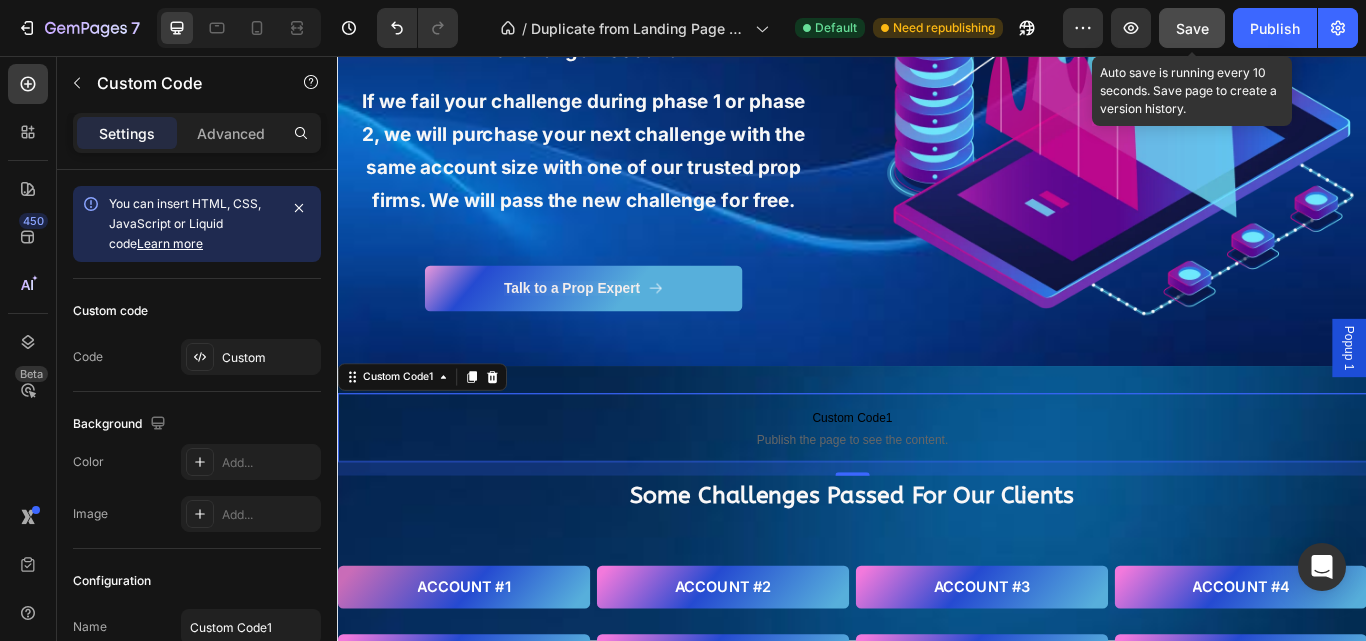 click on "Save" at bounding box center (1192, 28) 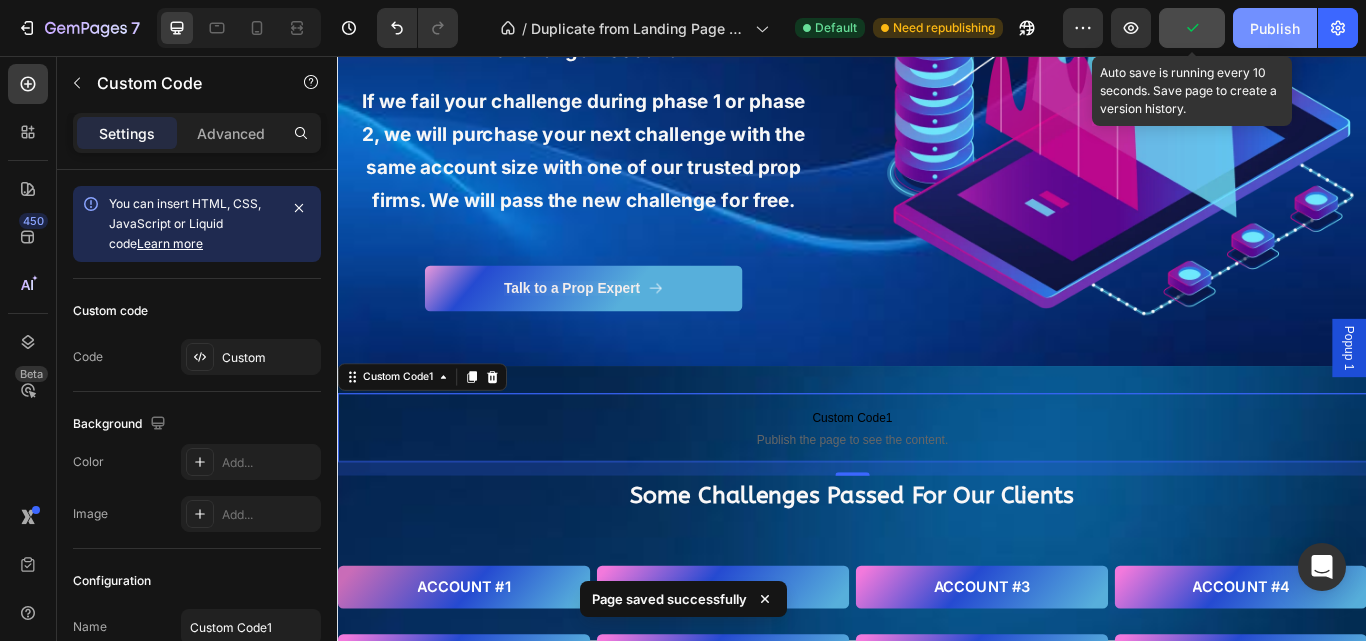 click on "Publish" at bounding box center (1275, 28) 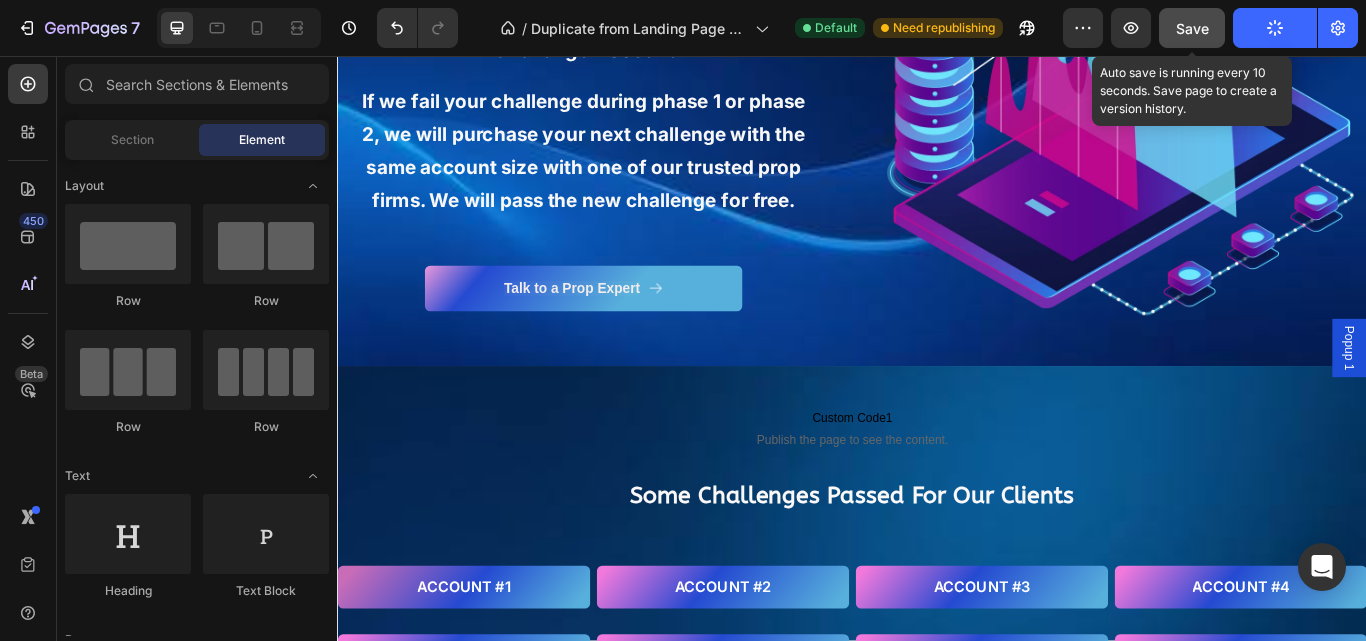 scroll, scrollTop: 3760, scrollLeft: 0, axis: vertical 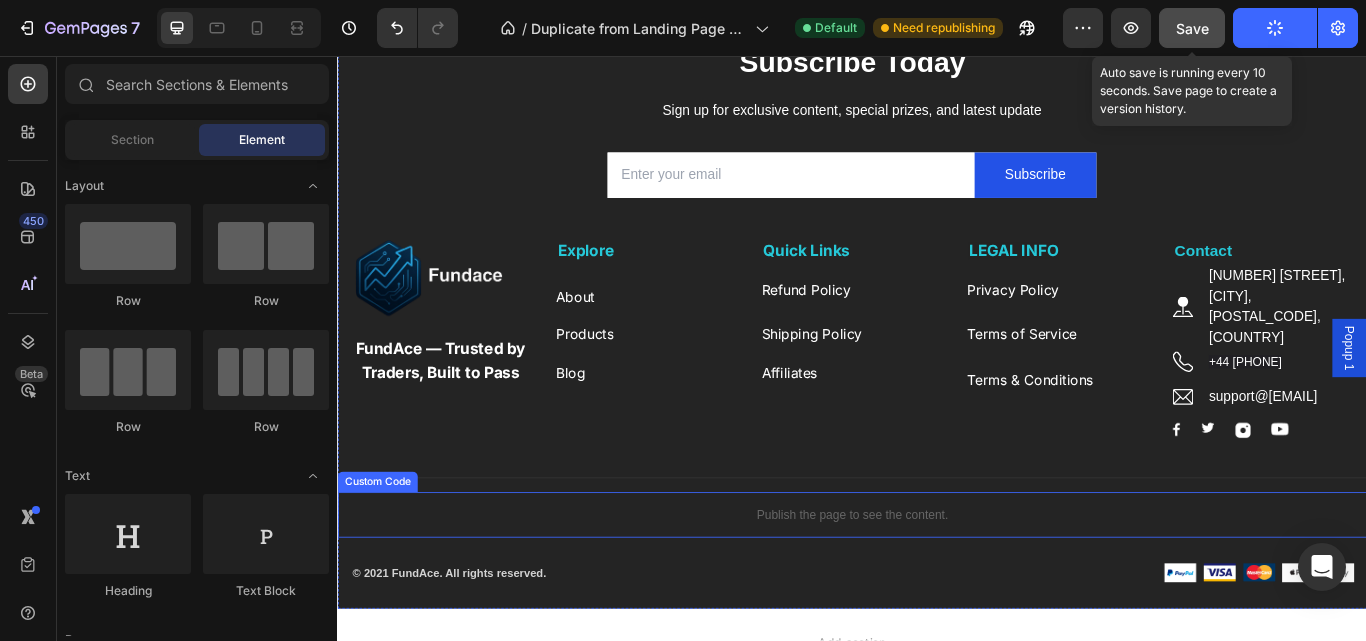 click on "Publish the page to see the content." at bounding box center [937, 591] 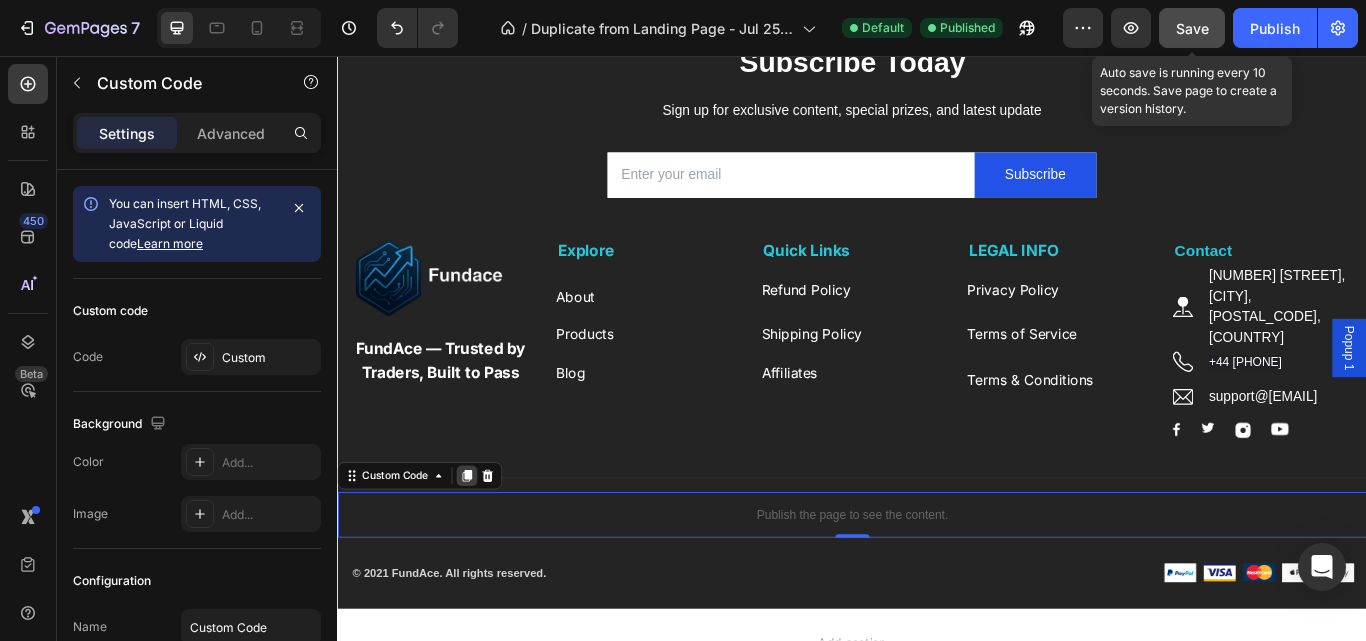 click 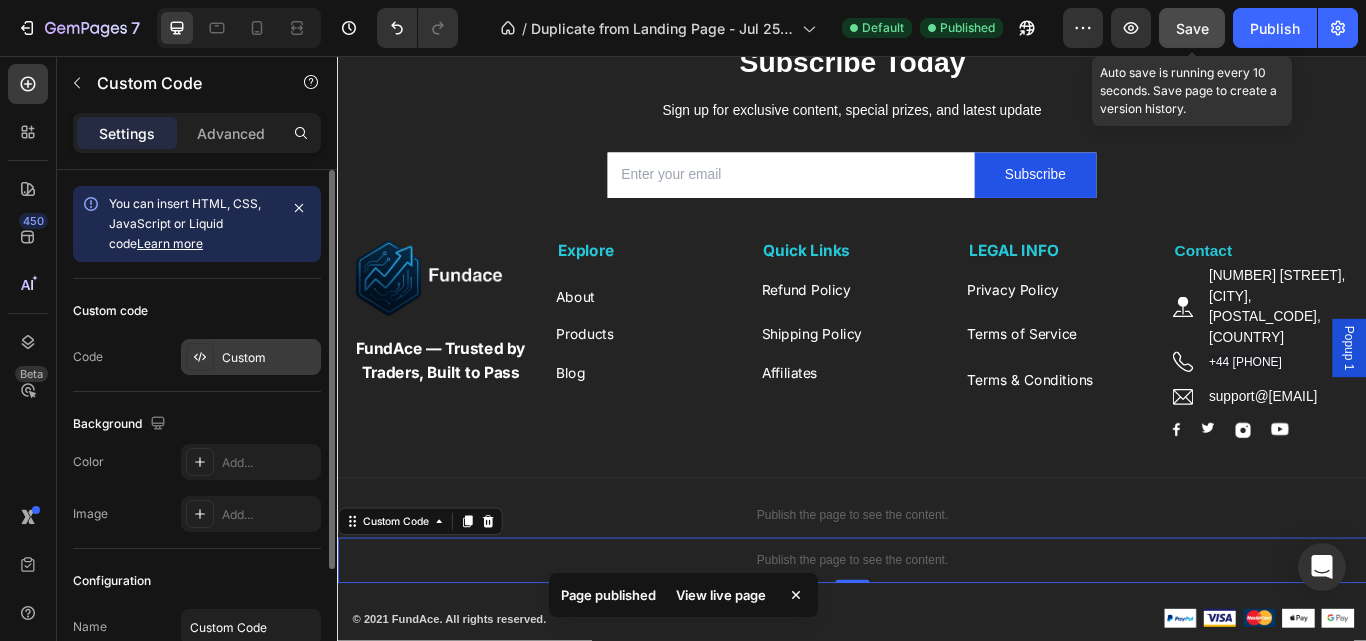 click on "Custom" at bounding box center (269, 358) 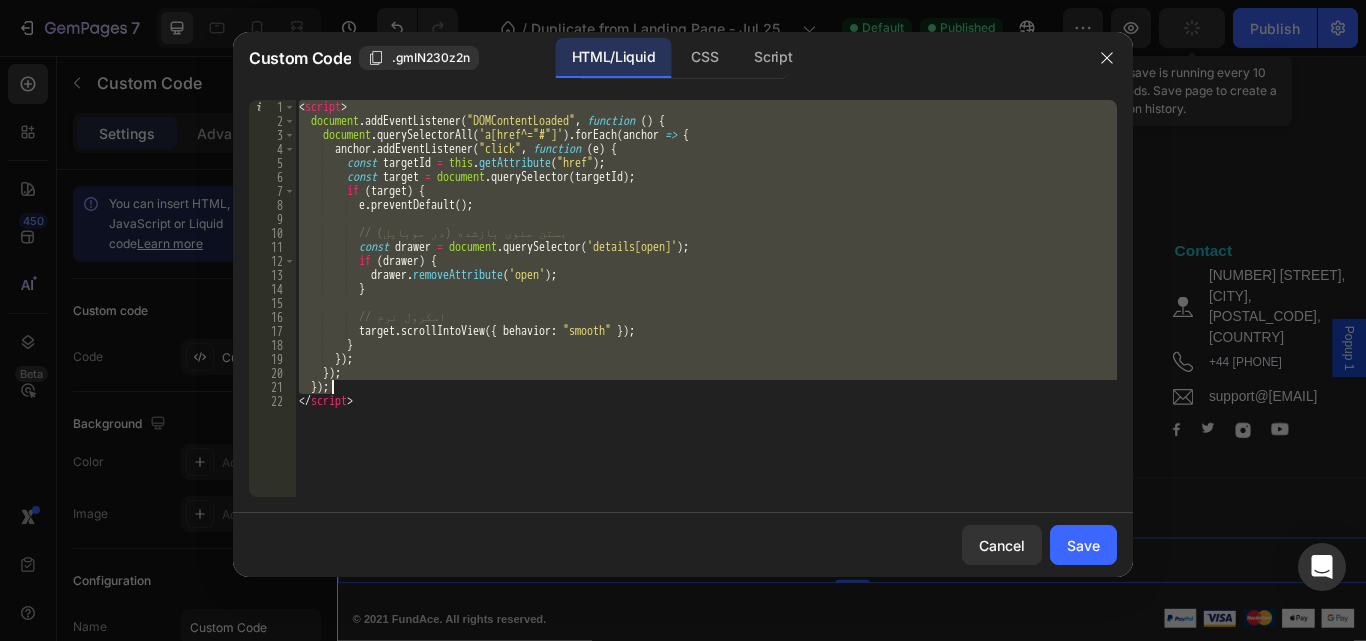 drag, startPoint x: 299, startPoint y: 109, endPoint x: 421, endPoint y: 435, distance: 348.08044 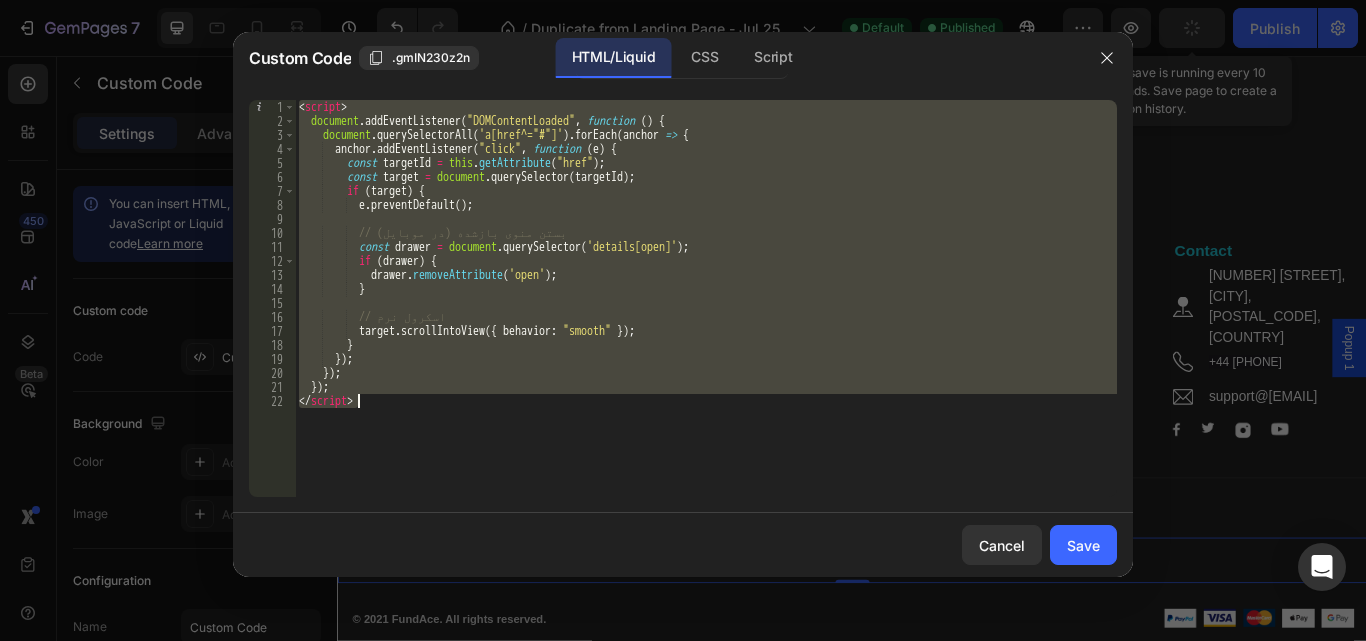paste 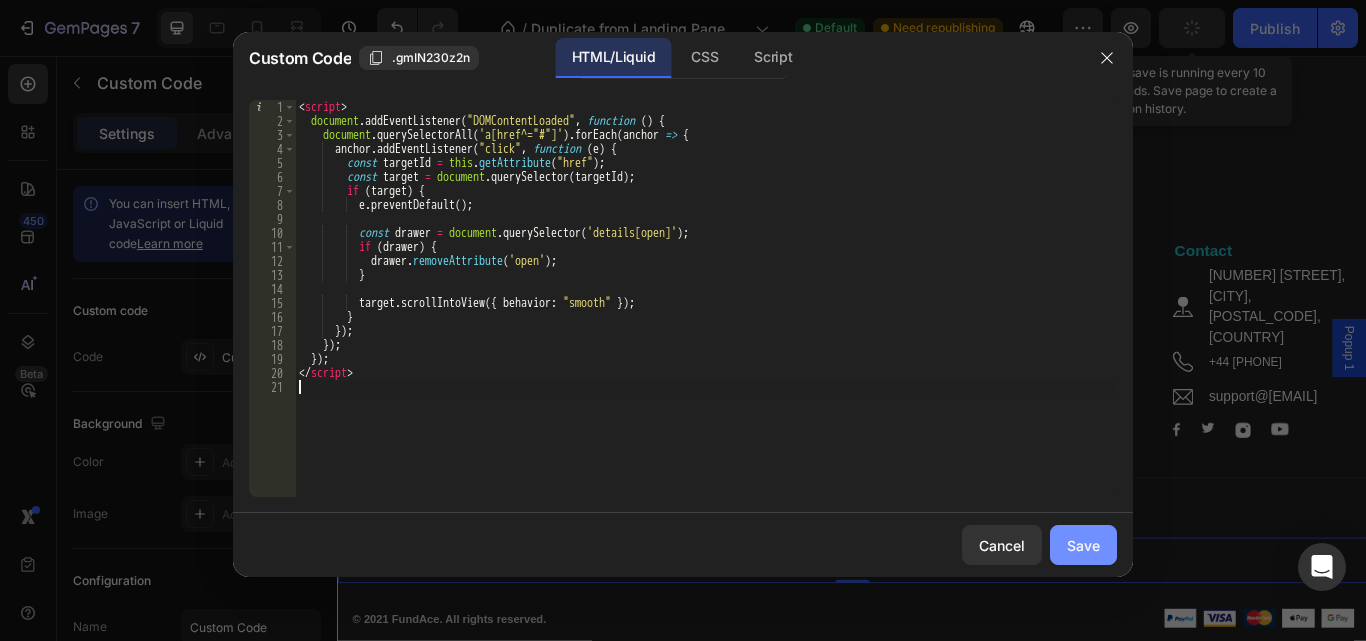 click on "Save" at bounding box center (1083, 545) 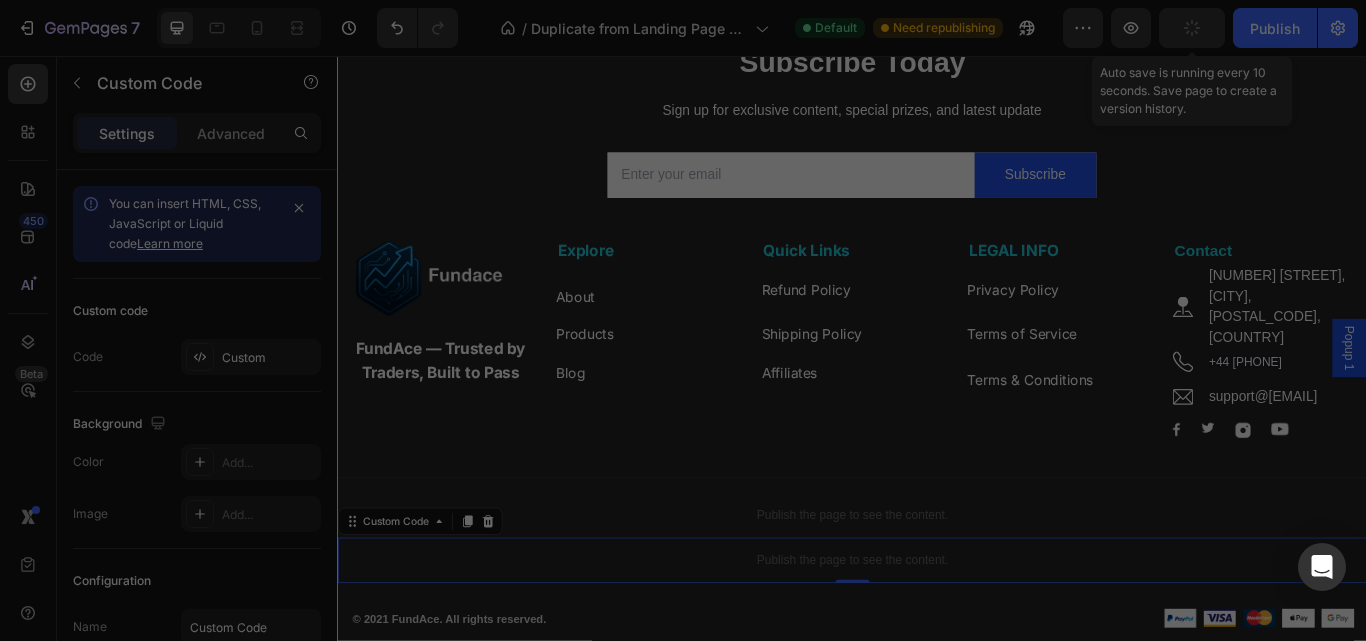 type on "</script>" 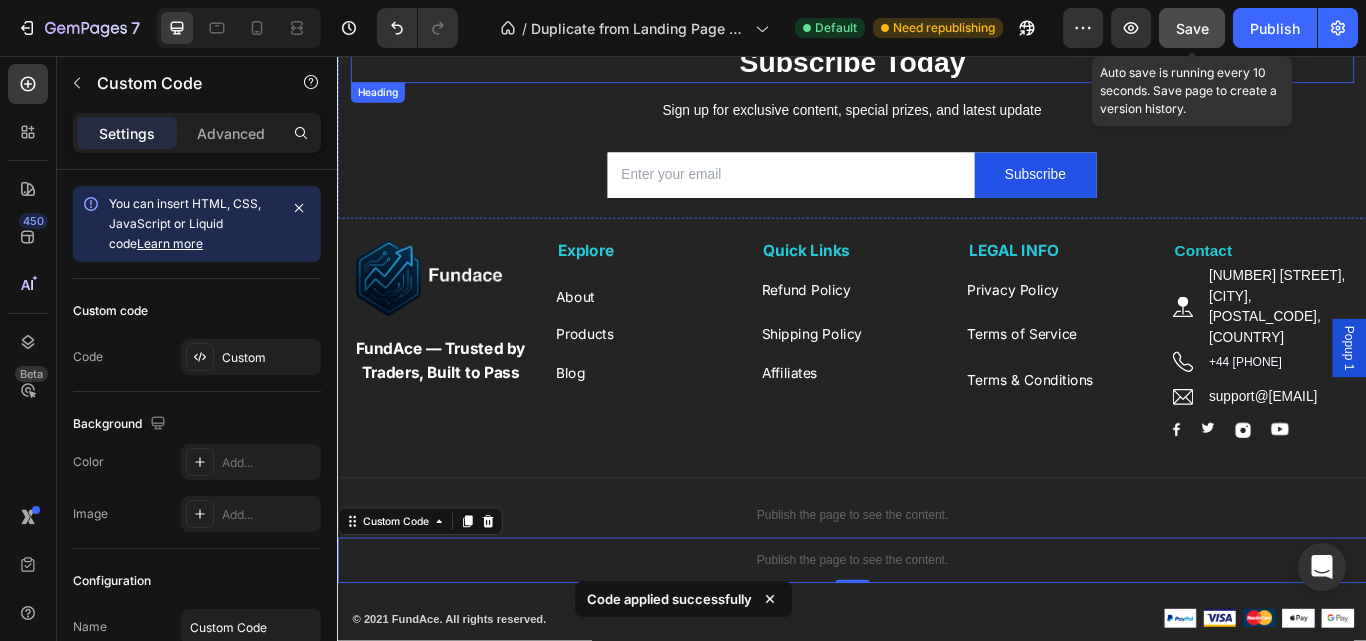 click on "Save" at bounding box center [1192, 28] 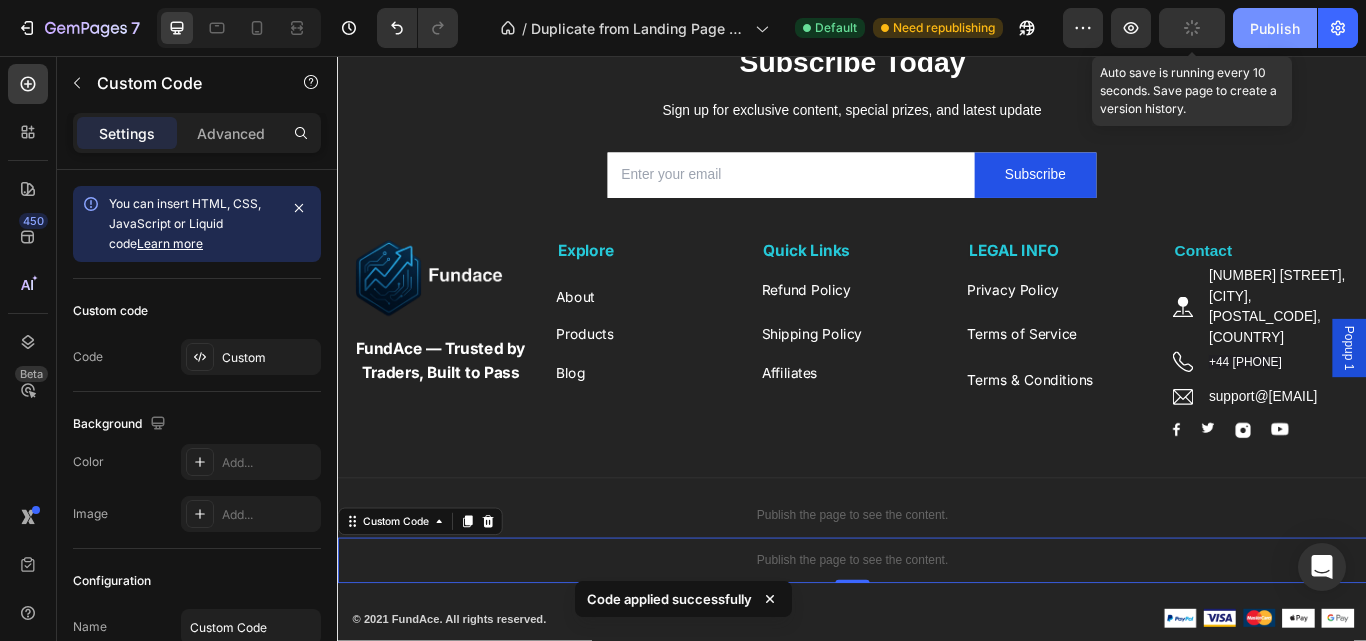 click on "Publish" at bounding box center [1275, 28] 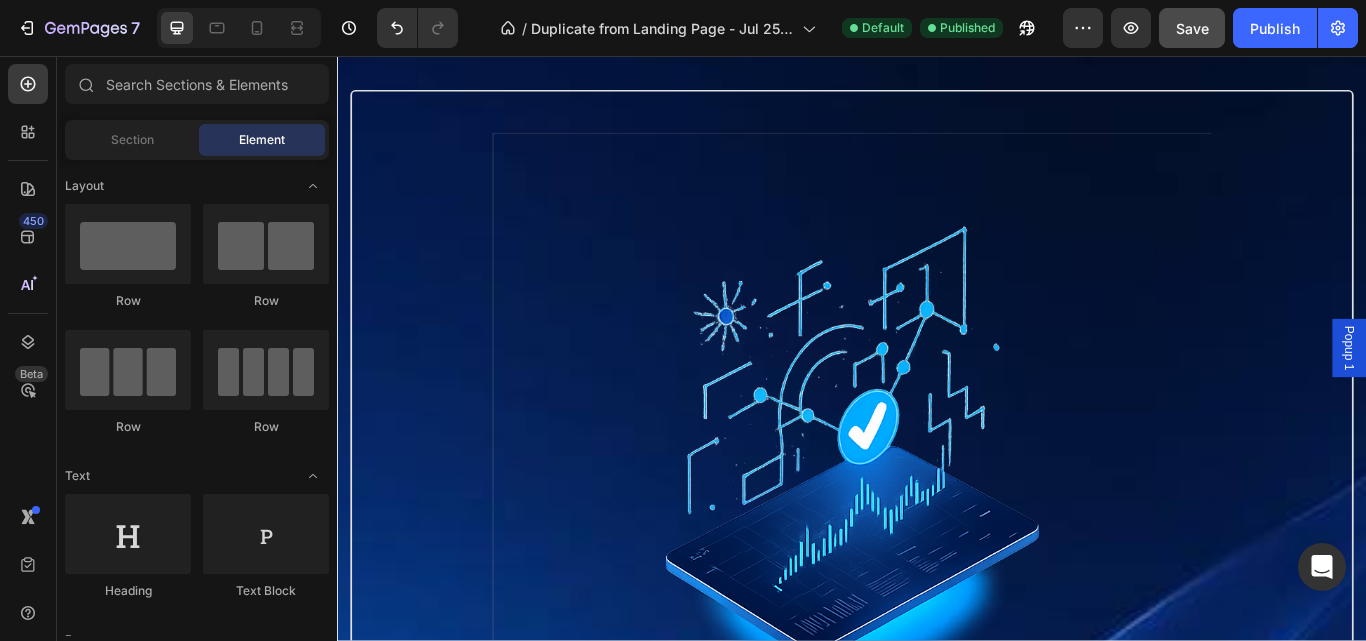 scroll, scrollTop: 5749, scrollLeft: 0, axis: vertical 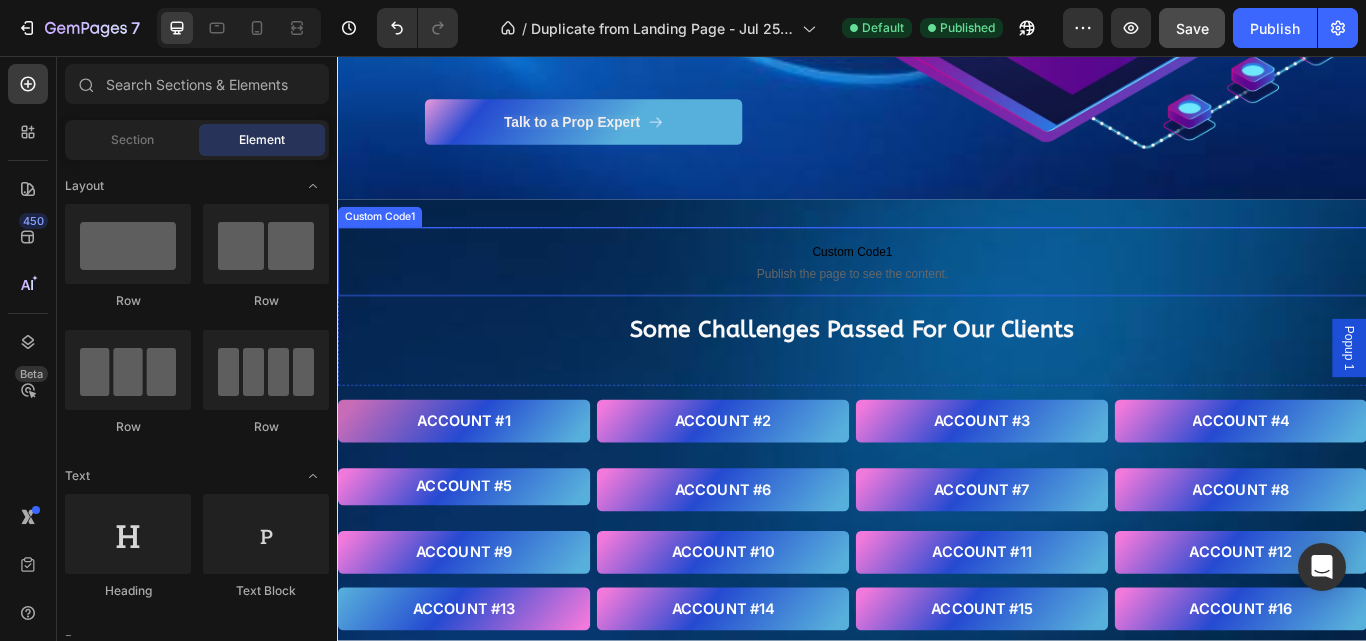 click on "Publish the page to see the content." at bounding box center (937, 310) 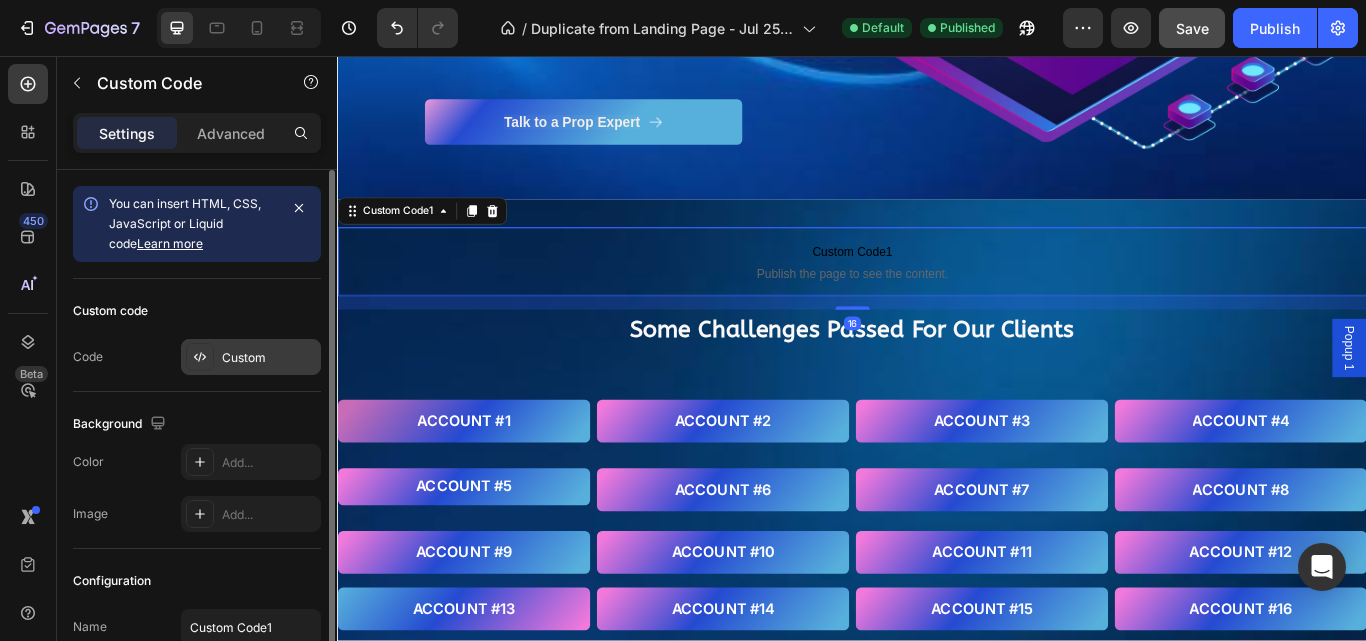 click on "Custom" at bounding box center [251, 357] 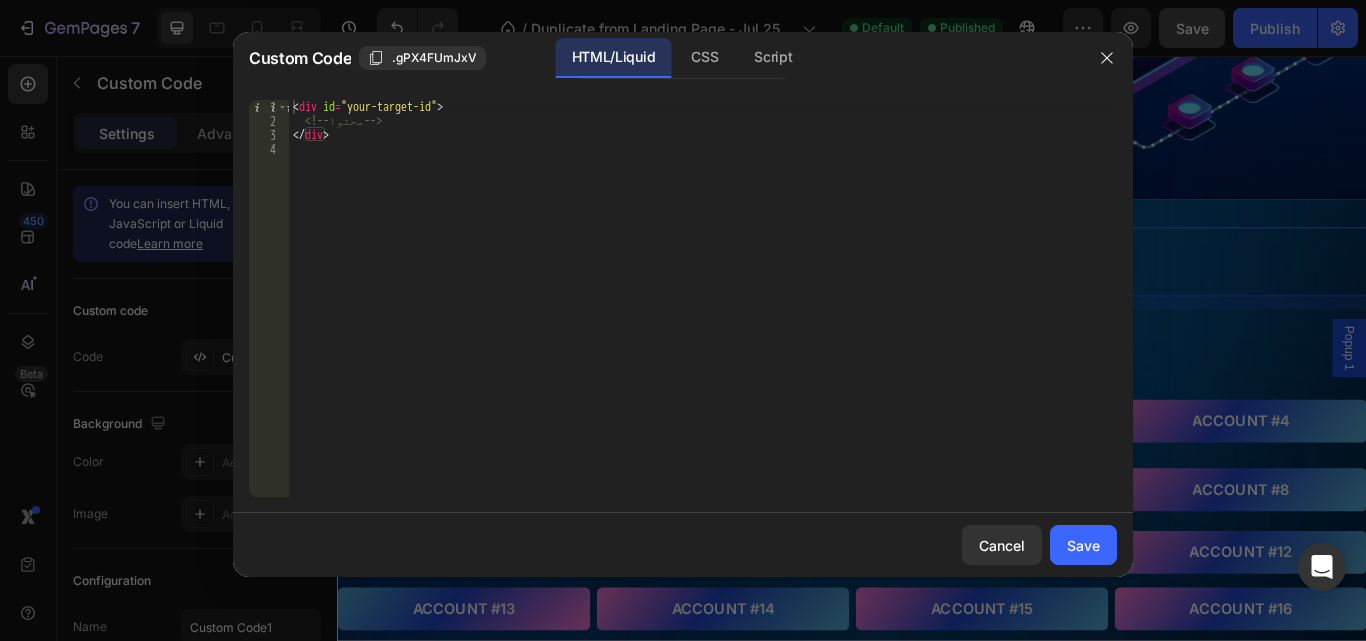 click on "1 2 3 4 < div   id = "your-target-id" >    <!--  محتوا  --> </ div >     הההההההההההההההההההההההההההההההההההההההההההההההההההההההההההההההההההההההההההההההההההההההההההההההההההההההההההההההההההההההההההההההההההההההההההההההההההההההההההההההההההההההההההההההההההההההההההההההההההההההההההההההההההההההההההההההההההההההההההההההההההההההההההההההה XXXXXXXXXXXXXXXXXXXXXXXXXXXXXXXXXXXXXXXXXXXXXXXXXXXXXXXXXXXXXXXXXXXXXXXXXXXXXXXXXXXXXXXXXXXXXXXXXXXXXXXXXXXXXXXXXXXXXXXXXXXXXXXXXXXXXXXXXXXXXXXXXXXXXXXXXXXXXXXXXXXXXXXXXXXXXXXXXXXXXXXXXXXXXXXXXXXXXXXXXXXXXXXXXXXXXXXXXXXXXXXXXXXXXXXXXXXXXXXXXXXXXXXXXXXXXXXX" 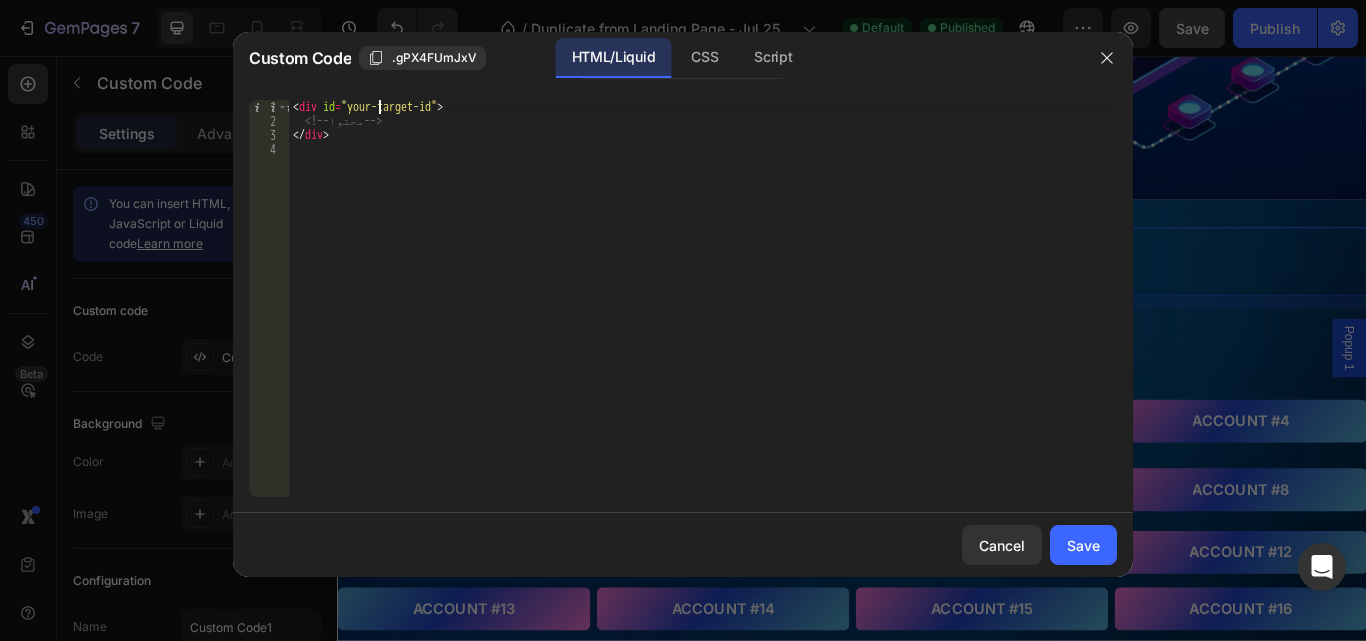 click on "< div   id = "your-target-id" >    <!--  محتوا  --> </ div >" at bounding box center [703, 312] 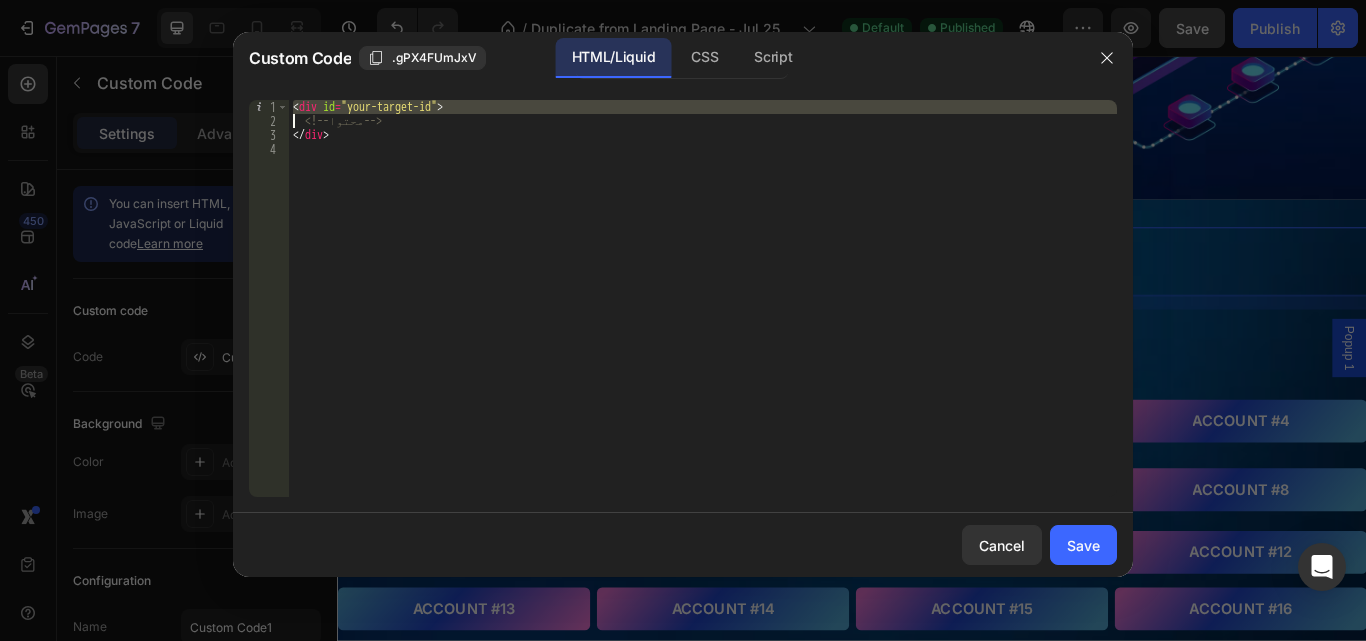 click on "< div   id = "your-target-id" >    <!--  محتوا  --> </ div >" at bounding box center (703, 312) 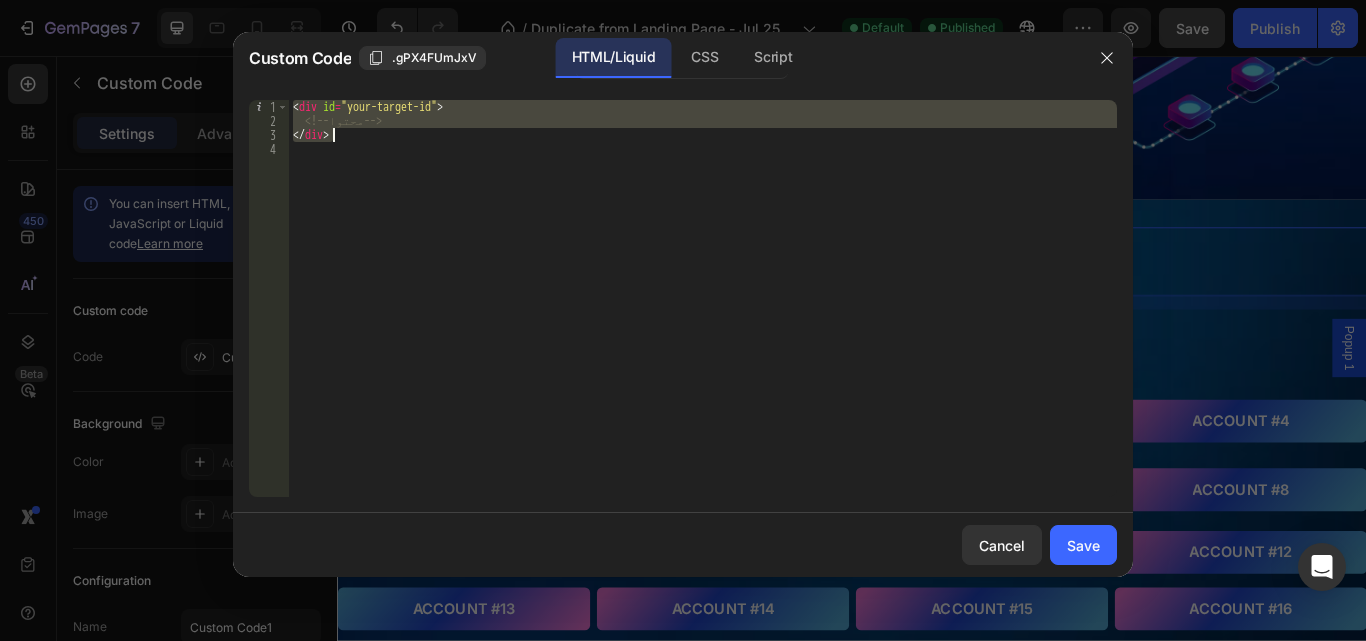 drag, startPoint x: 290, startPoint y: 103, endPoint x: 348, endPoint y: 140, distance: 68.7968 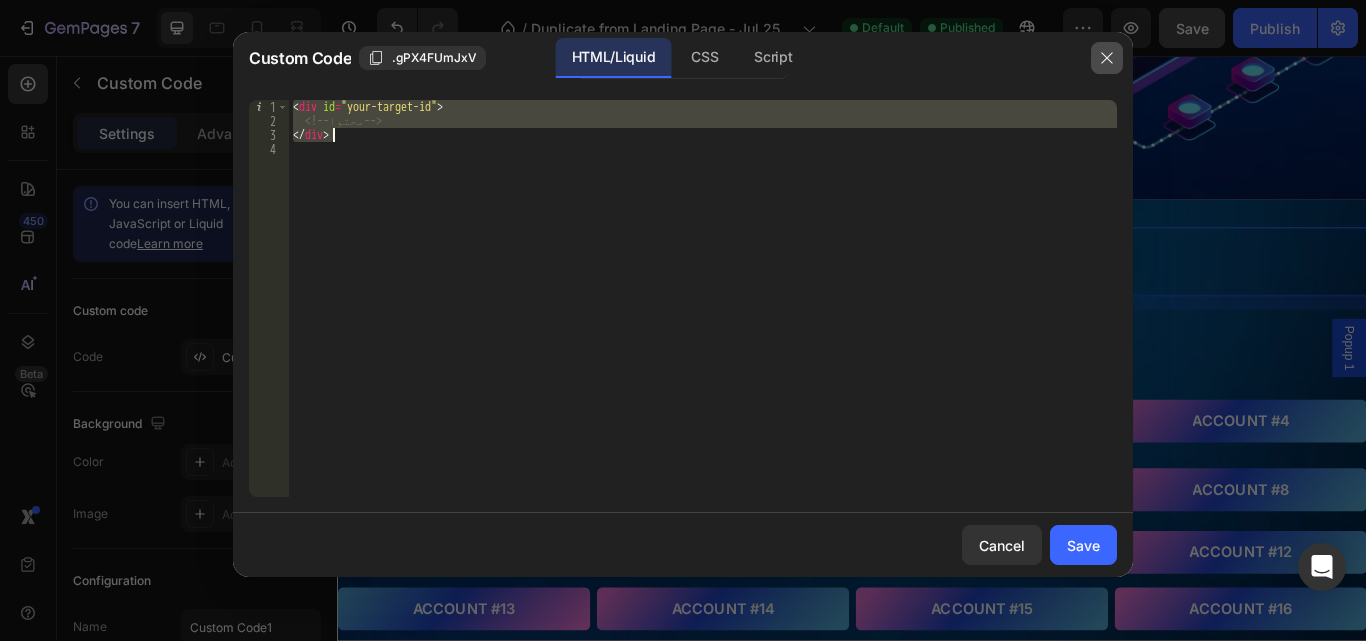 click 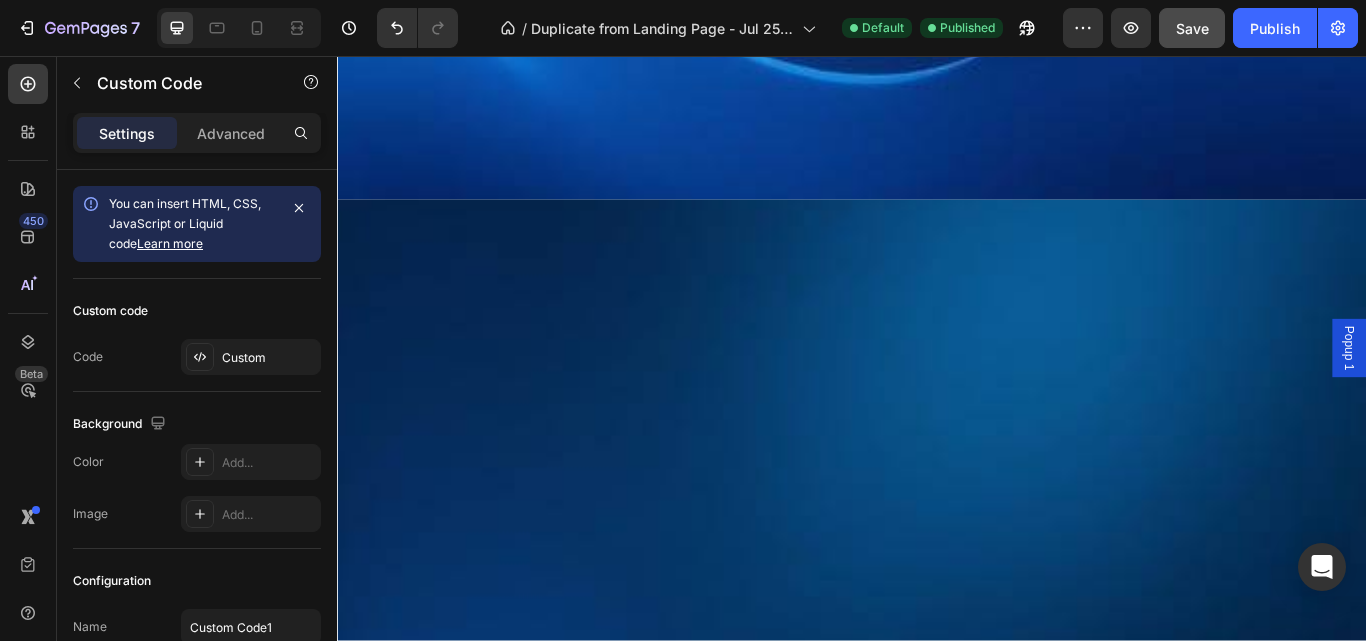 scroll, scrollTop: 9382, scrollLeft: 0, axis: vertical 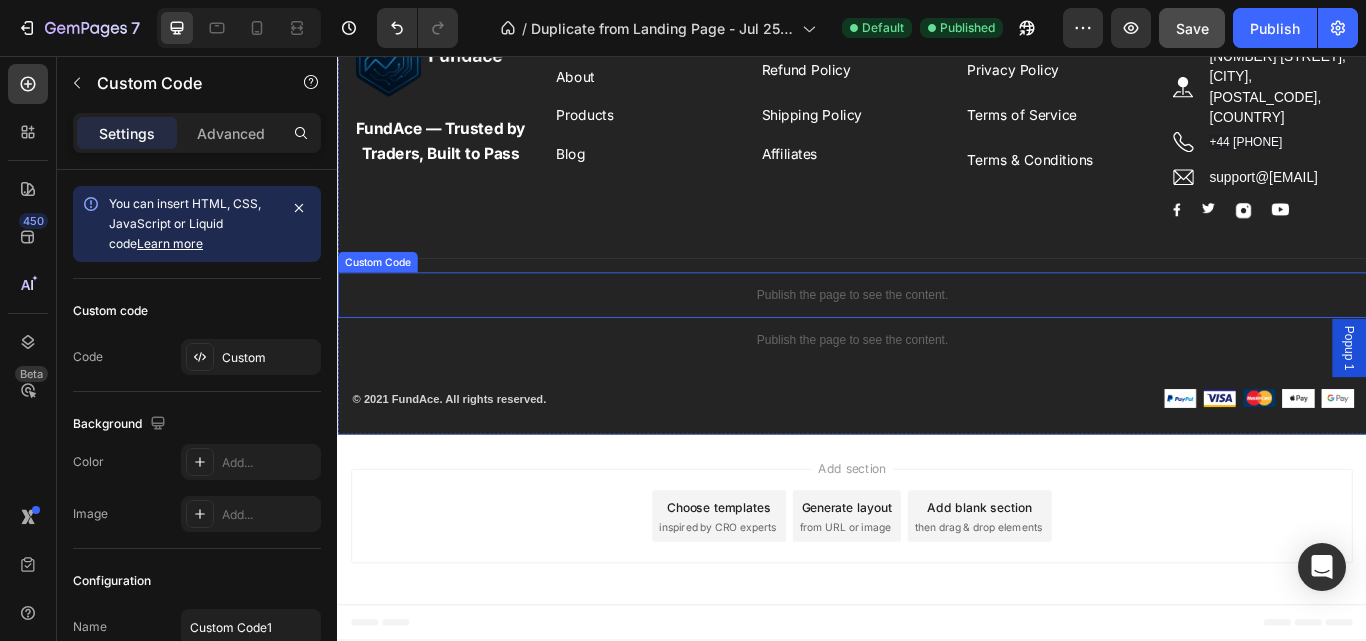 click on "Publish the page to see the content." at bounding box center (937, 335) 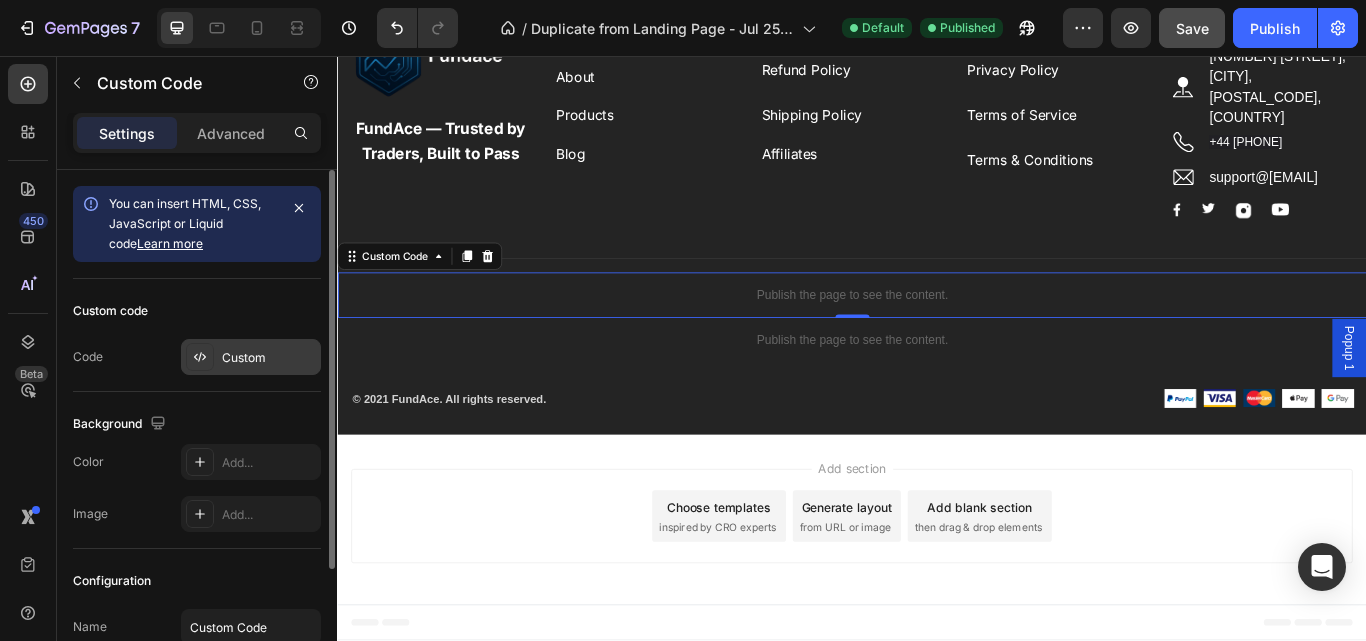 click on "Custom" at bounding box center (251, 357) 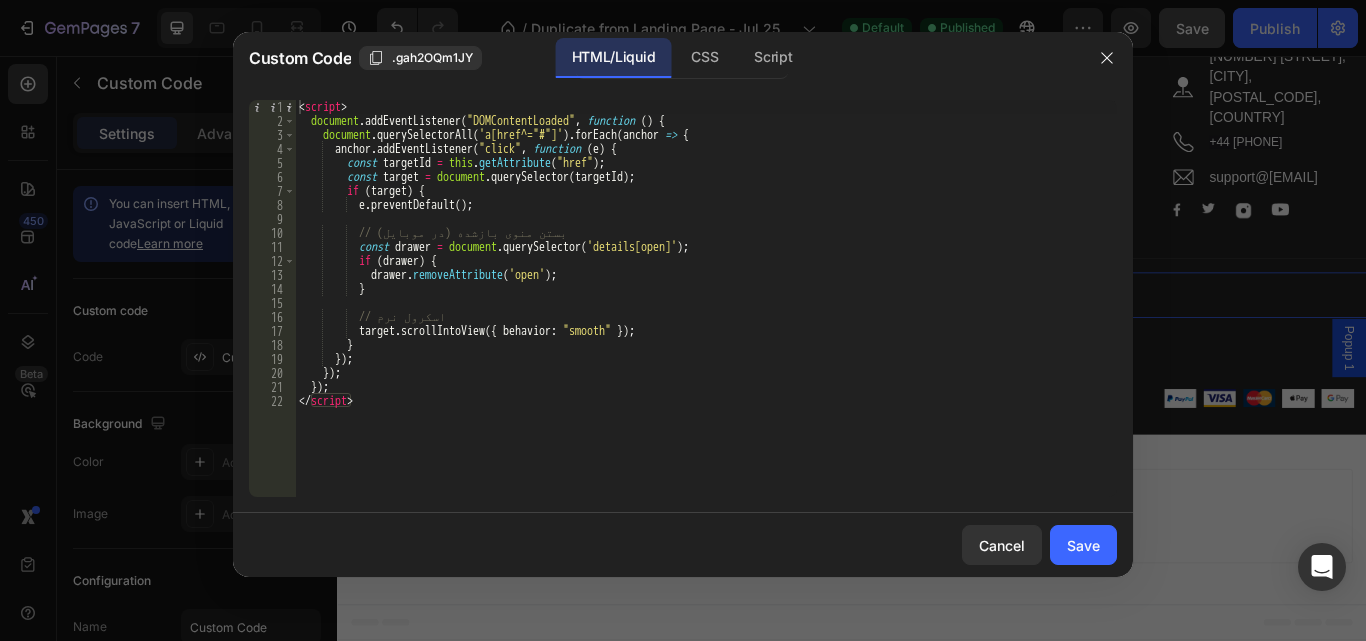 click at bounding box center (683, 320) 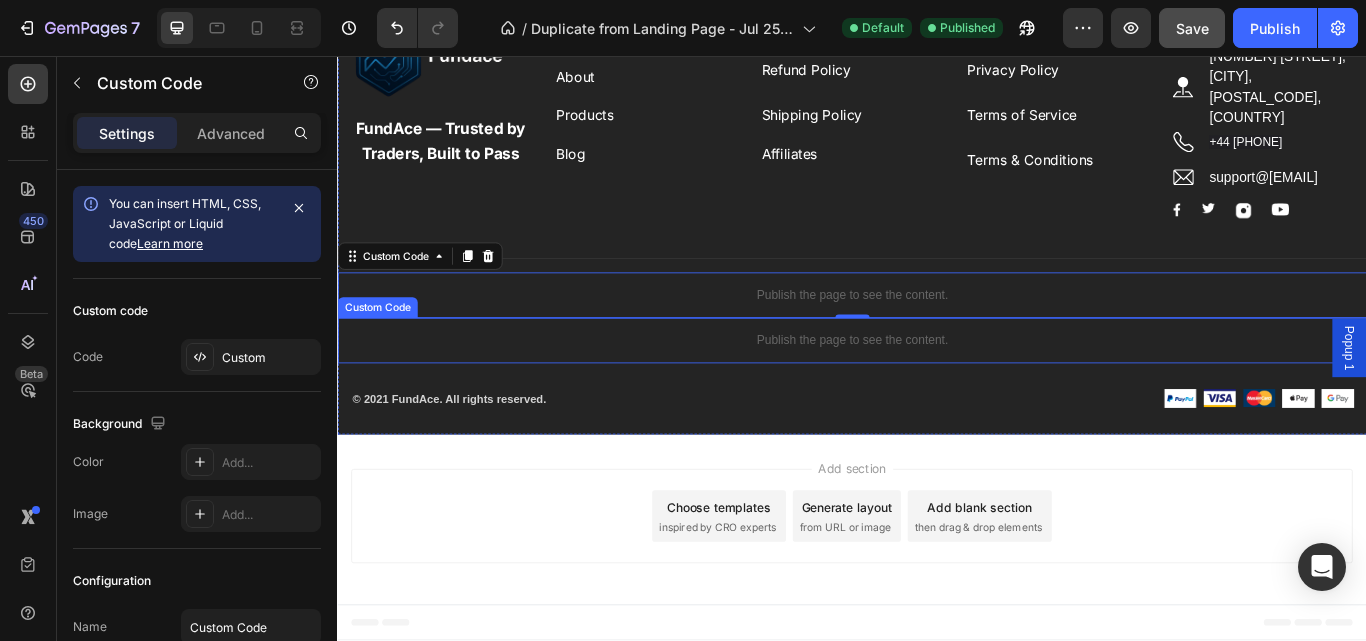 click on "Publish the page to see the content." at bounding box center (937, 388) 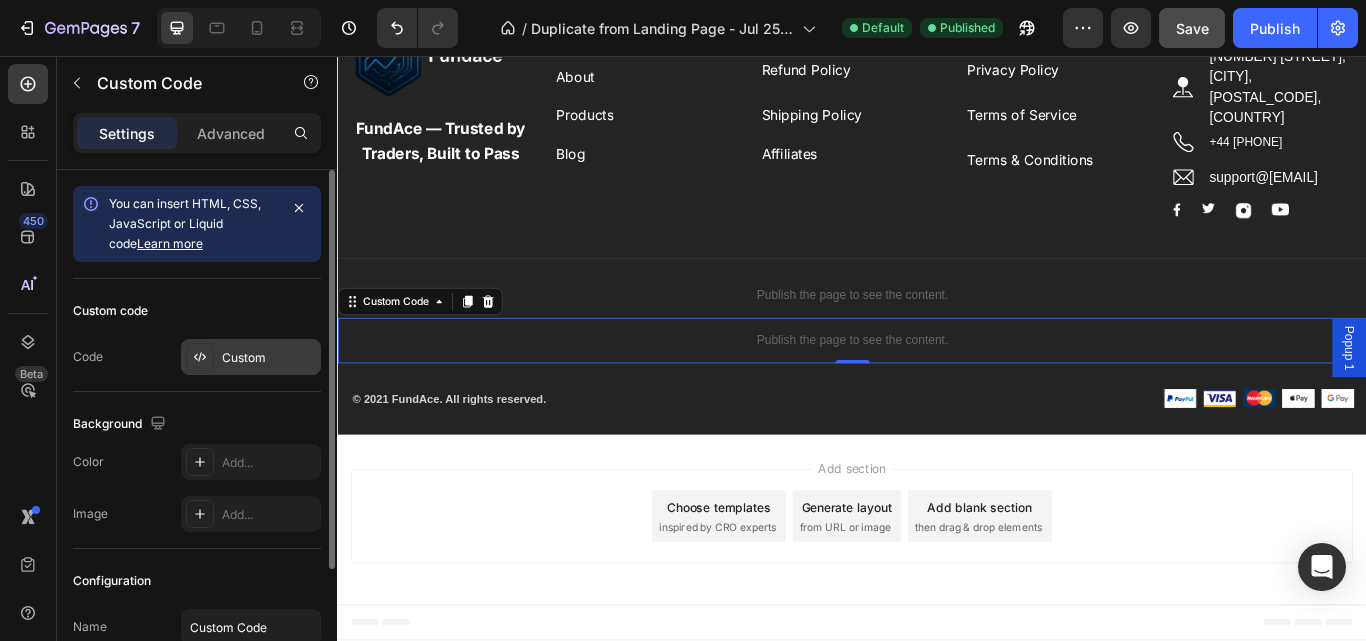 click on "Custom" at bounding box center [269, 358] 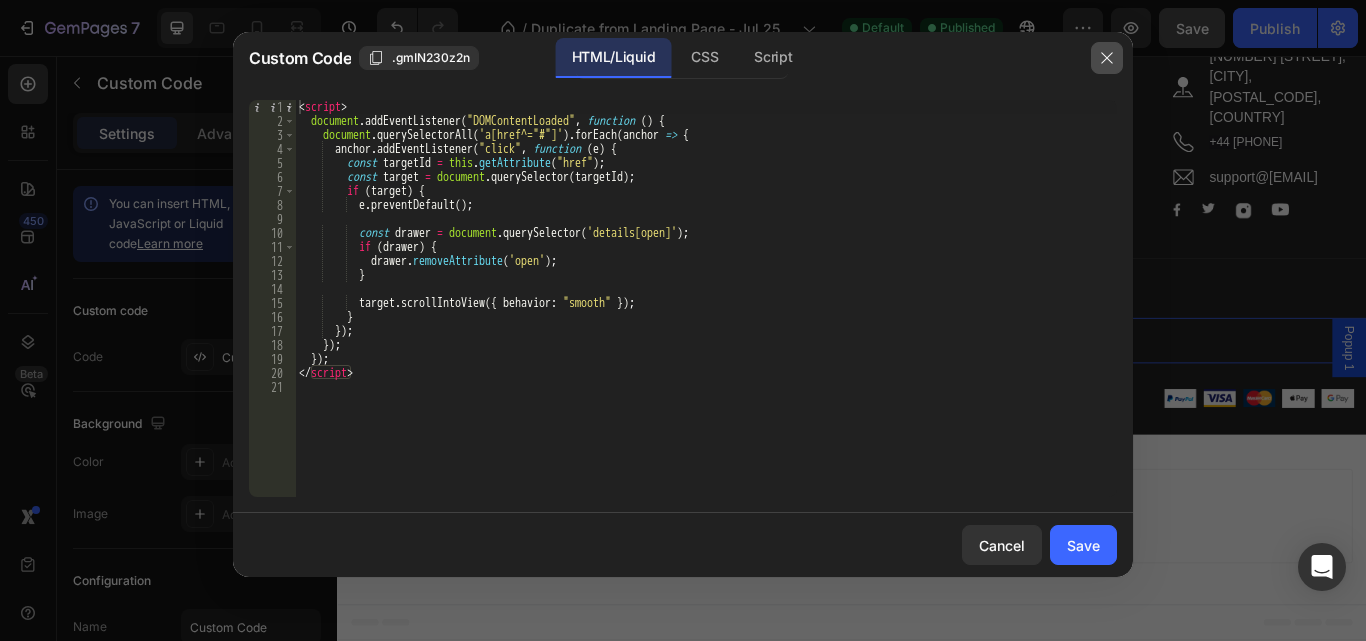 click 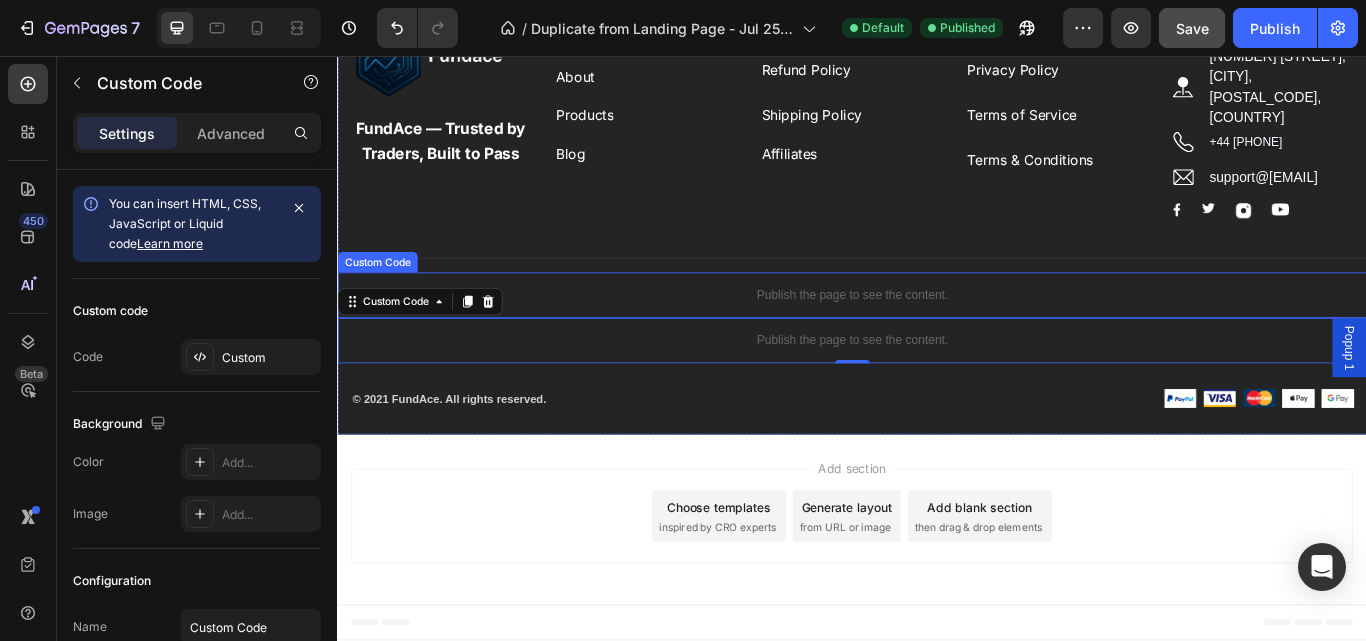 click on "Publish the page to see the content." at bounding box center [937, 335] 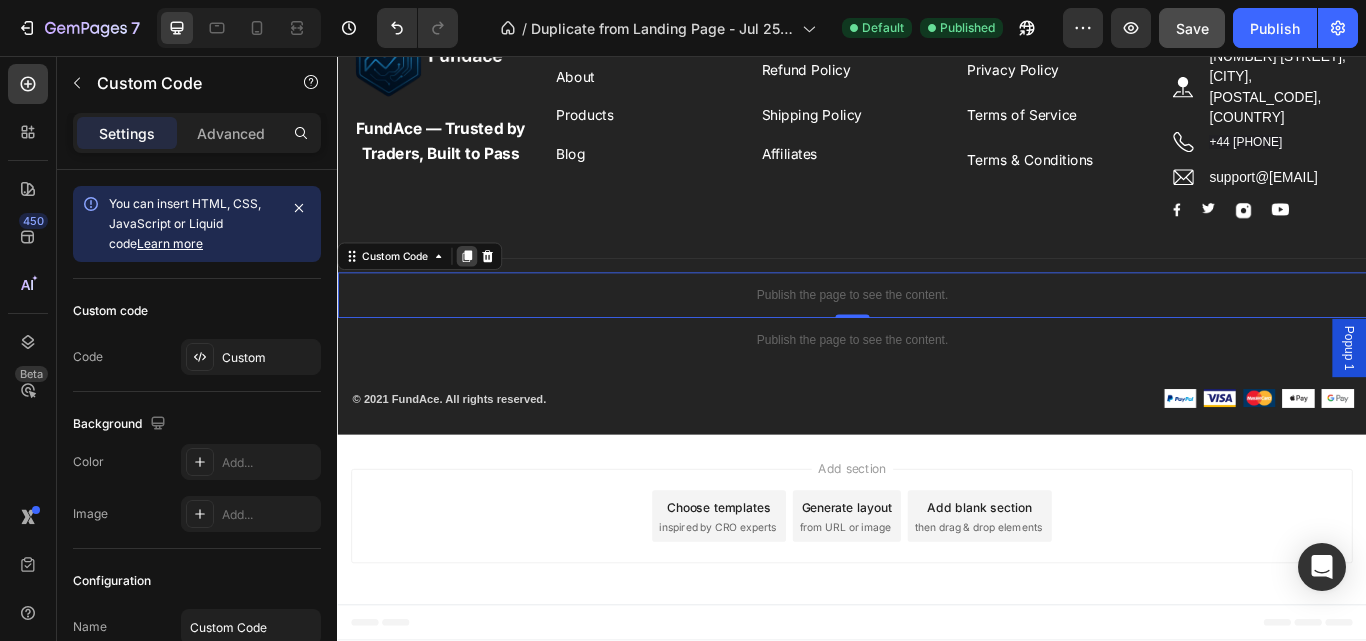 click 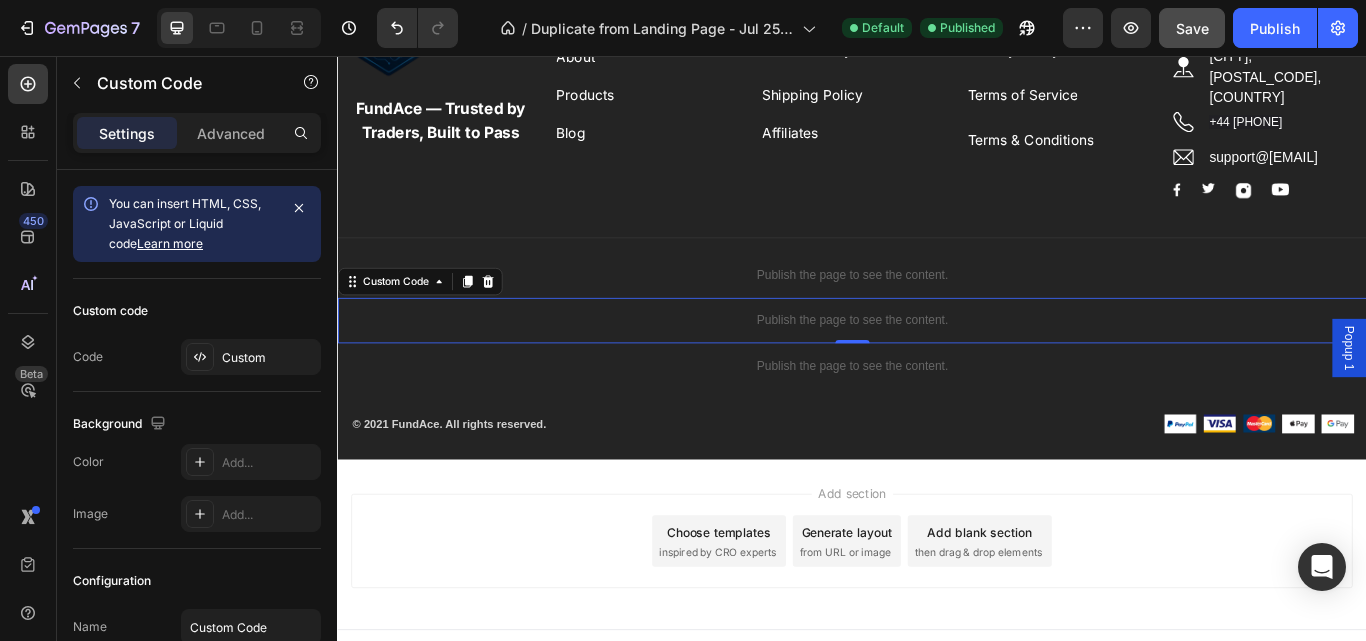 scroll, scrollTop: 9435, scrollLeft: 0, axis: vertical 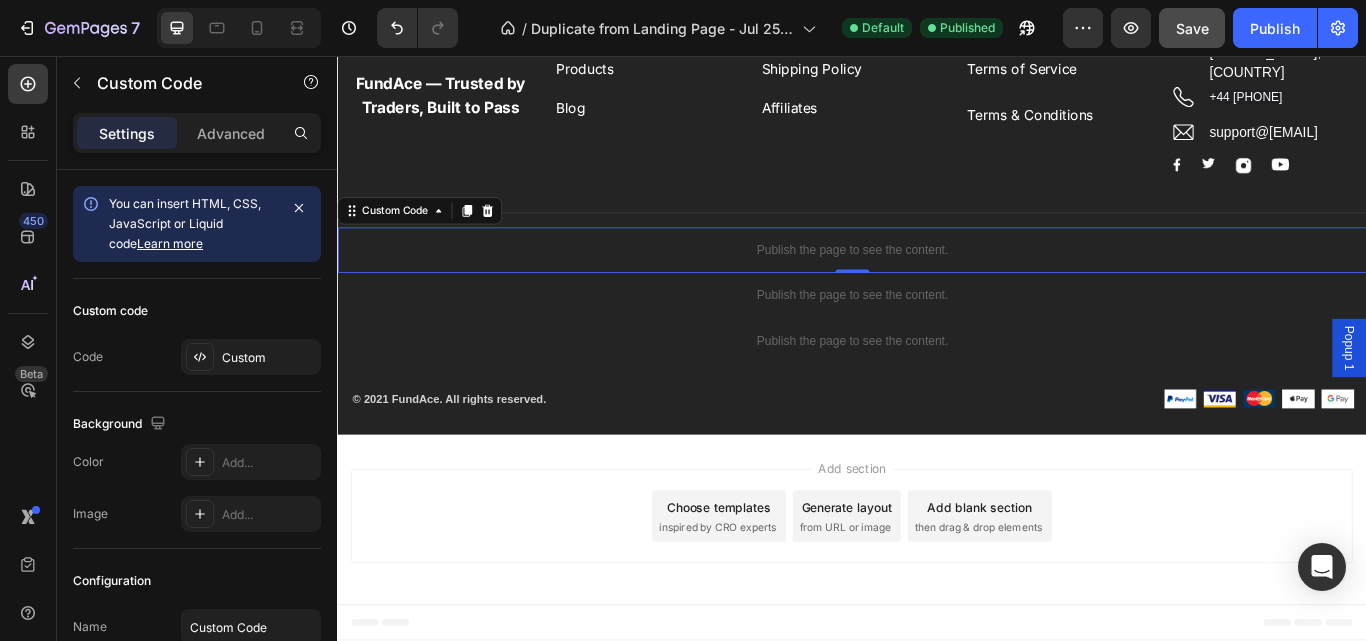 click on "Publish the page to see the content." at bounding box center [937, 282] 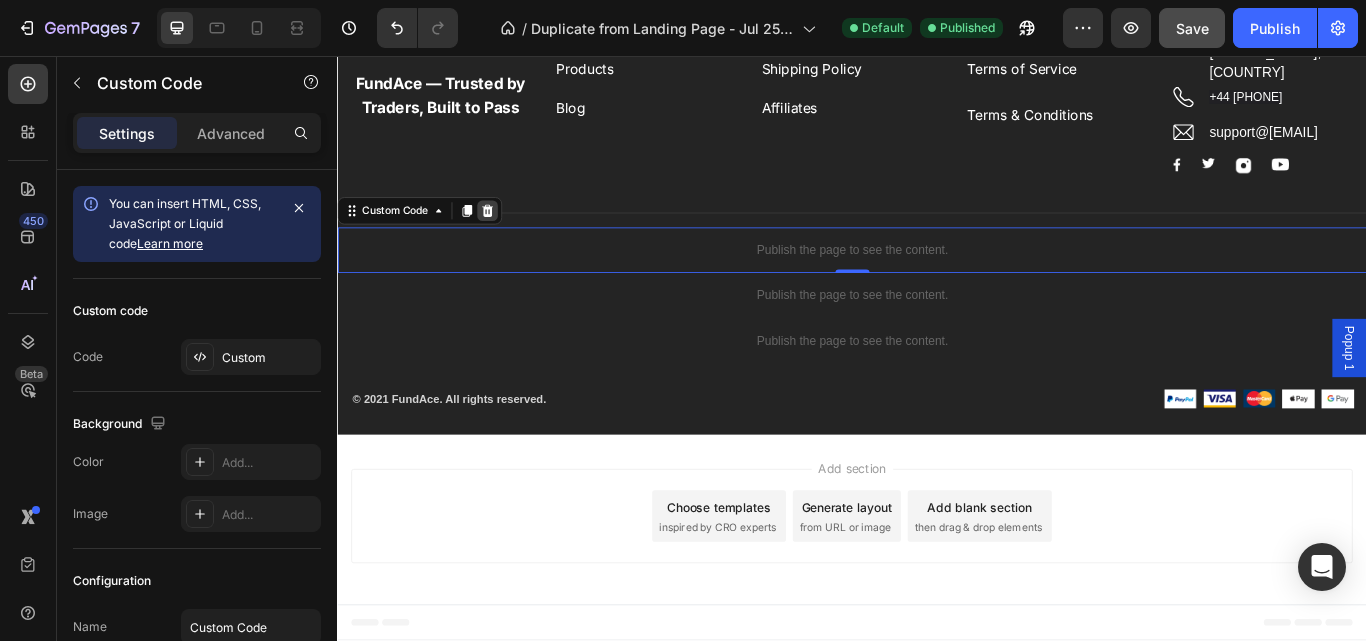 click 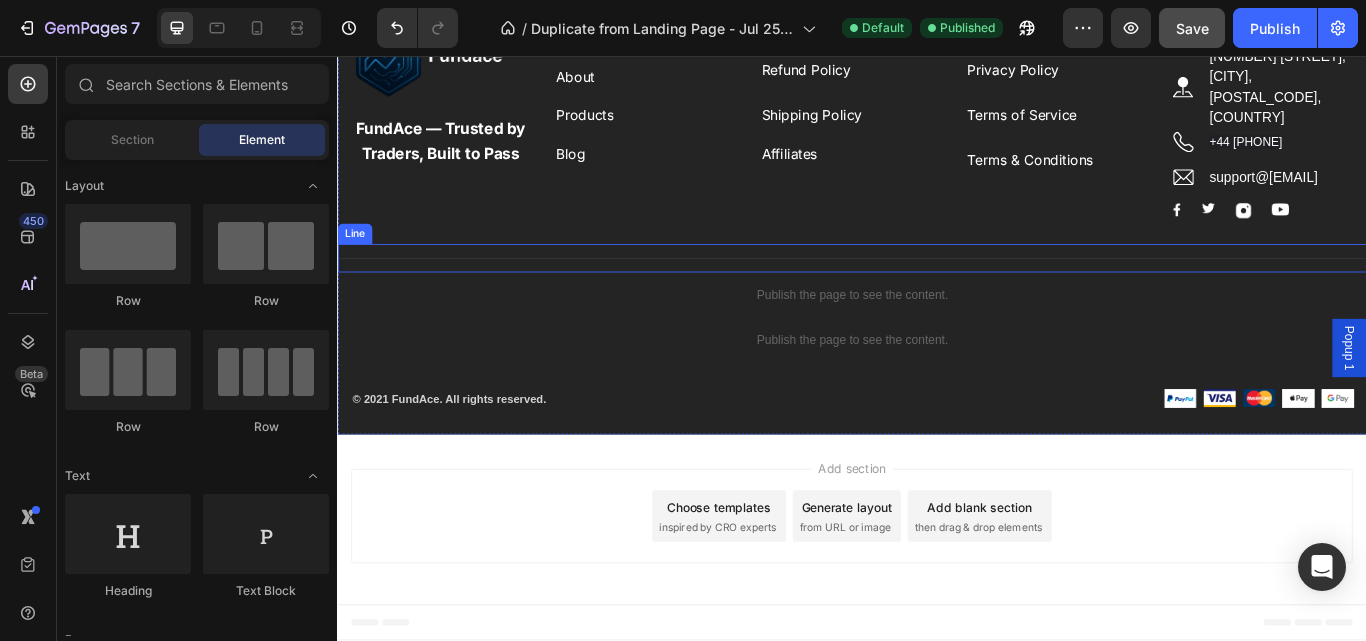 scroll, scrollTop: 9382, scrollLeft: 0, axis: vertical 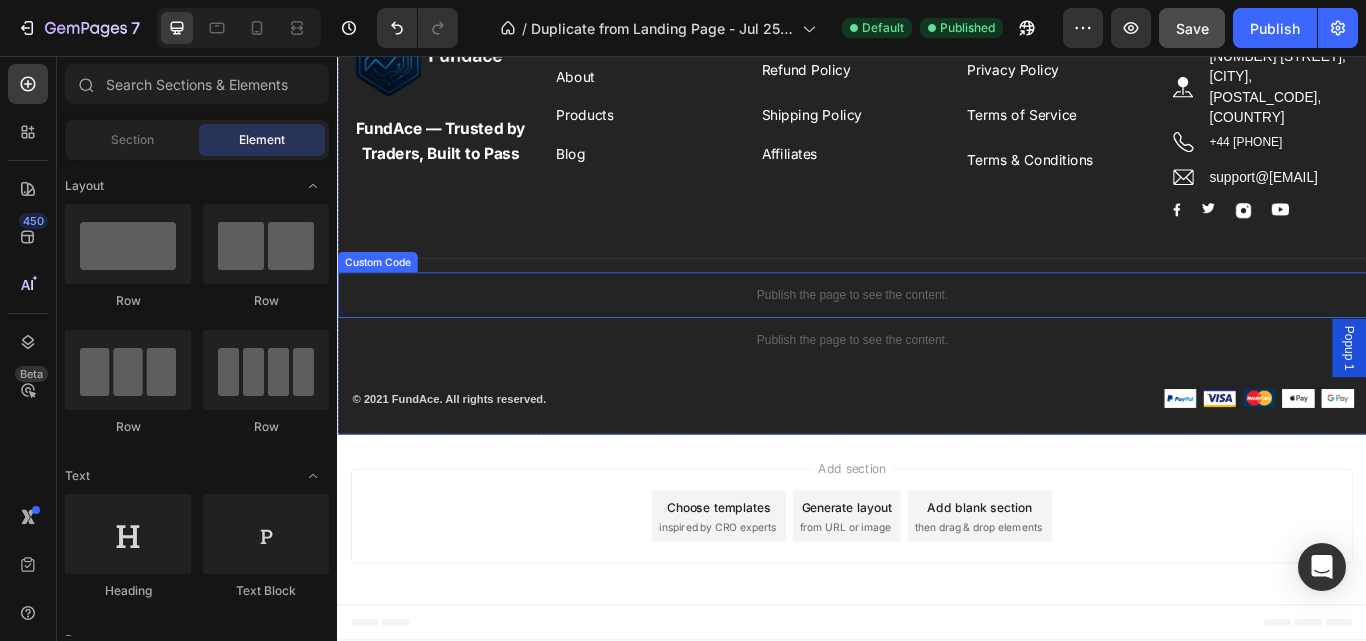 click on "Publish the page to see the content." at bounding box center [937, 335] 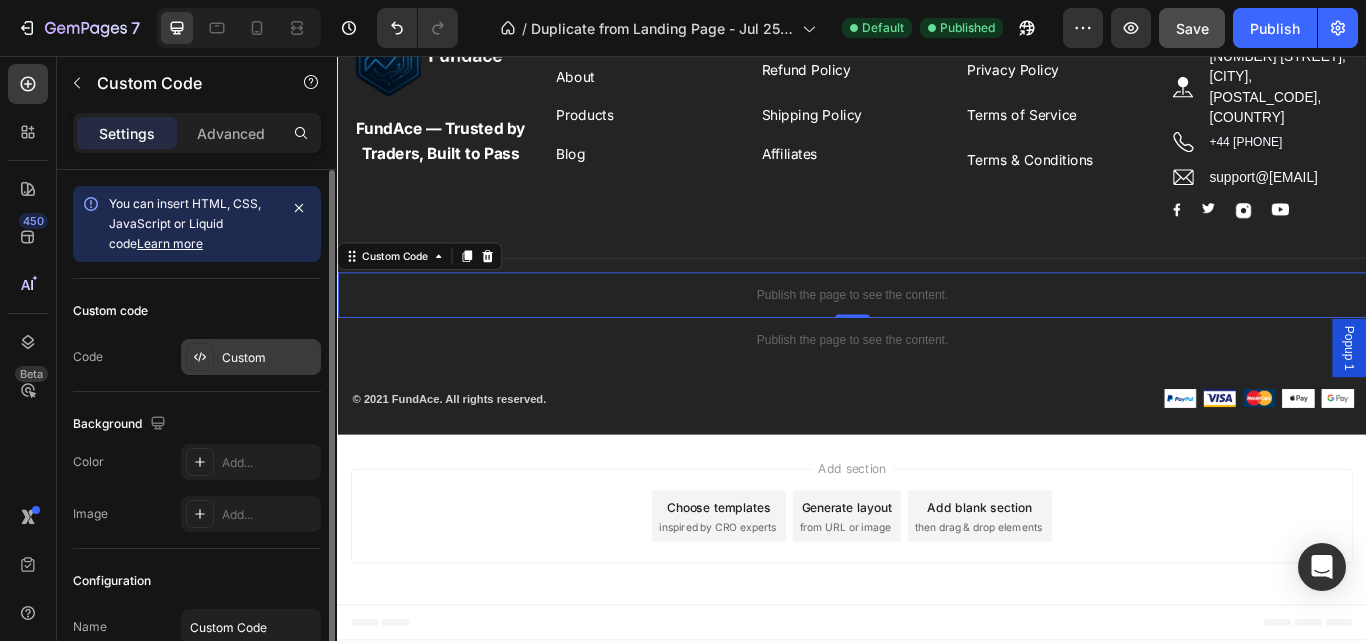click on "Custom" at bounding box center (269, 358) 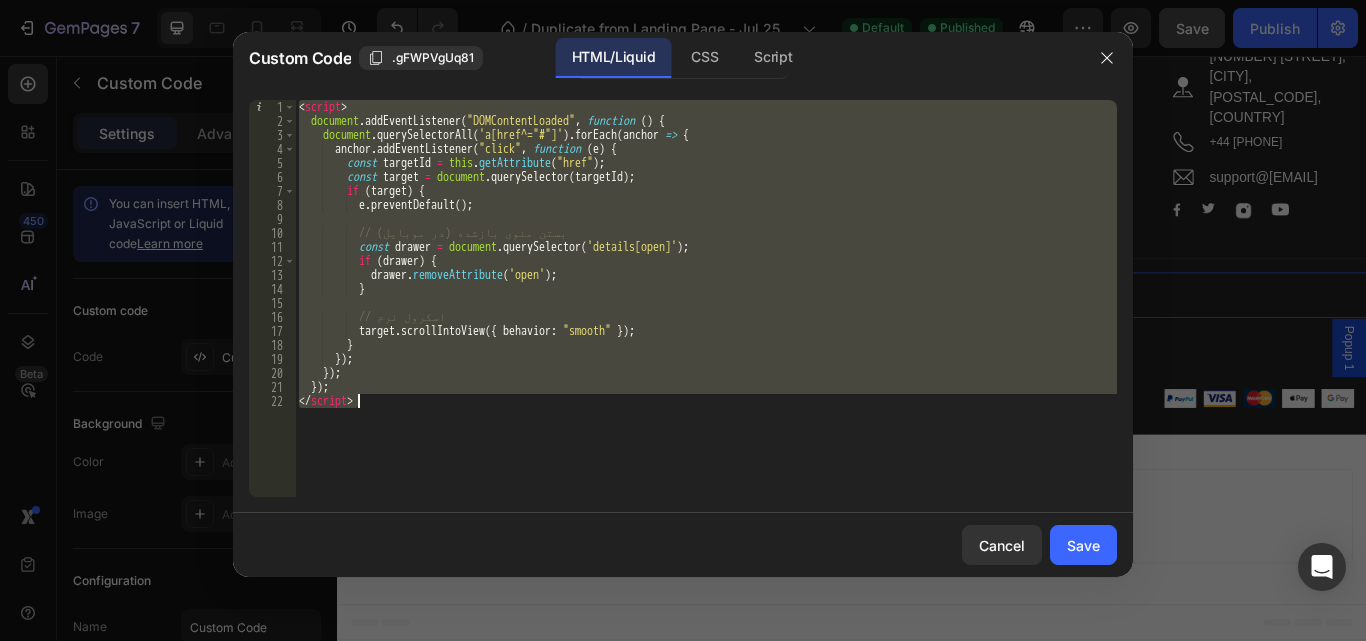 drag, startPoint x: 296, startPoint y: 105, endPoint x: 403, endPoint y: 444, distance: 355.4856 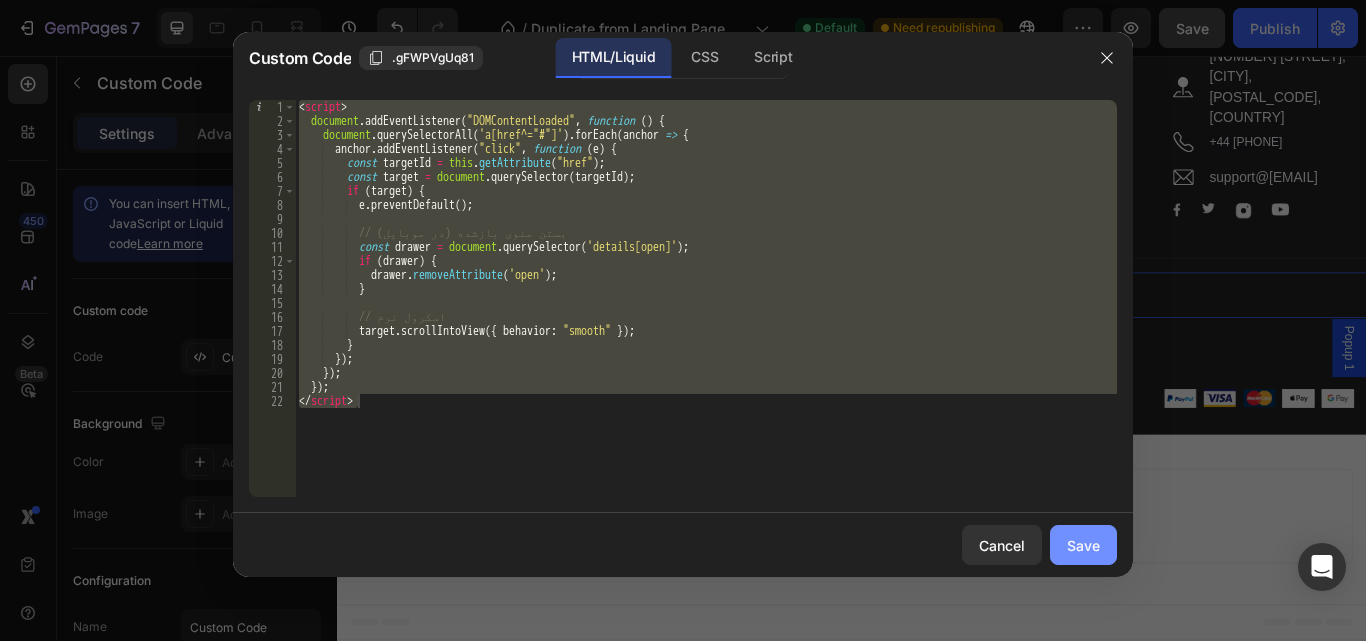 click on "Save" 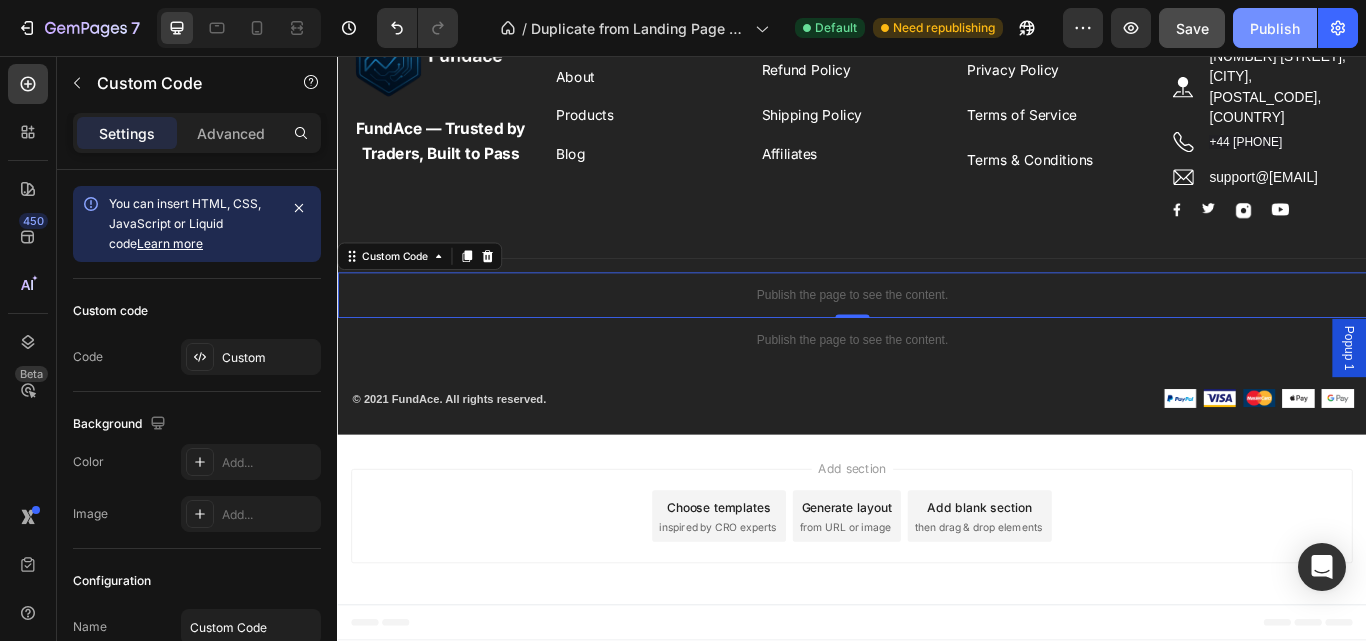 drag, startPoint x: 1250, startPoint y: 22, endPoint x: 1198, endPoint y: 128, distance: 118.06778 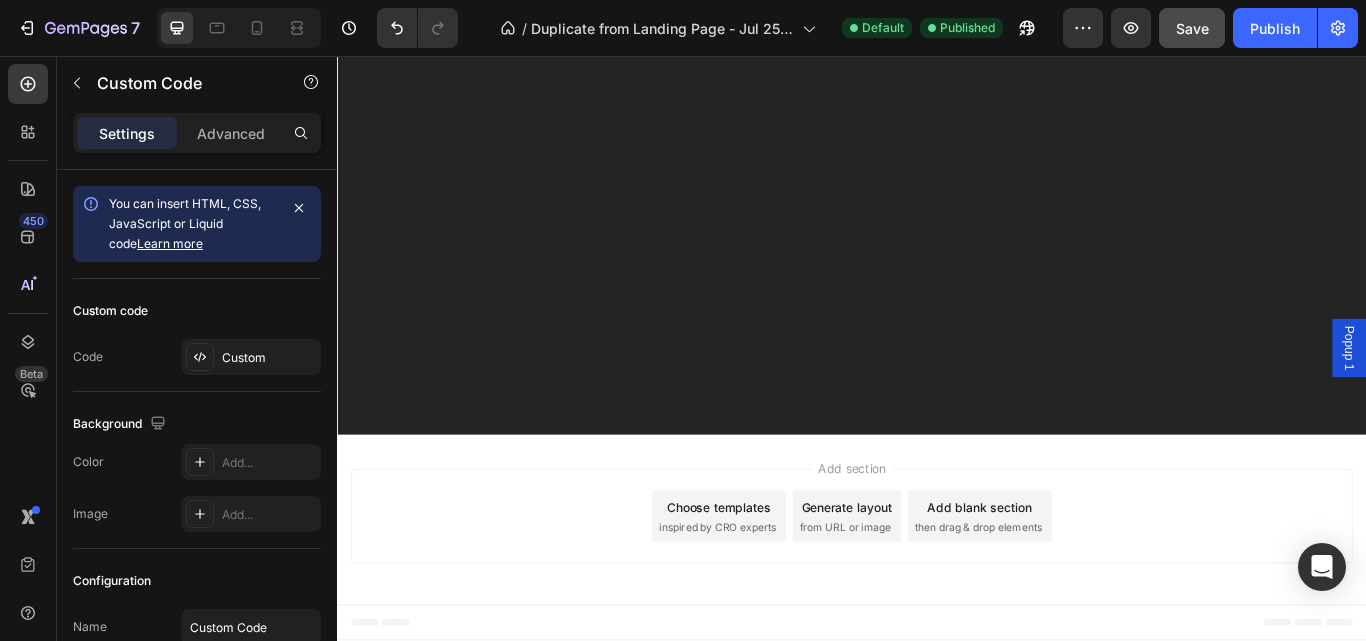 scroll, scrollTop: 0, scrollLeft: 0, axis: both 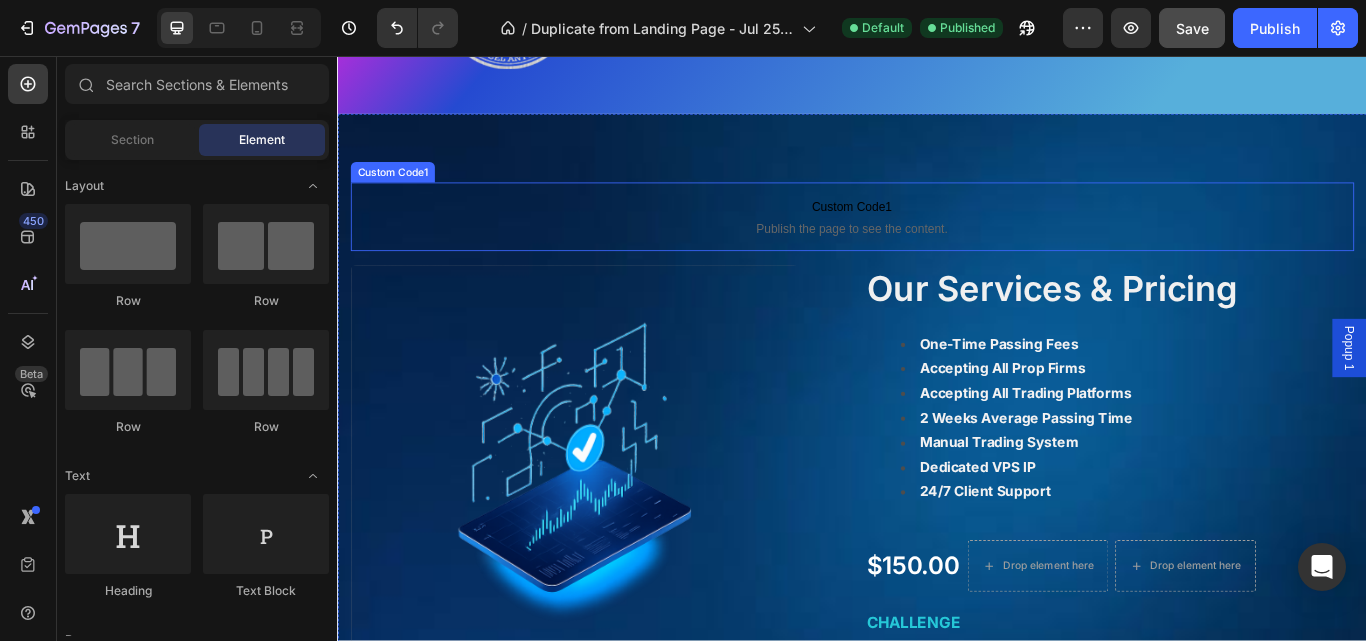 click on "Custom Code1" at bounding box center [937, 232] 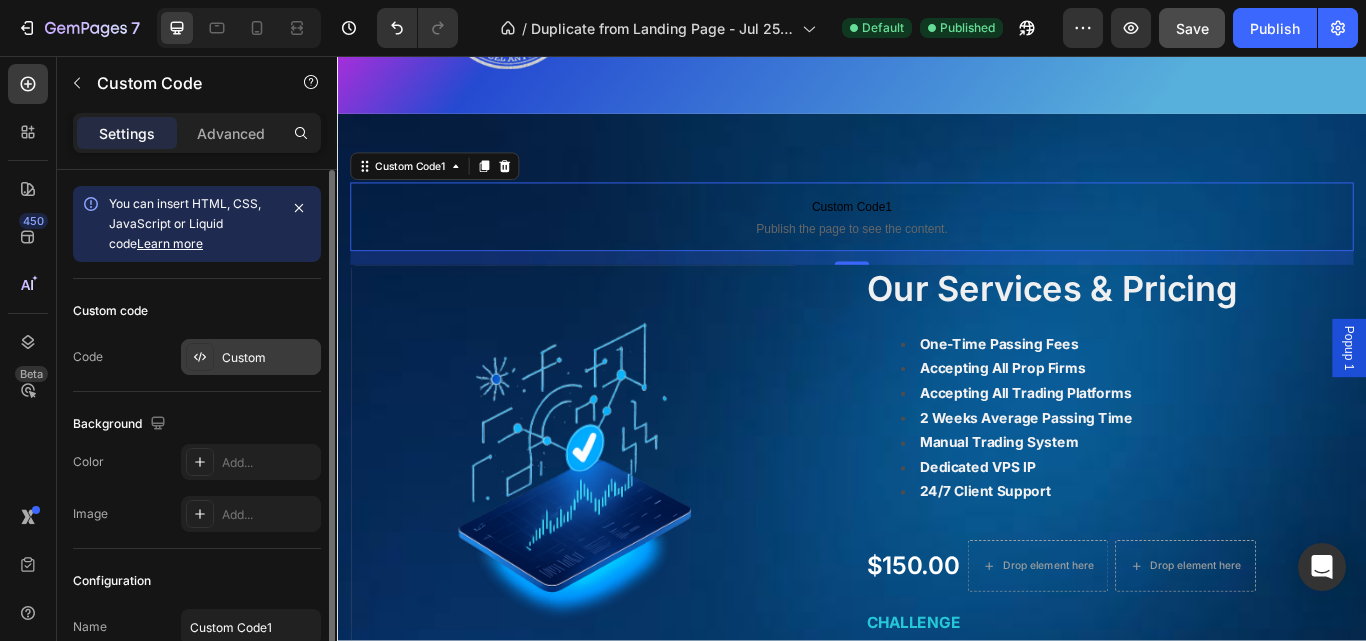 click on "Custom" at bounding box center [269, 358] 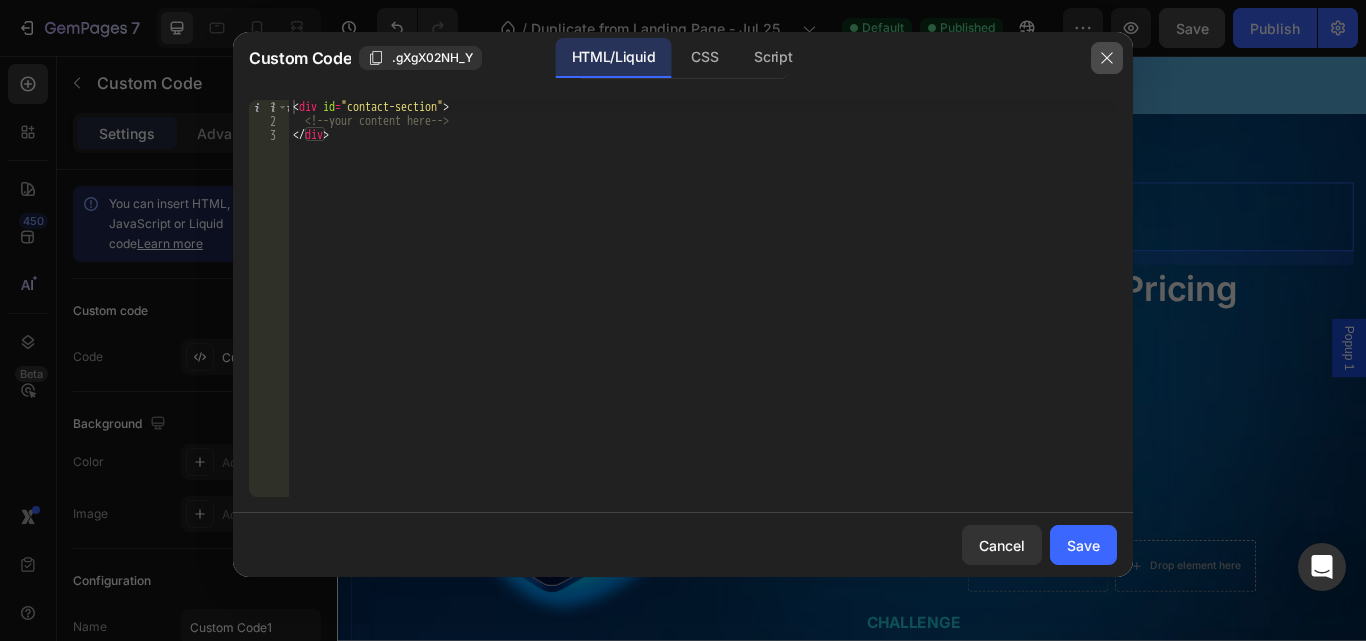 click 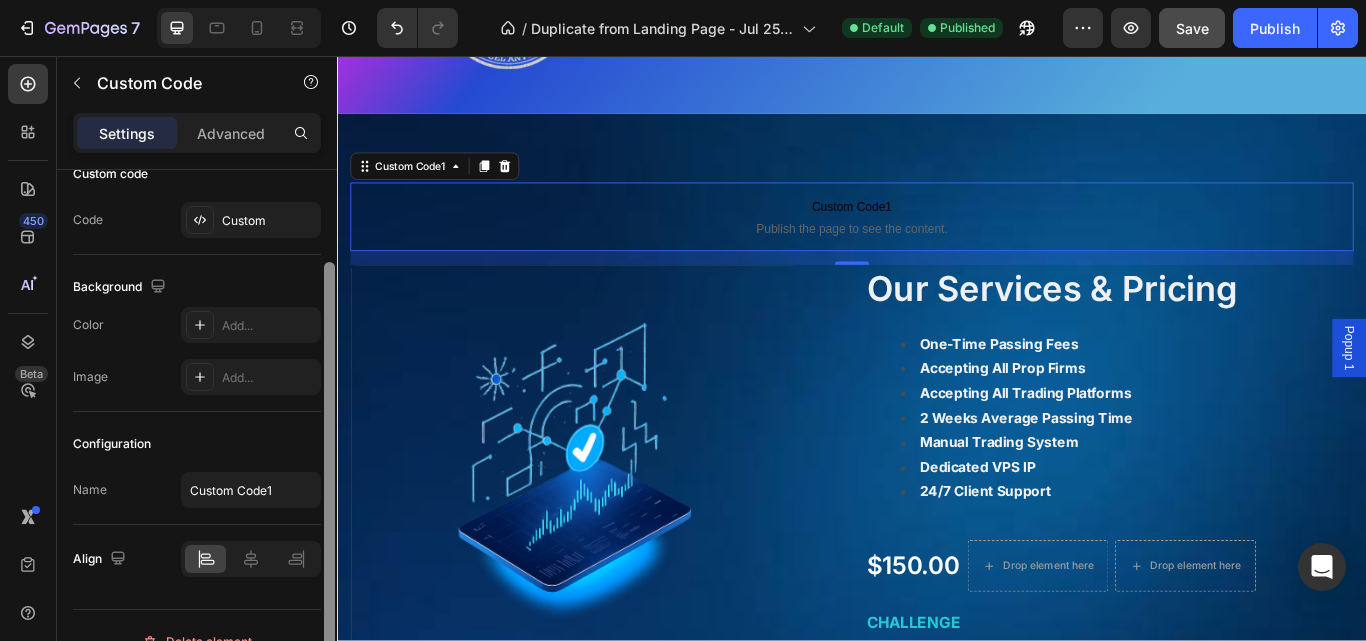 scroll, scrollTop: 169, scrollLeft: 0, axis: vertical 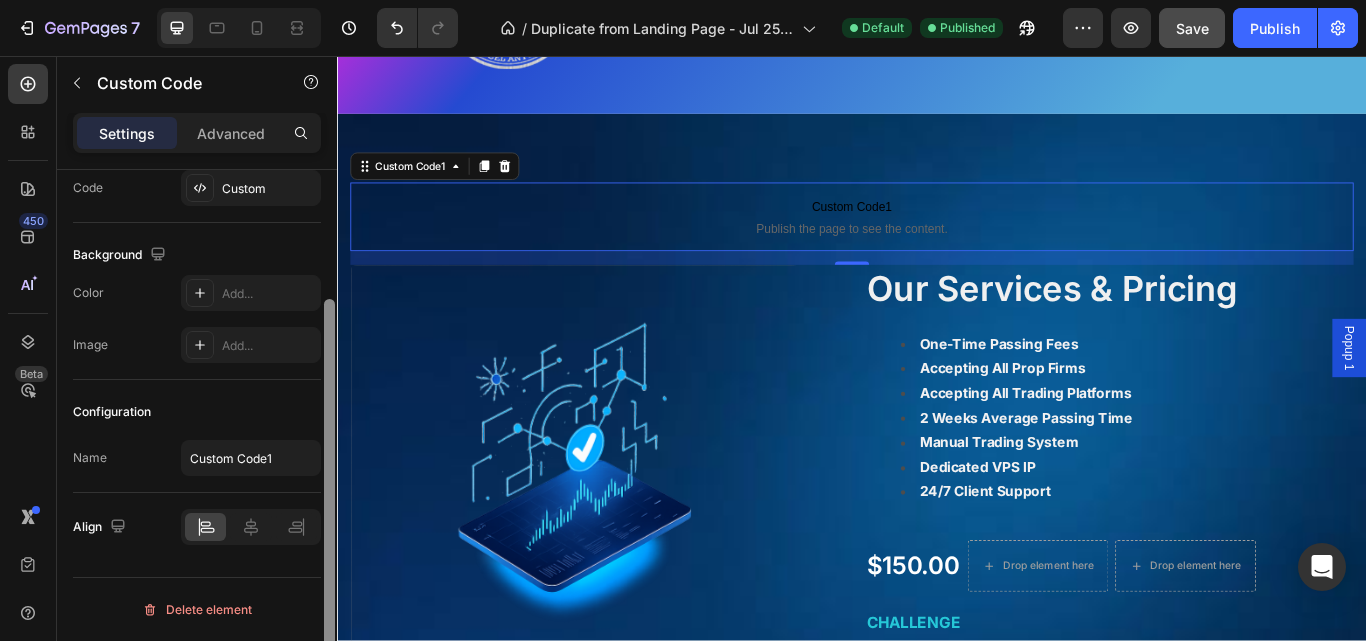 drag, startPoint x: 327, startPoint y: 394, endPoint x: 298, endPoint y: 656, distance: 263.60007 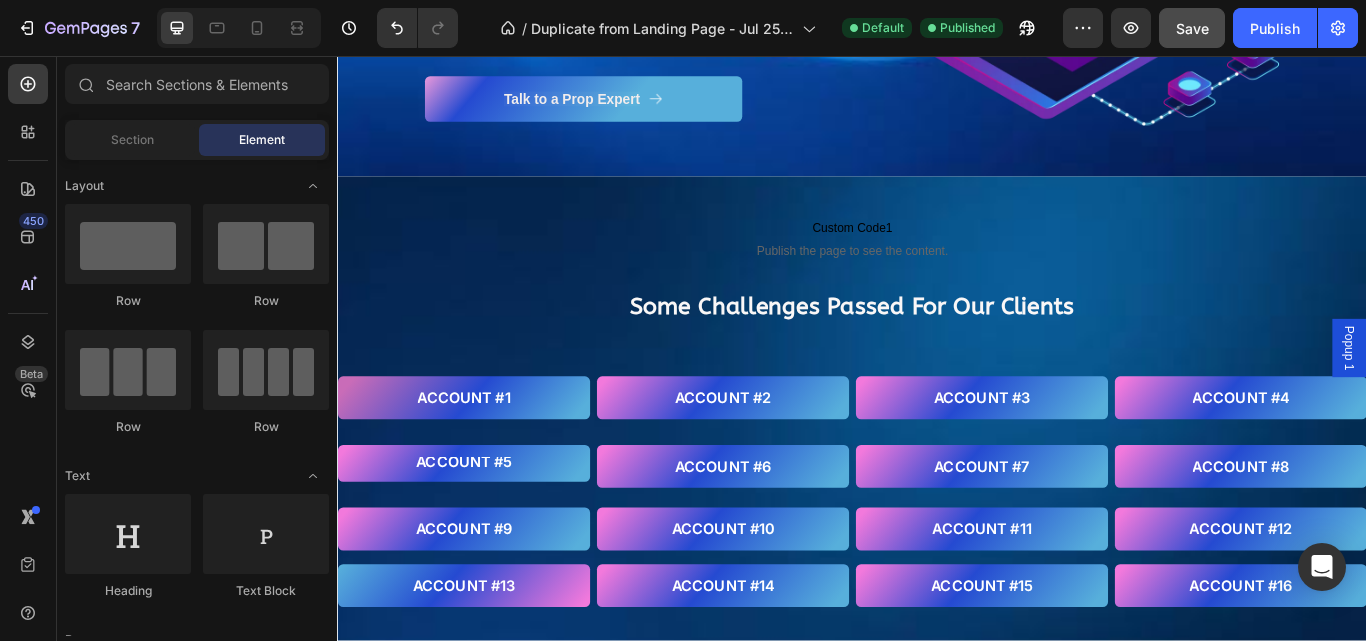 scroll, scrollTop: 3840, scrollLeft: 0, axis: vertical 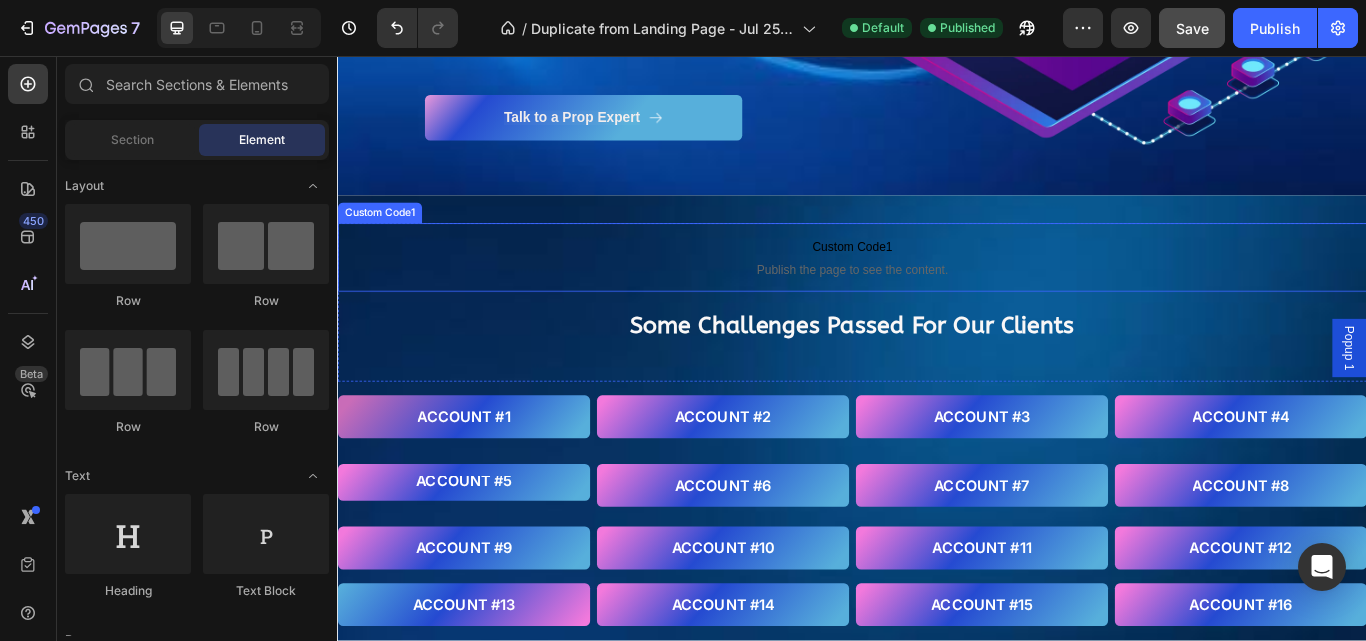 click on "Publish the page to see the content." at bounding box center (937, 305) 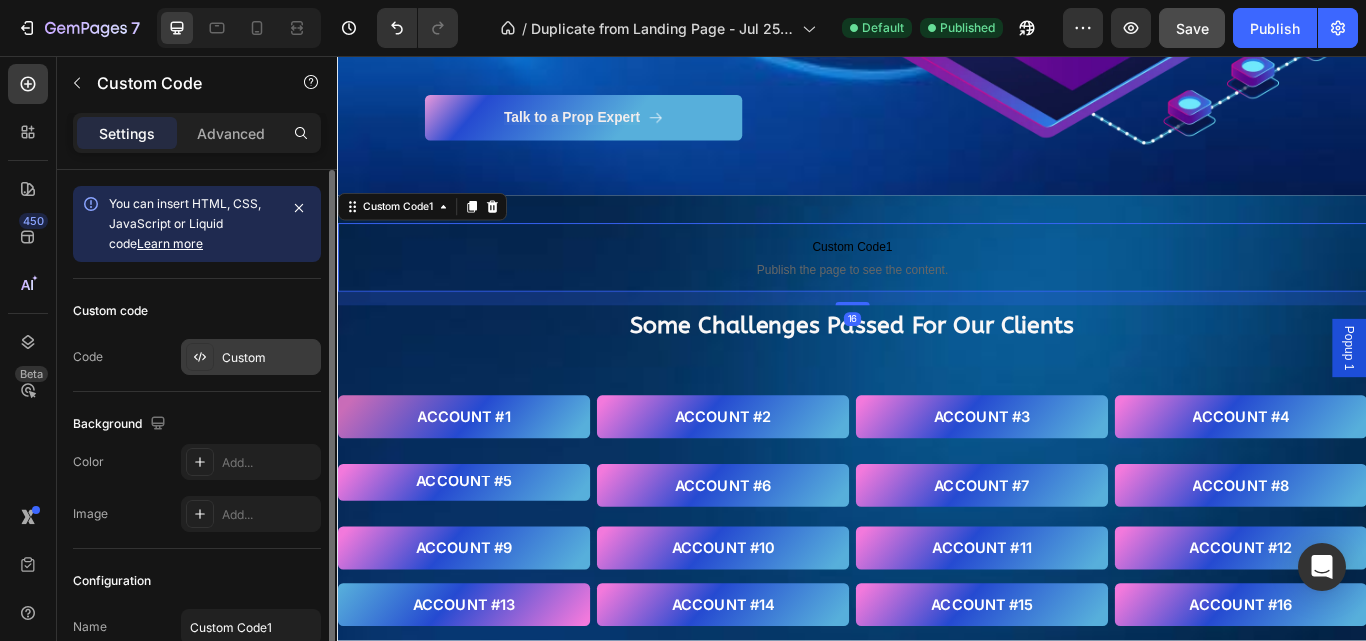 click on "Custom" at bounding box center [269, 358] 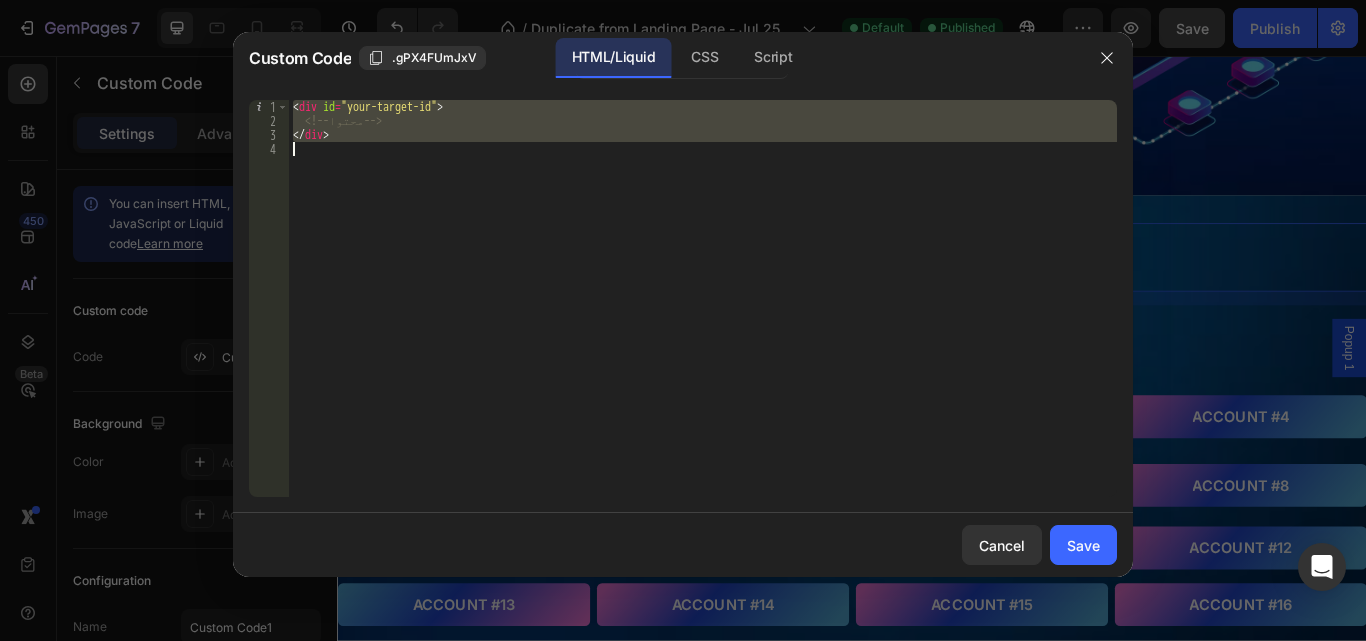 drag, startPoint x: 293, startPoint y: 107, endPoint x: 354, endPoint y: 147, distance: 72.94518 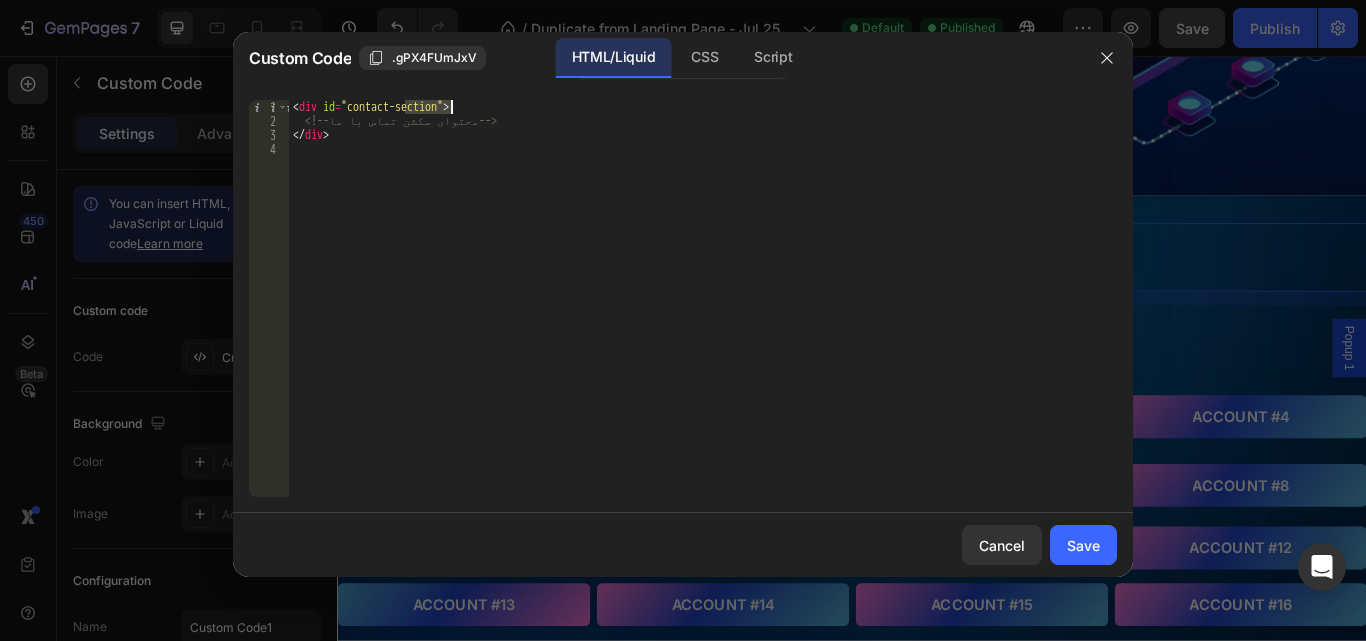 drag, startPoint x: 408, startPoint y: 107, endPoint x: 452, endPoint y: 105, distance: 44.04543 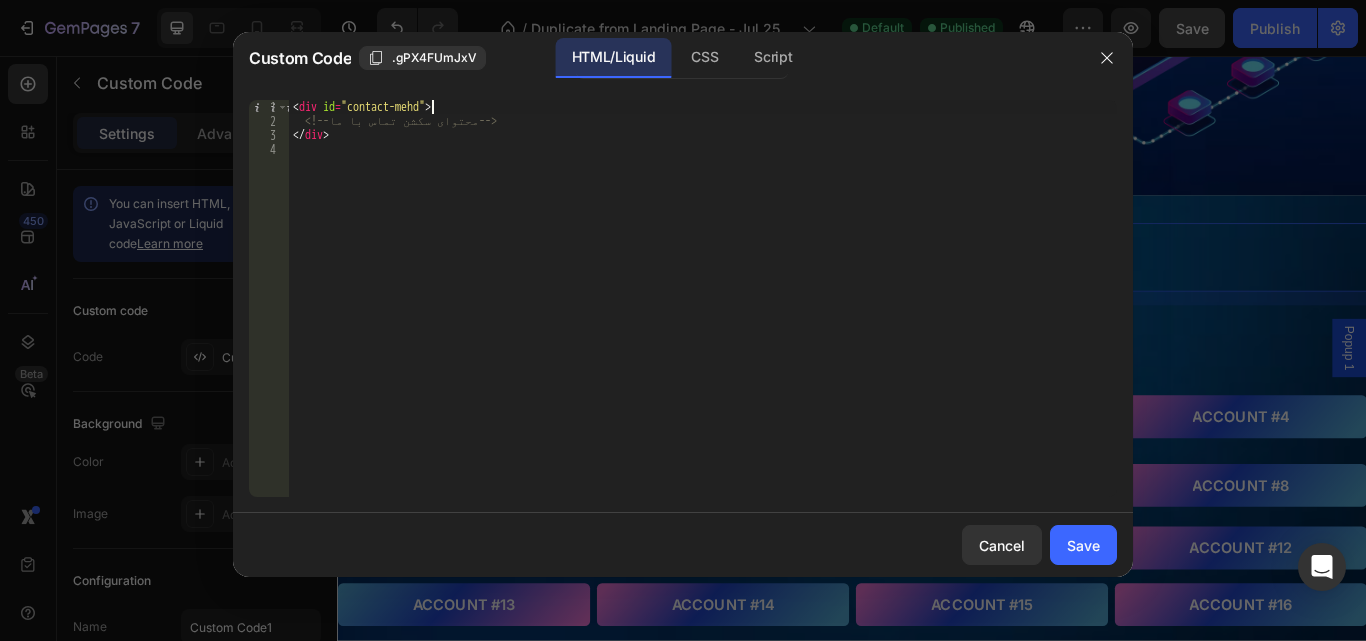 scroll, scrollTop: 0, scrollLeft: 12, axis: horizontal 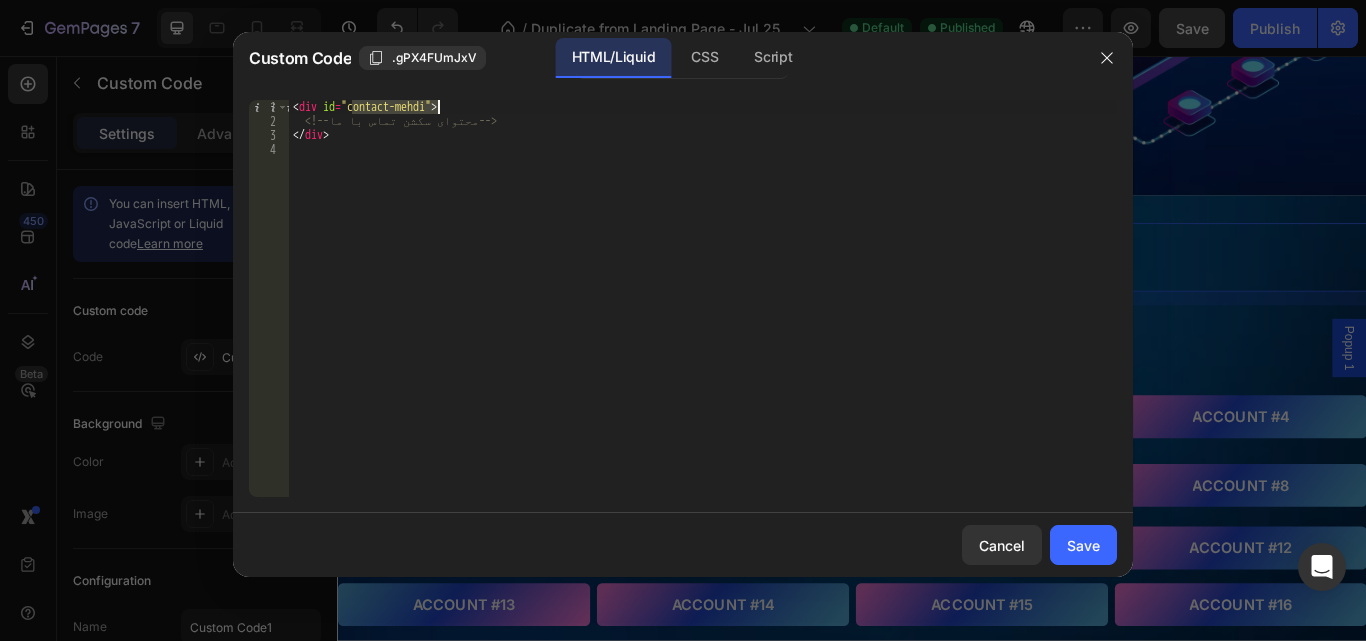 drag, startPoint x: 353, startPoint y: 104, endPoint x: 435, endPoint y: 101, distance: 82.05486 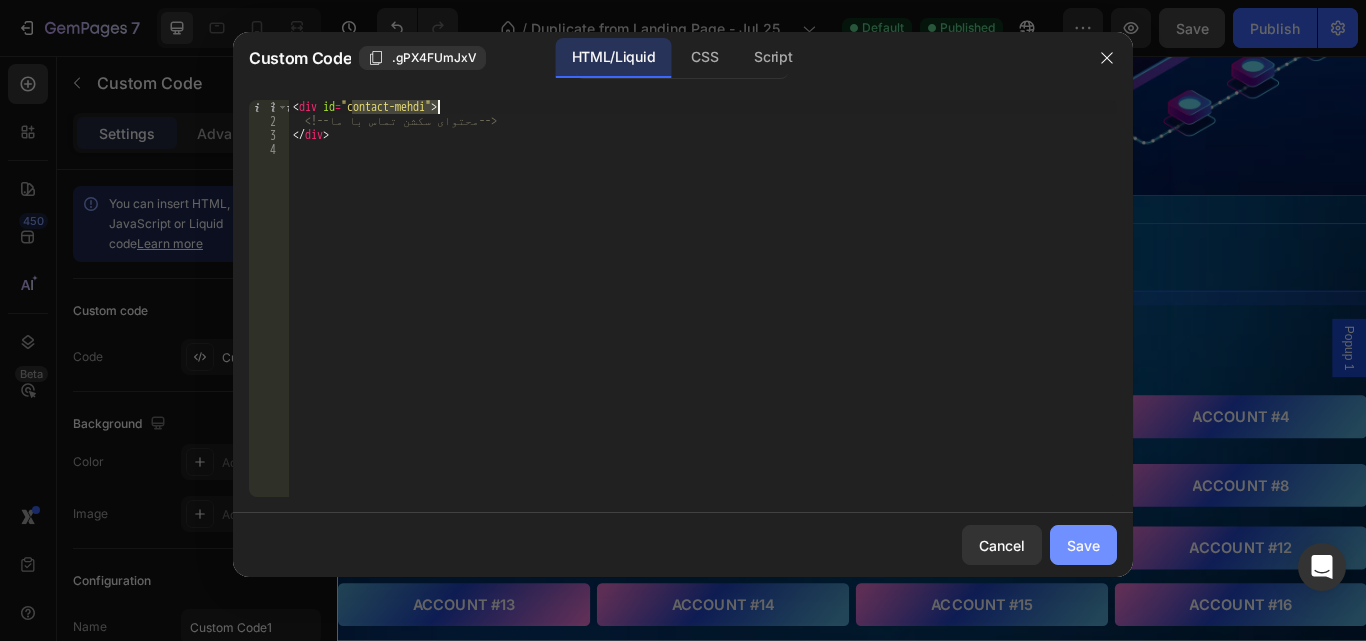 type on "<div id="contact-mehdi">" 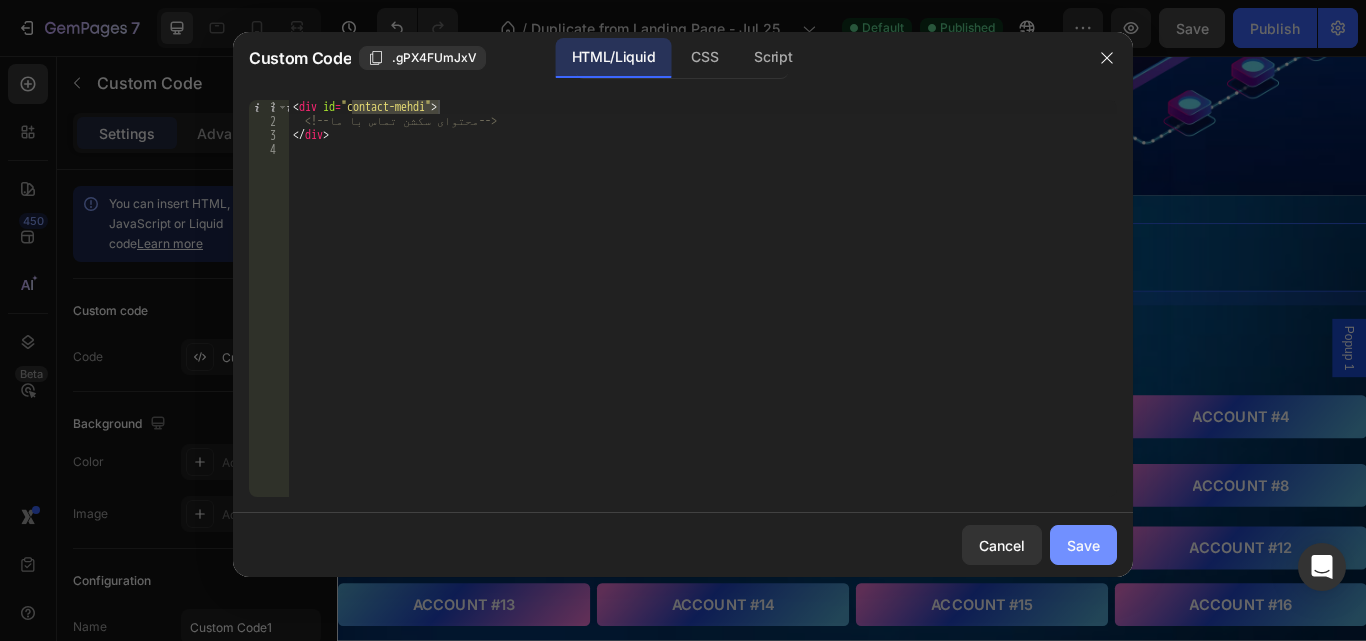 click on "Save" at bounding box center [1083, 545] 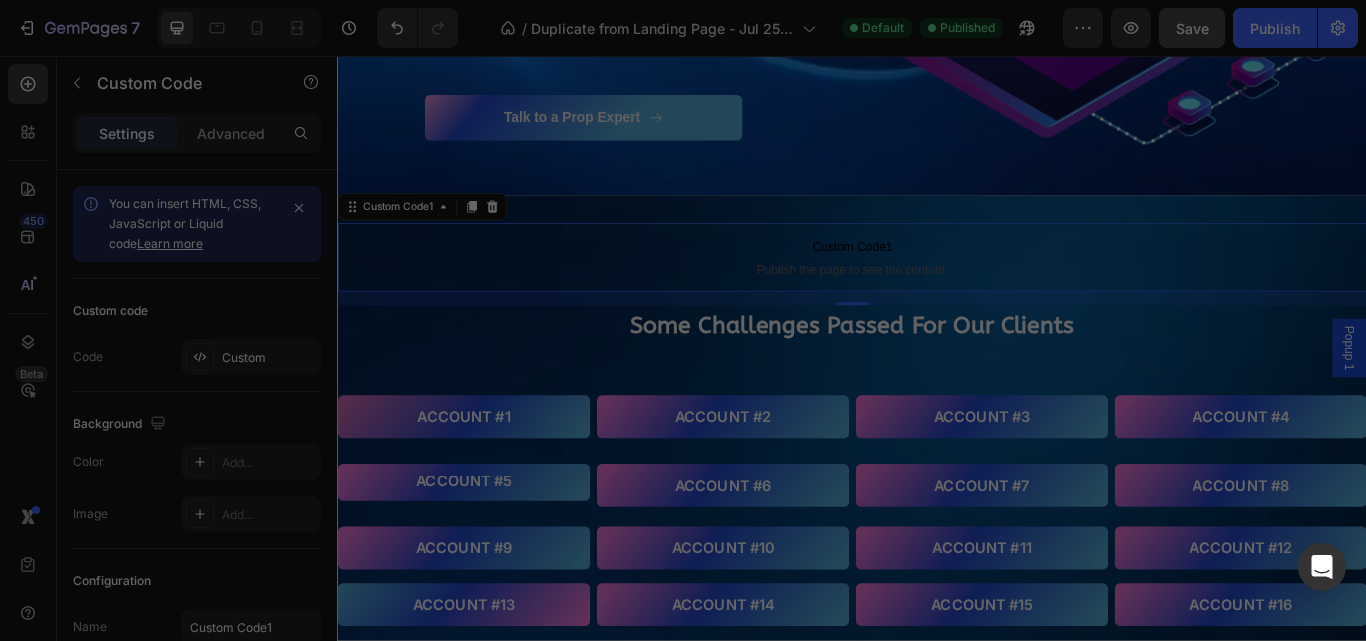 scroll, scrollTop: 0, scrollLeft: 0, axis: both 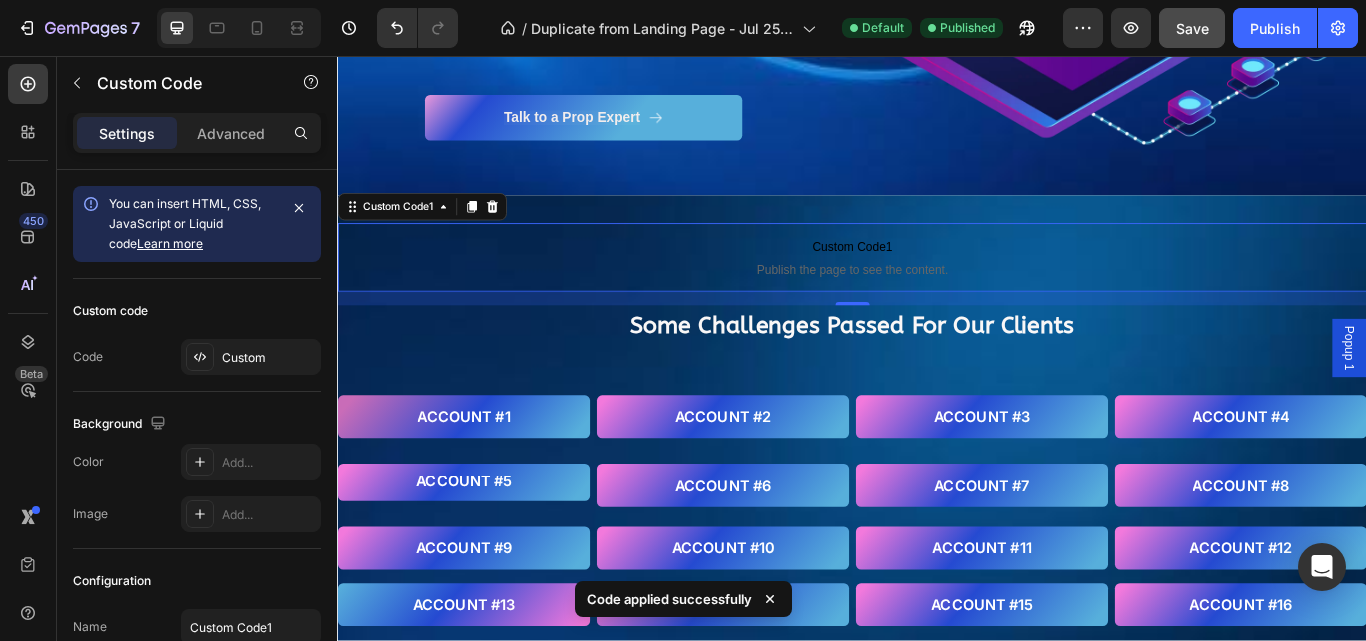 click on "Custom Code1
Publish the page to see the content." at bounding box center (937, 291) 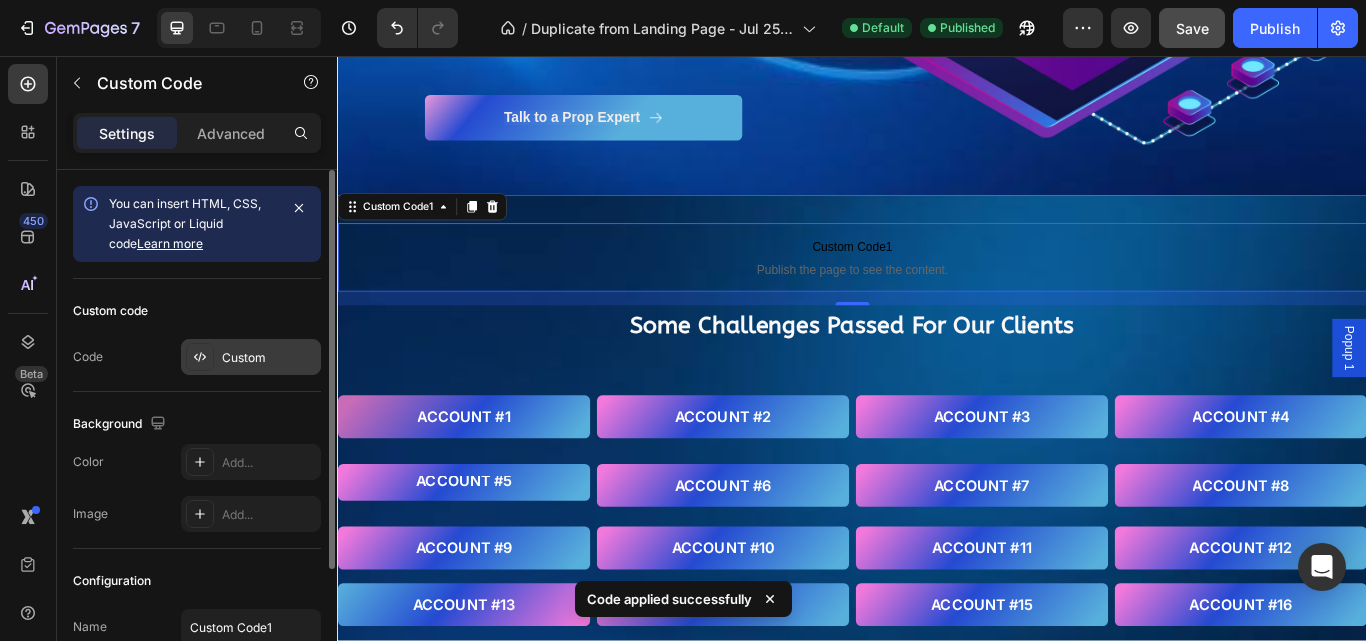 click on "Custom" at bounding box center [269, 358] 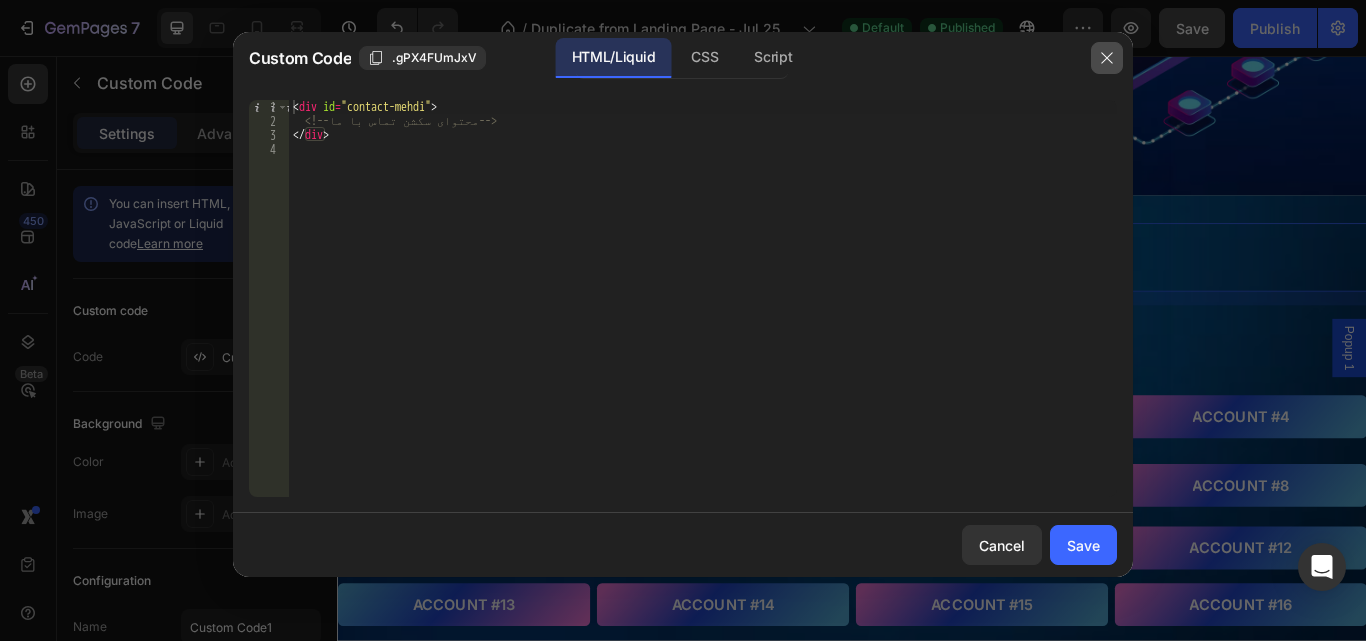 click 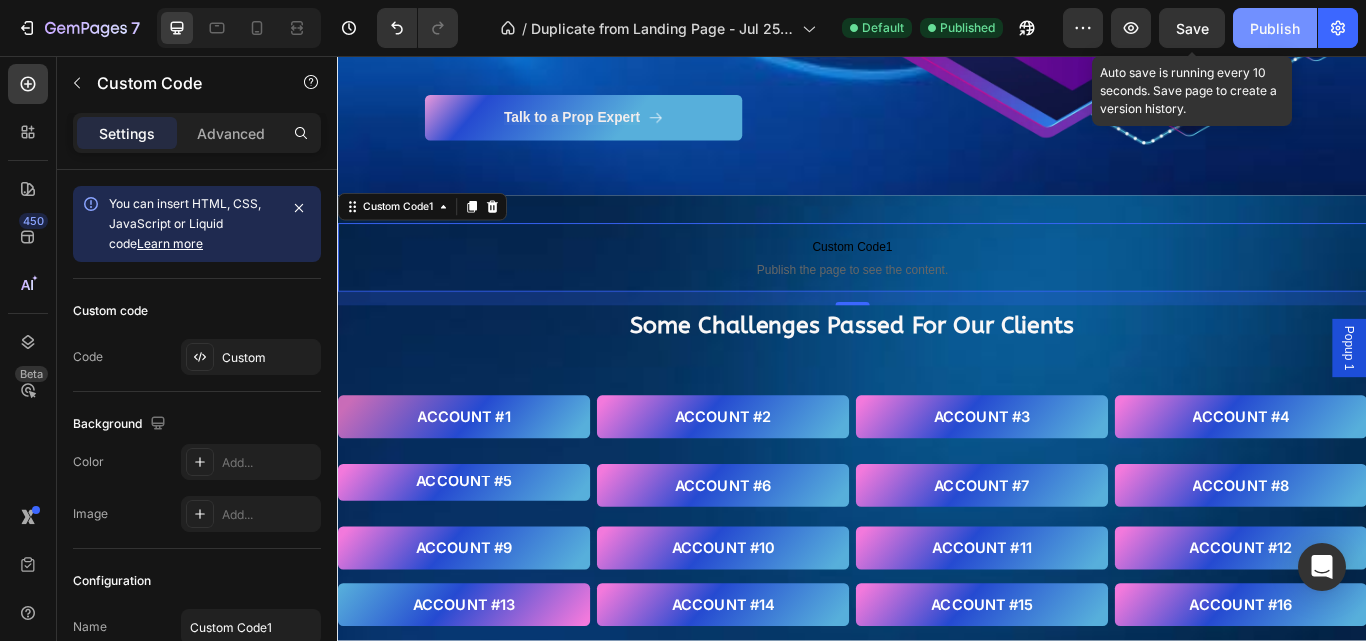 drag, startPoint x: 1189, startPoint y: 30, endPoint x: 1274, endPoint y: 21, distance: 85.47514 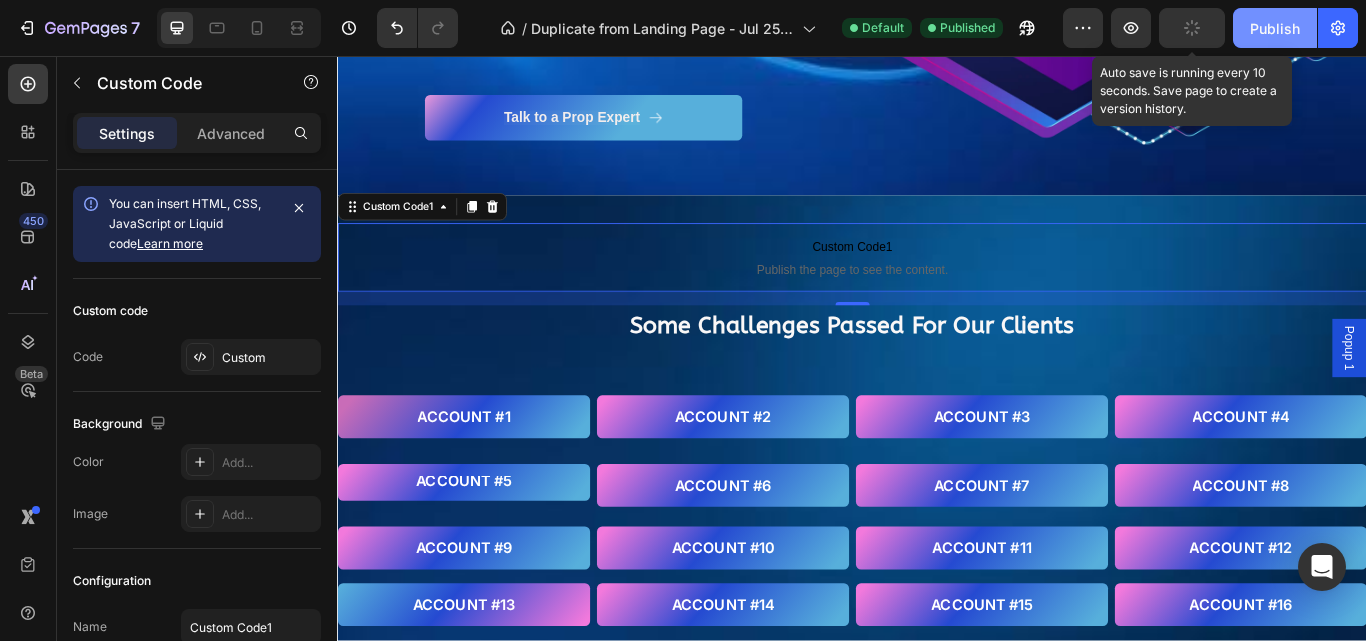 click on "Publish" at bounding box center (1275, 28) 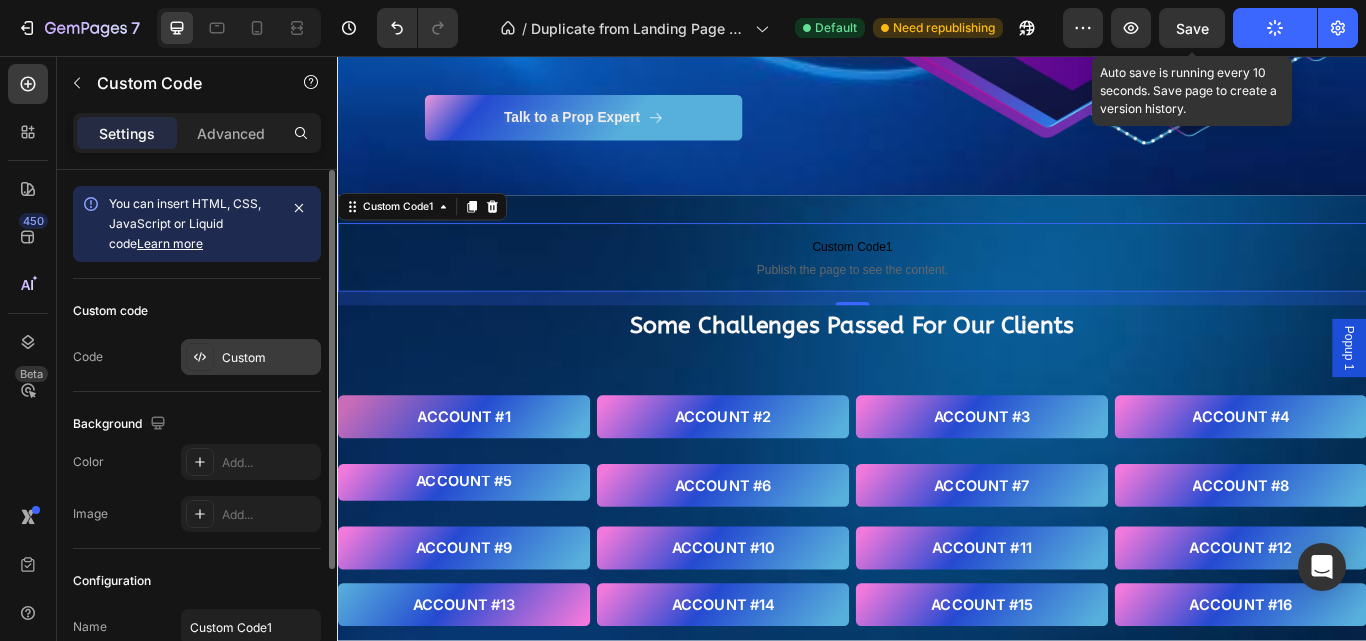 click on "Custom" at bounding box center [269, 358] 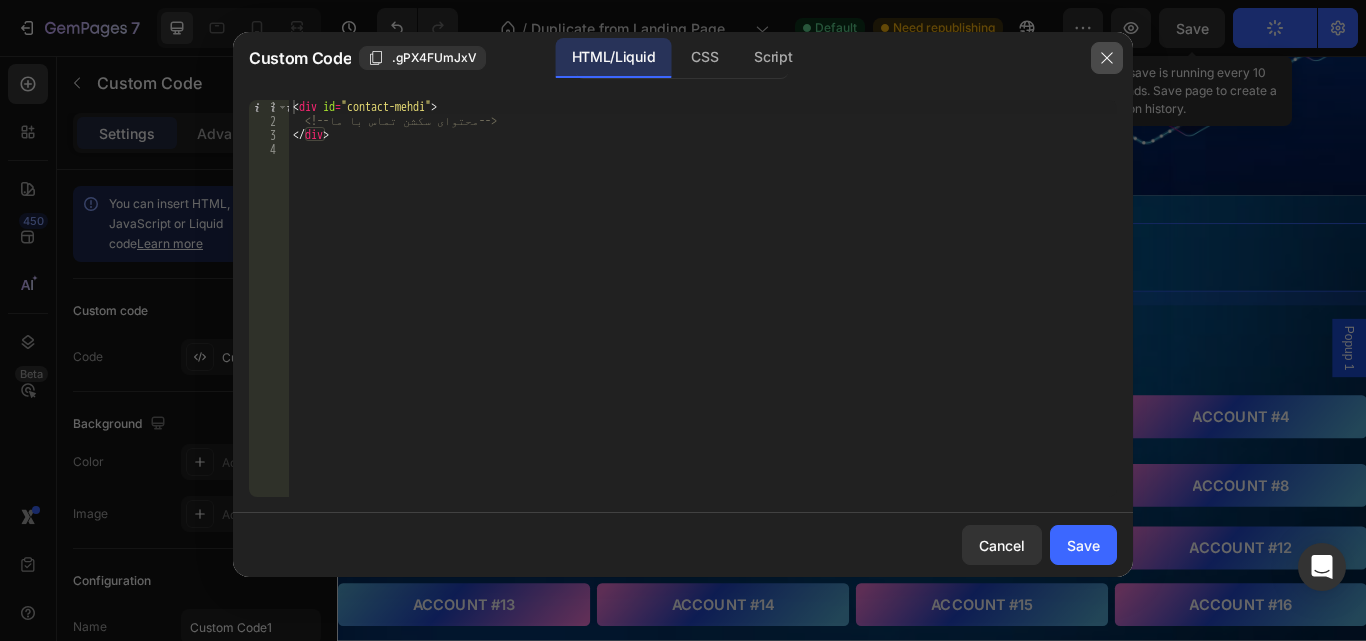click 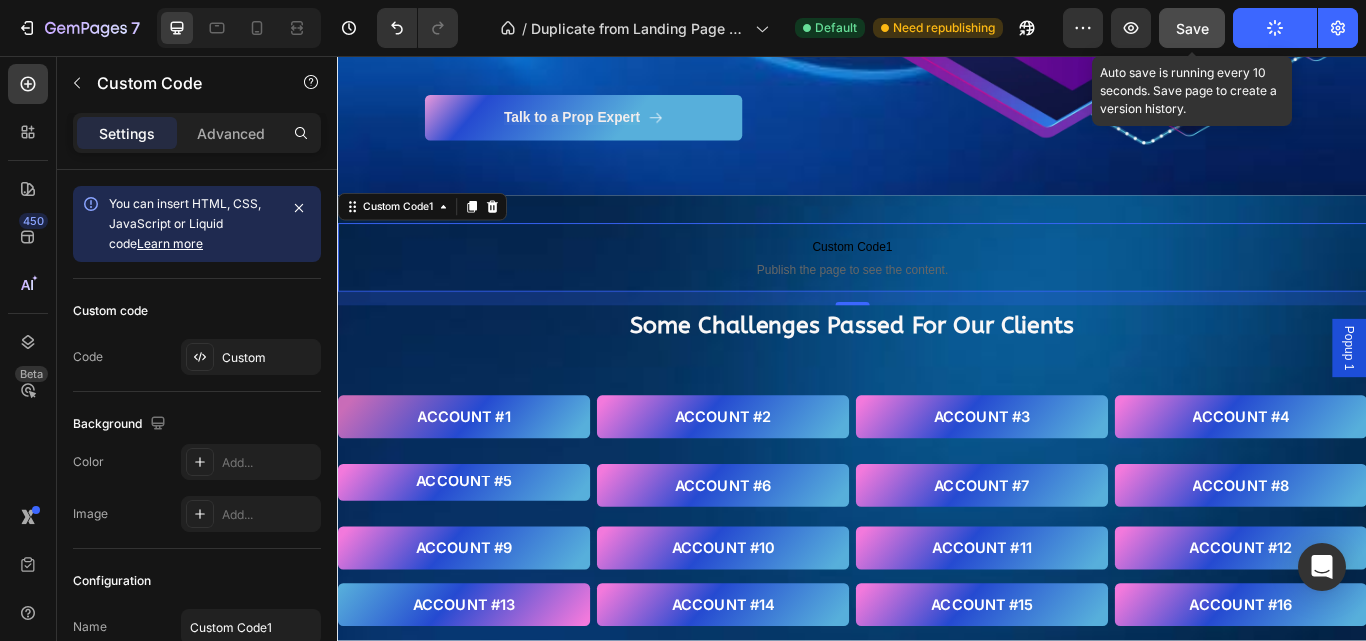 click on "Save" at bounding box center [1192, 28] 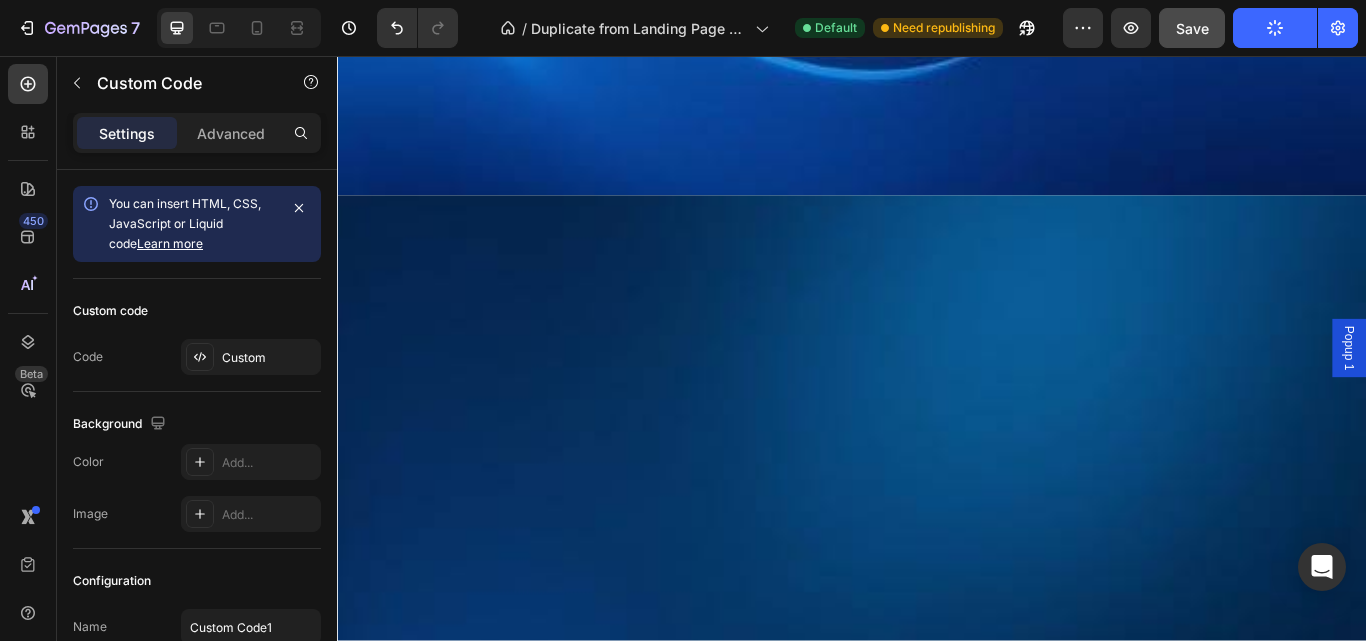 scroll, scrollTop: 5331, scrollLeft: 0, axis: vertical 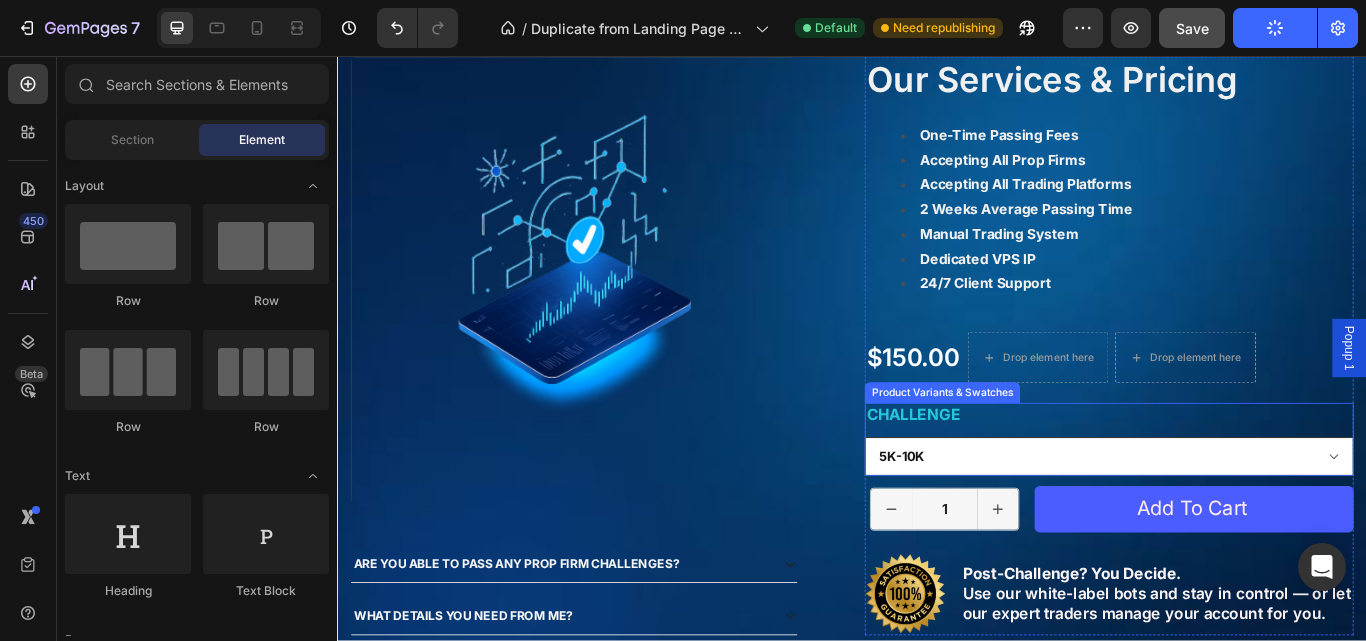 click on "5k-10k 10k-25k 50k-80 100k-150k 200k-250k 300k-400k 500k-600k 1M 2M" at bounding box center [1237, 523] 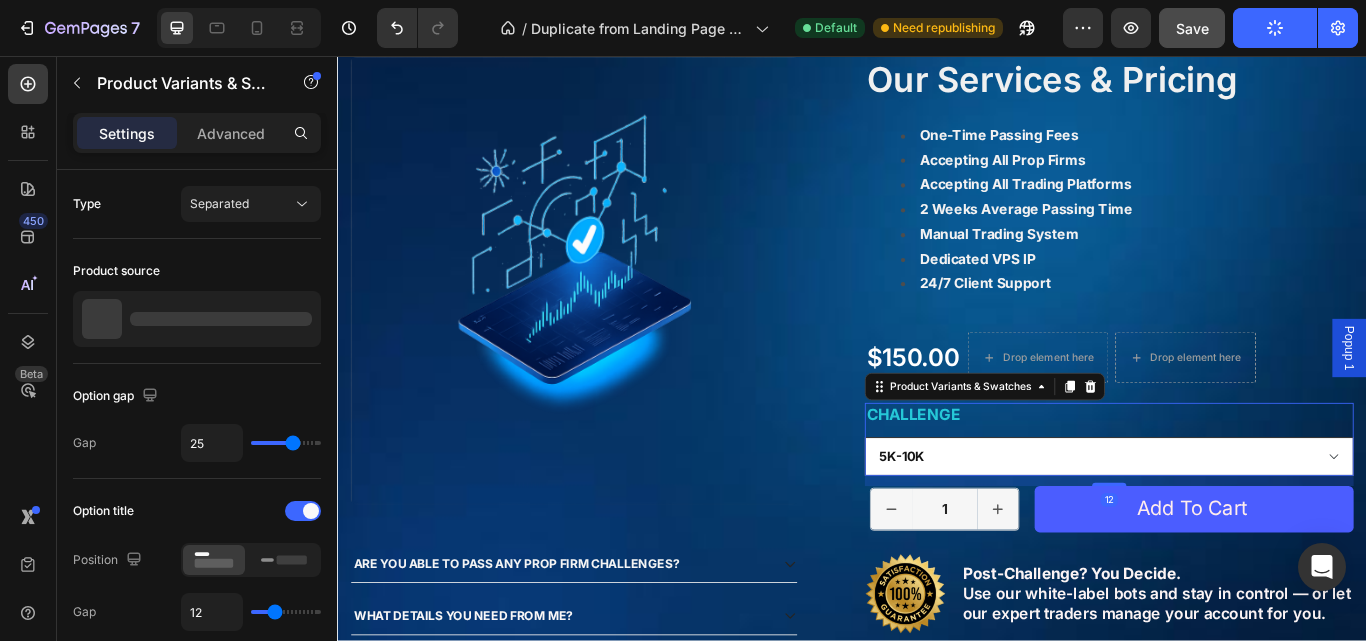 click on "5k-10k 10k-25k 50k-80 100k-150k 200k-250k 300k-400k 500k-600k 1M 2M" at bounding box center [1237, 523] 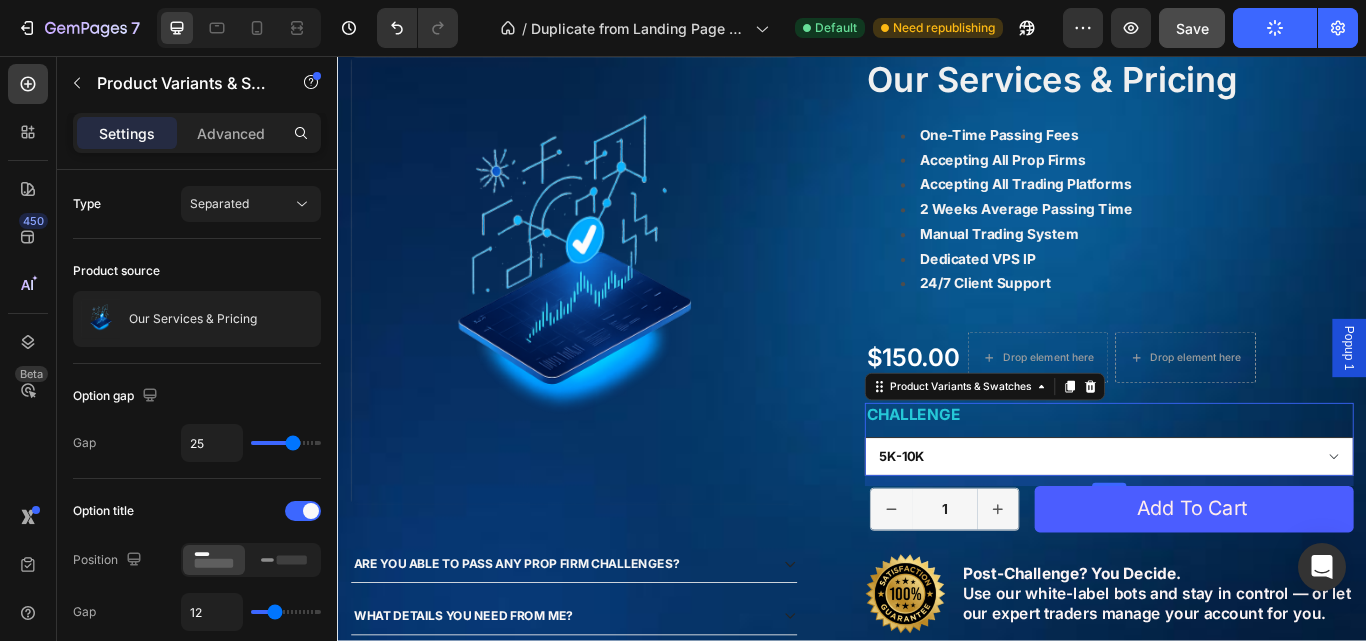 click on "5k-10k 10k-25k 50k-80 100k-150k 200k-250k 300k-400k 500k-600k 1M 2M" at bounding box center (1237, 523) 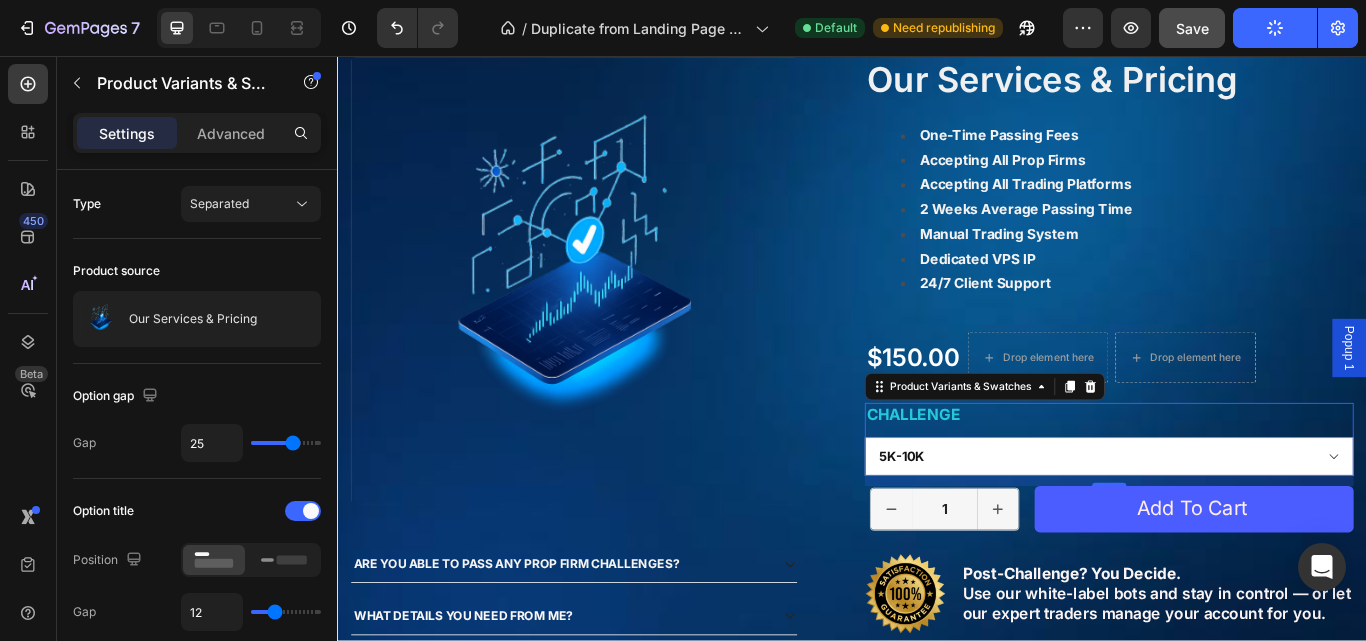 click on "Challenge   5k-10k 10k-25k 50k-80 100k-150k 200k-250k 300k-400k 500k-600k 1M 2M" at bounding box center (1237, 503) 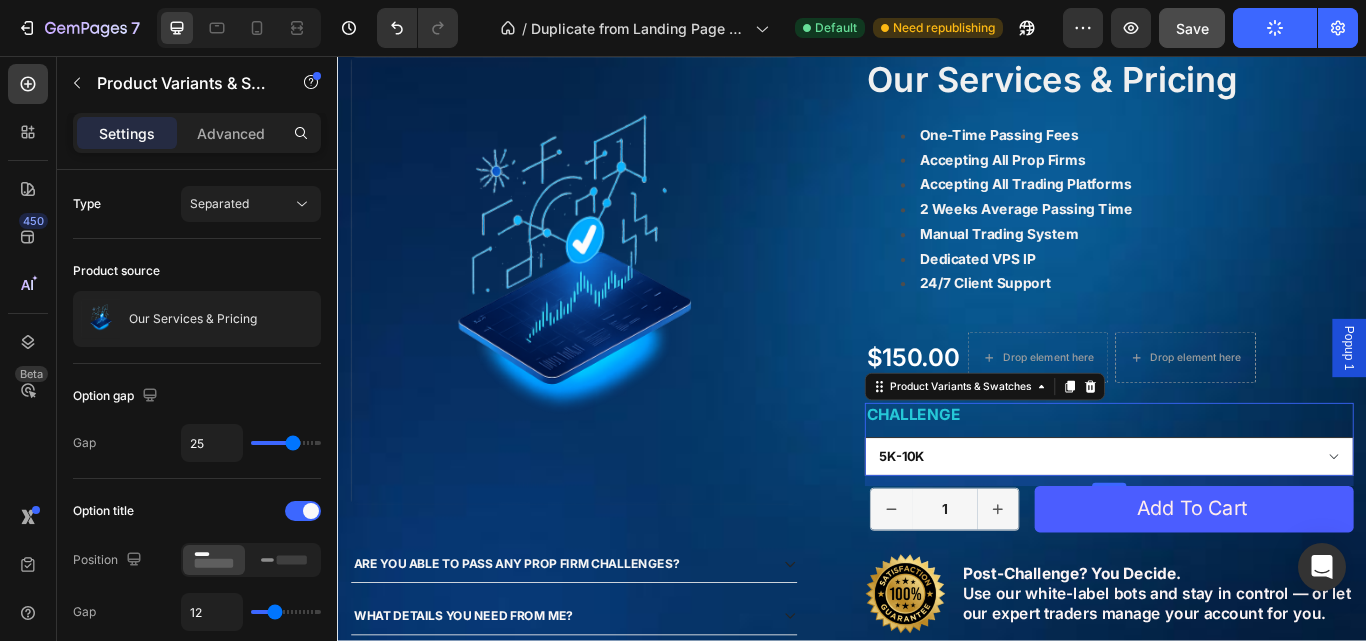 click on "5k-10k 10k-25k 50k-80 100k-150k 200k-250k 300k-400k 500k-600k 1M 2M" at bounding box center [1237, 523] 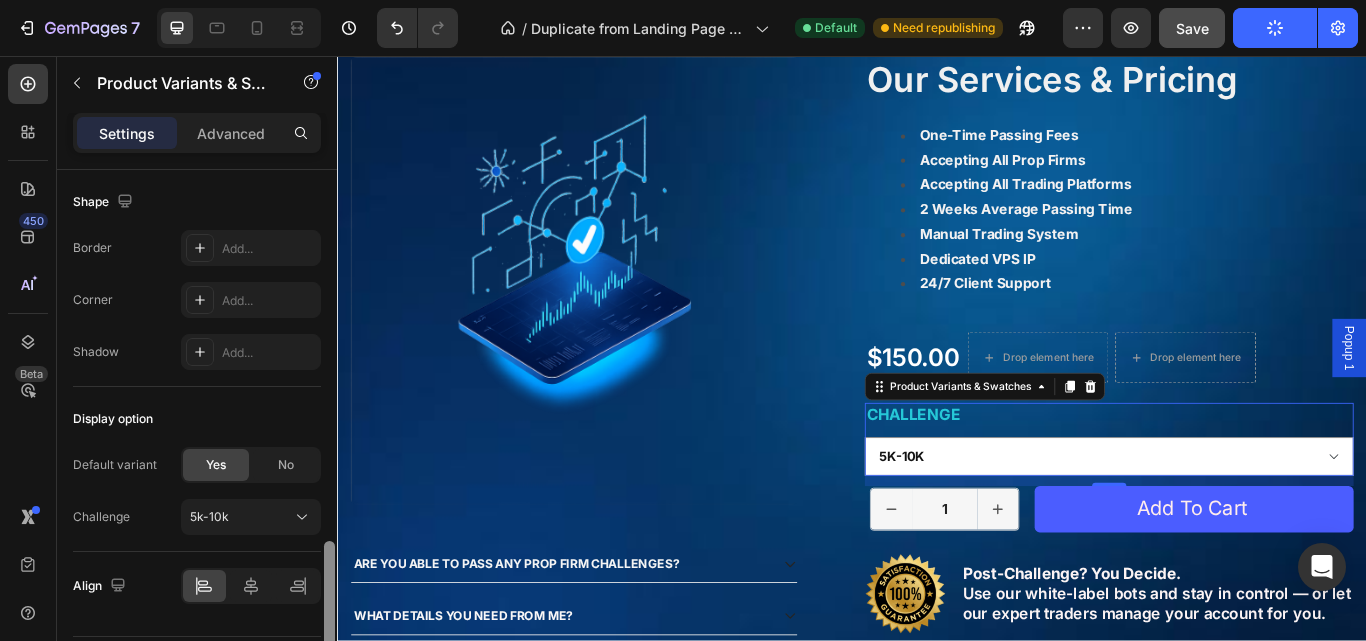 drag, startPoint x: 325, startPoint y: 245, endPoint x: 334, endPoint y: 680, distance: 435.09308 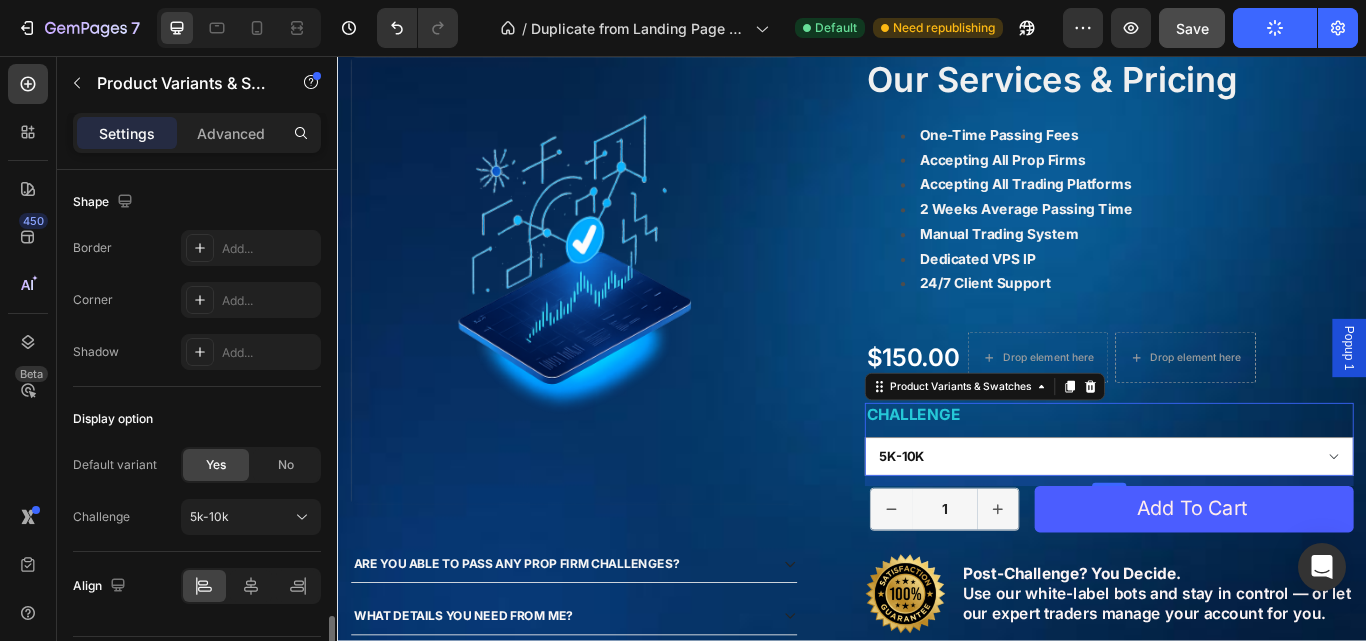 scroll, scrollTop: 1449, scrollLeft: 0, axis: vertical 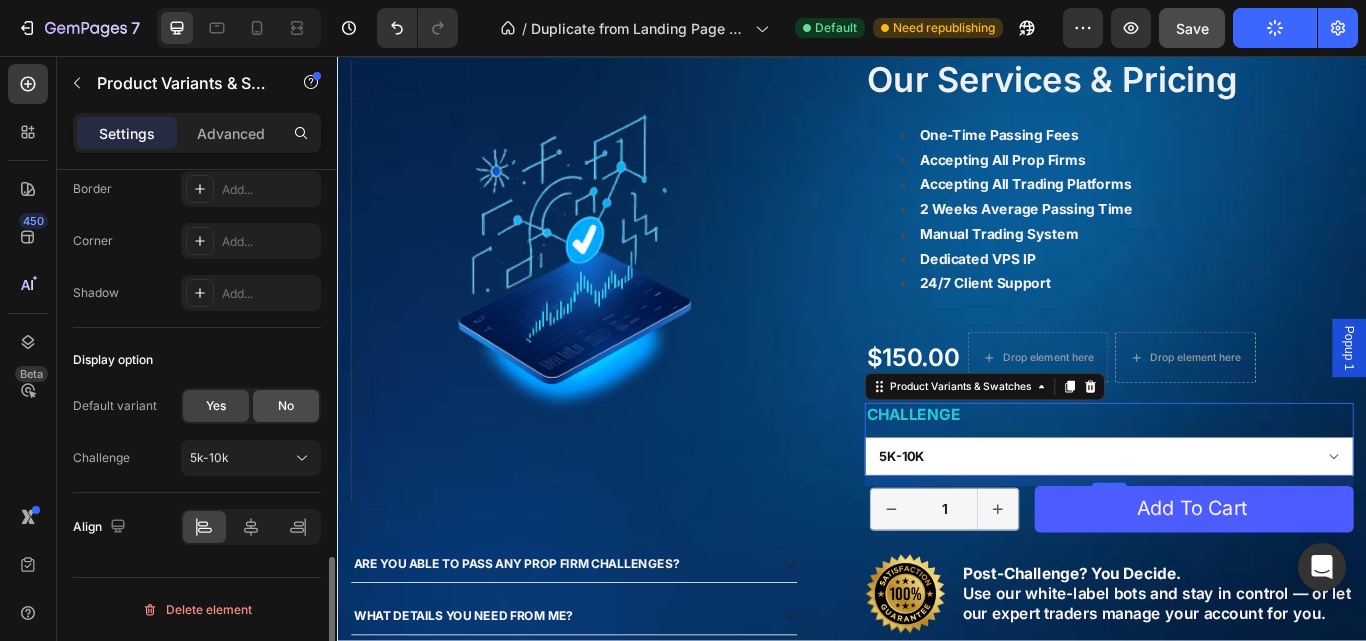 click on "No" 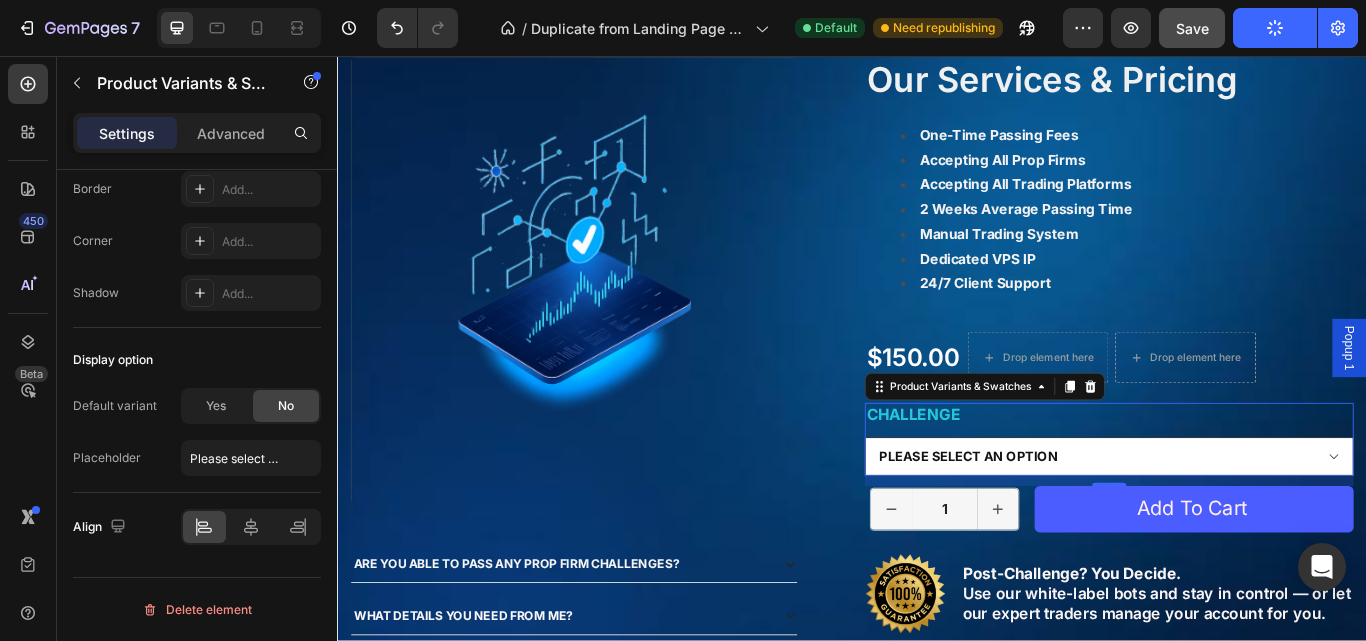click on "Please select an option 5k-10k 10k-25k 50k-80 100k-150k 200k-250k 300k-400k 500k-600k 1M 2M" at bounding box center (1237, 523) 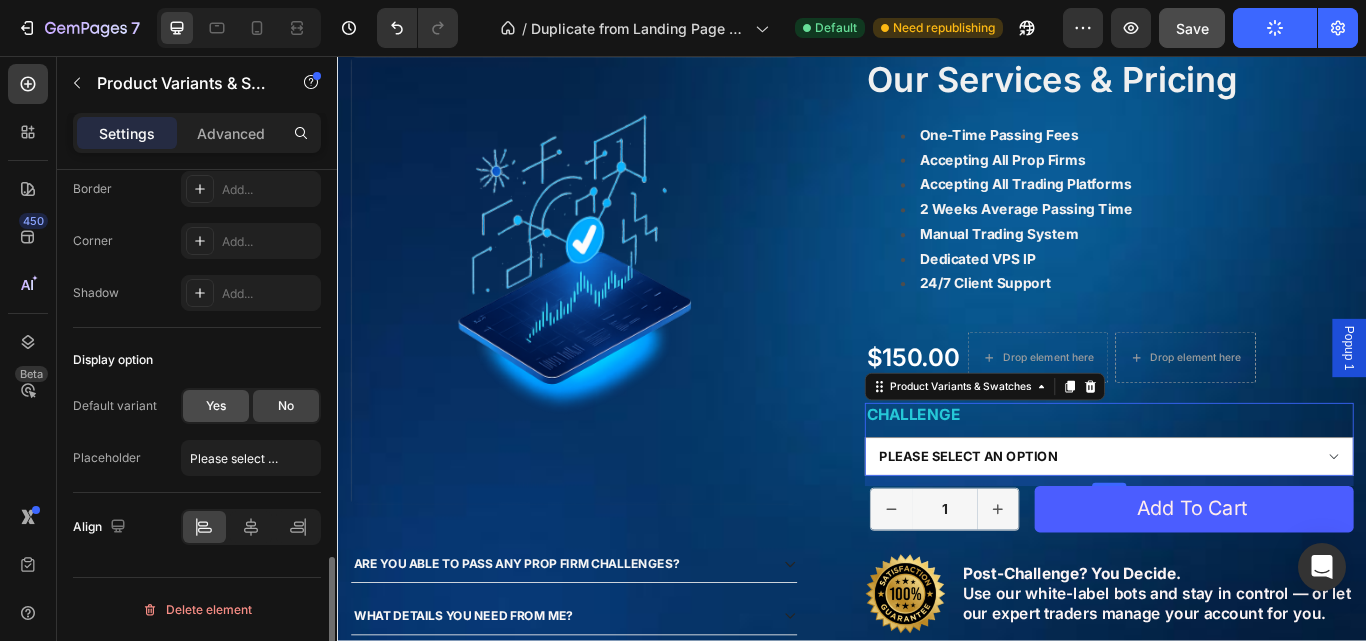 click on "Yes" 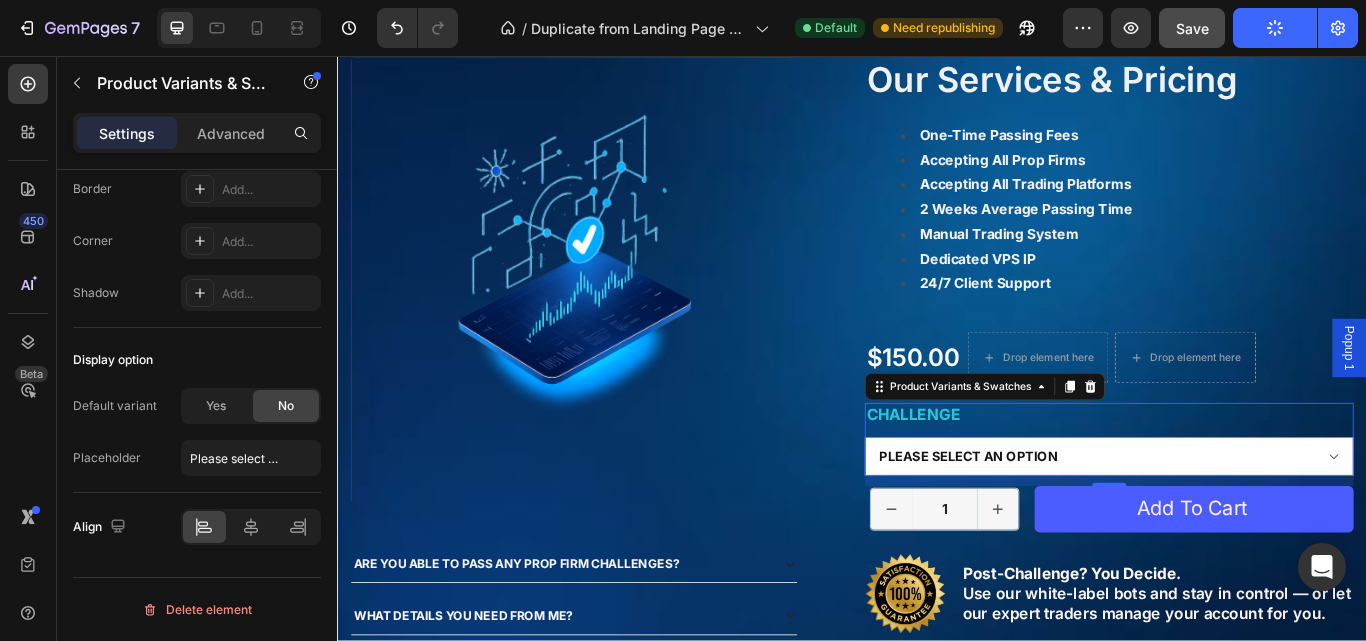 select on "5k-10k" 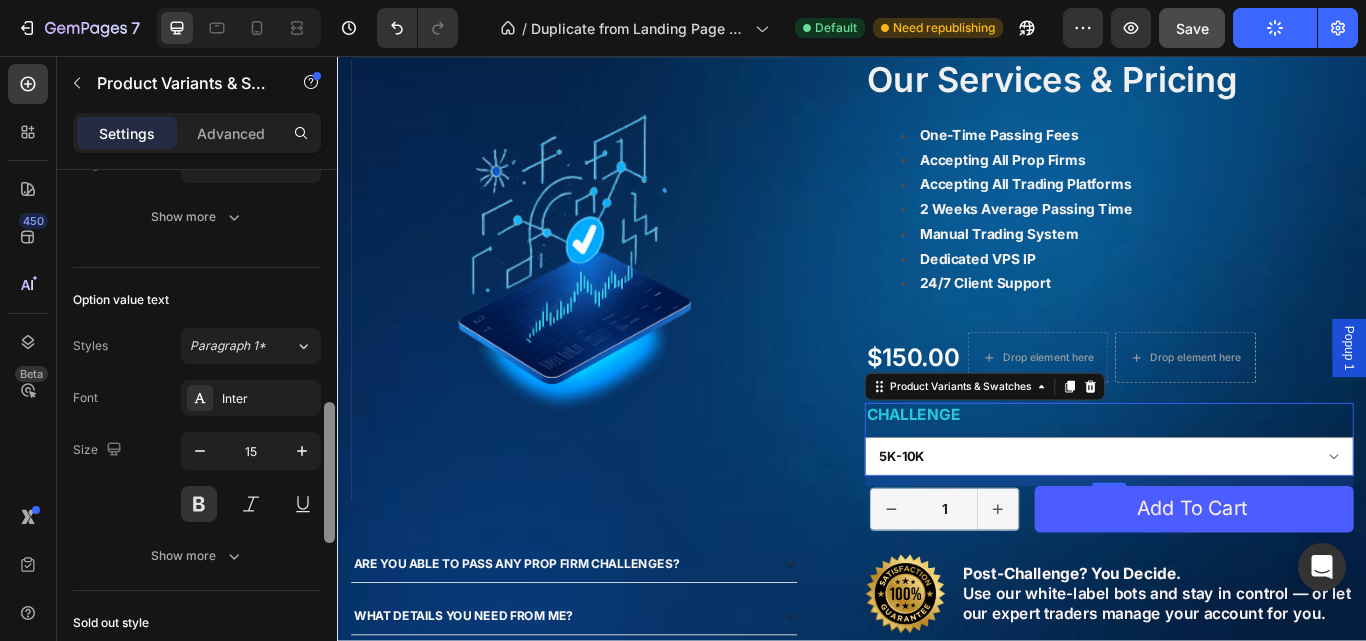 scroll, scrollTop: 768, scrollLeft: 0, axis: vertical 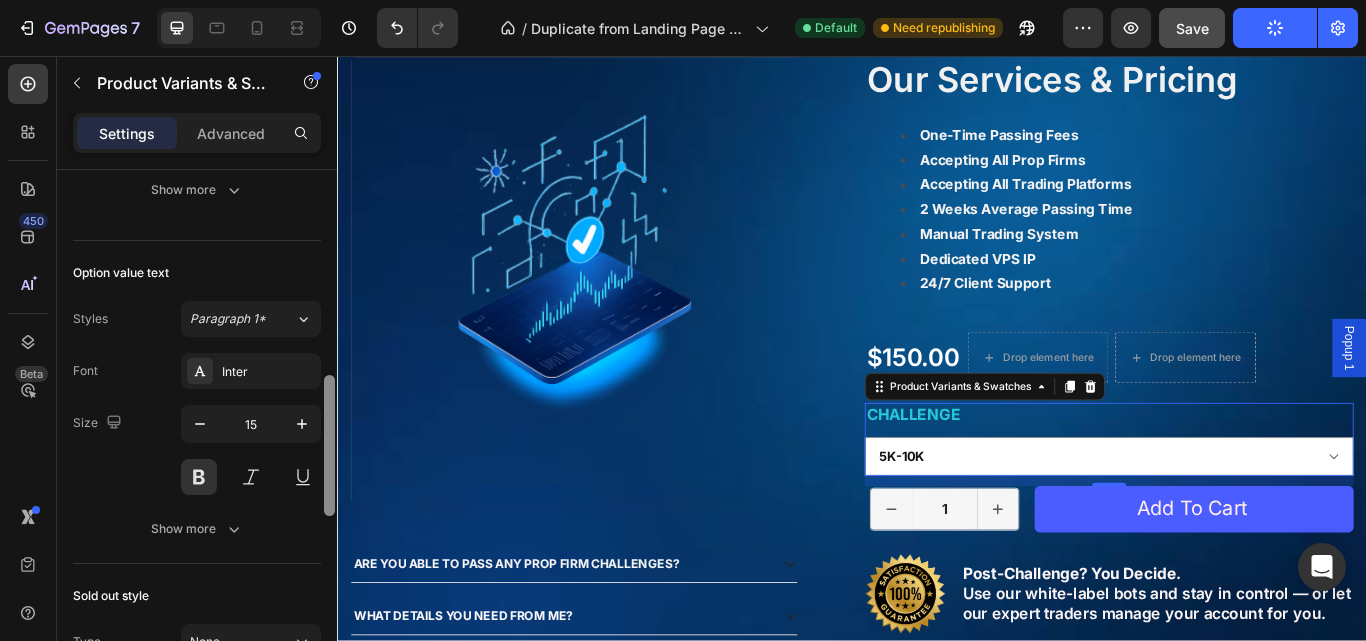 drag, startPoint x: 328, startPoint y: 575, endPoint x: 316, endPoint y: 393, distance: 182.39517 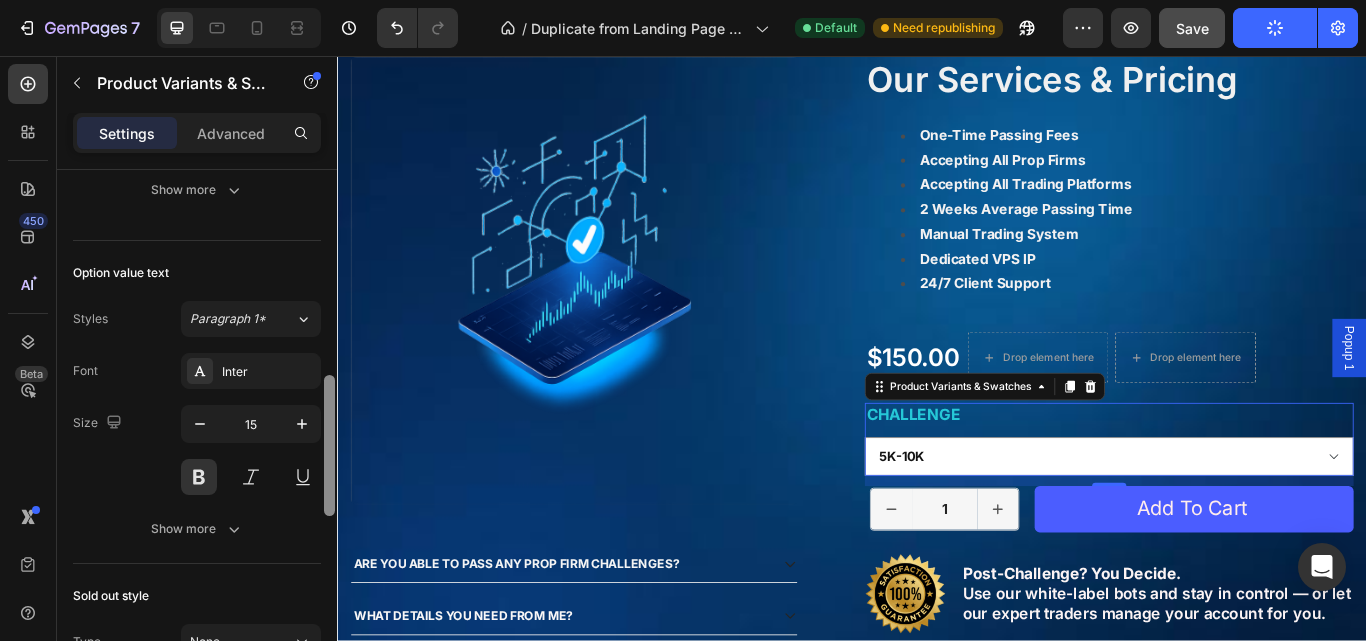 click on "Type Separated Product source Our Services & Pricing Option gap Gap 25 Option title Position Gap 12 Text style Paragraph 2* Option: Challenge Style Width 100% Height 45 Show more Option value text Styles Paragraph 1* Font Inter Size 15 Show more Sold out style Type None Size Width 100% Shape Border Add... Corner Add... Shadow Add... Display option Default variant Yes No Challenge 5k-10k Align Delete element" at bounding box center [197, 434] 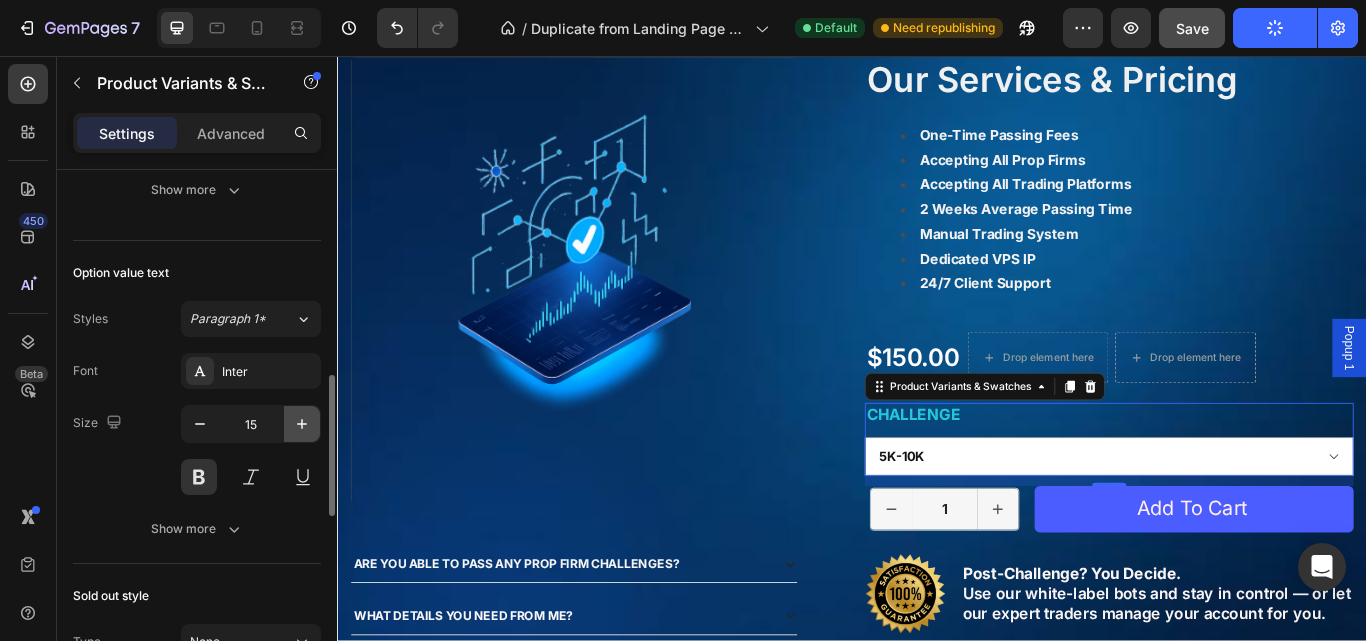 click 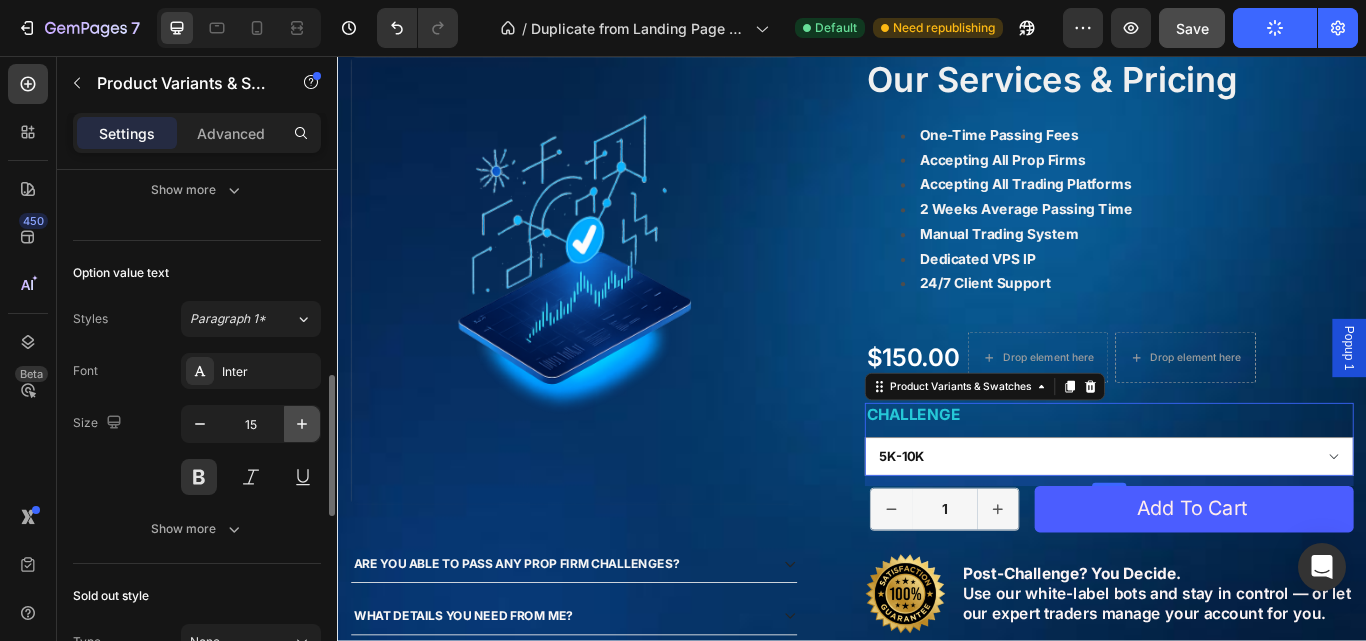 type on "16" 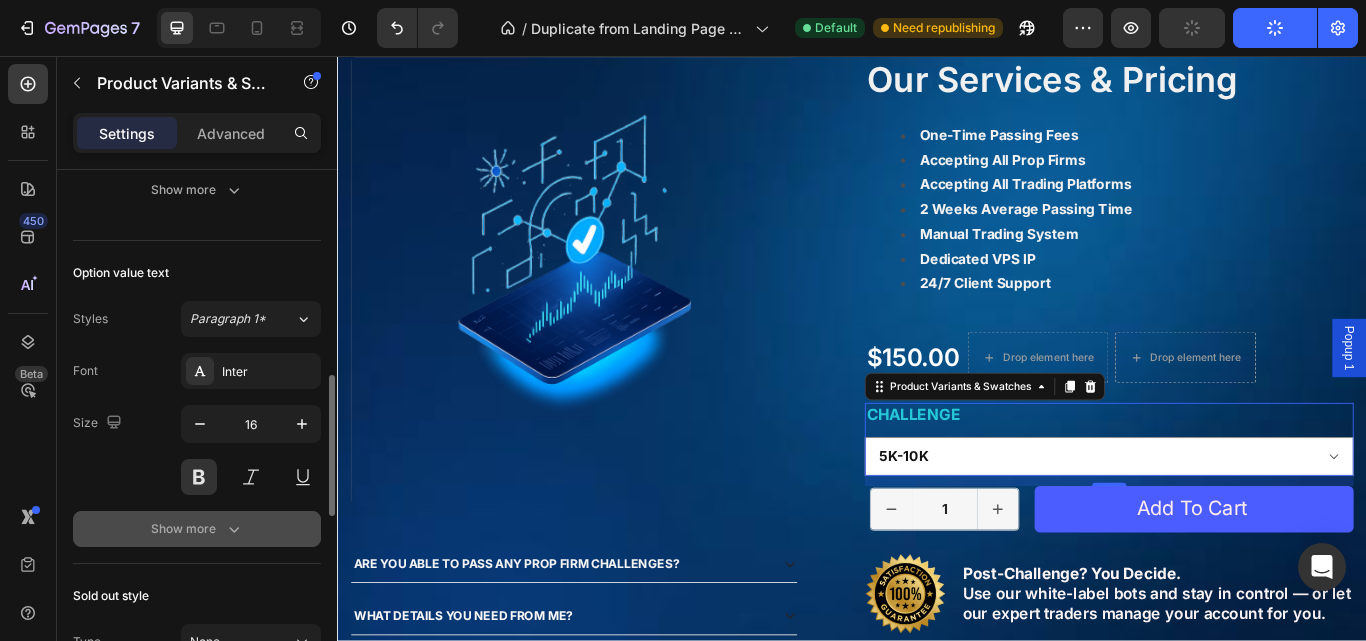 click on "Show more" at bounding box center (197, 529) 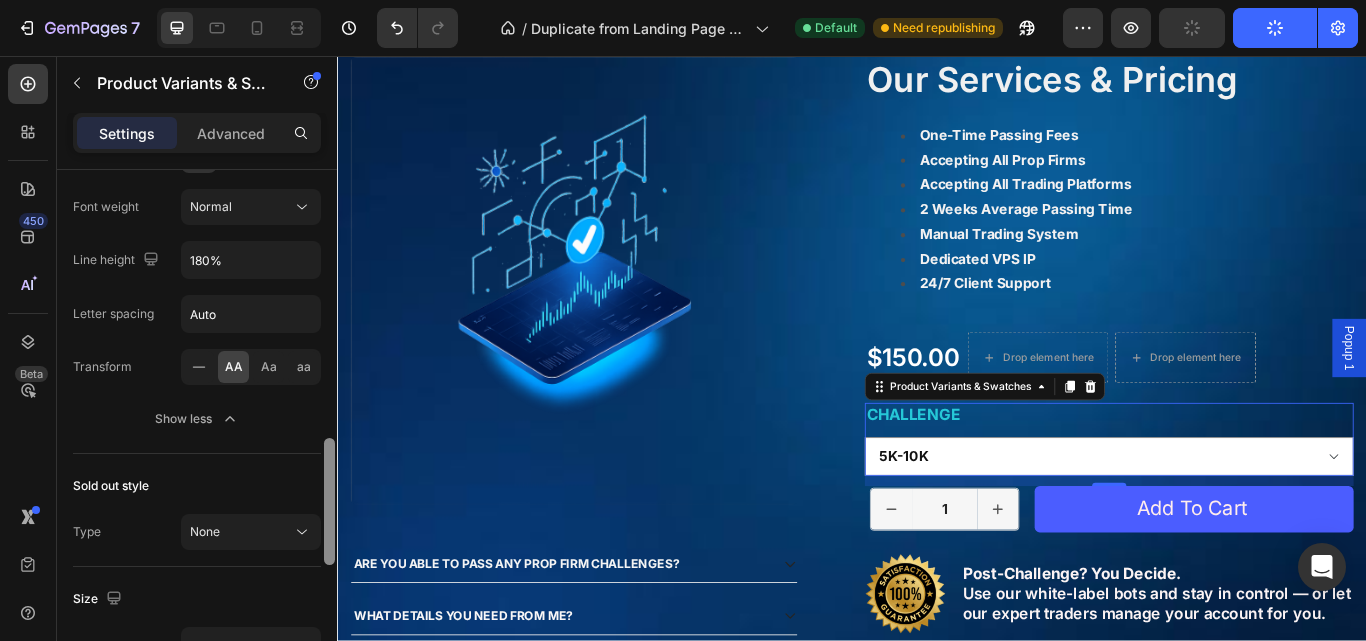 scroll, scrollTop: 1094, scrollLeft: 0, axis: vertical 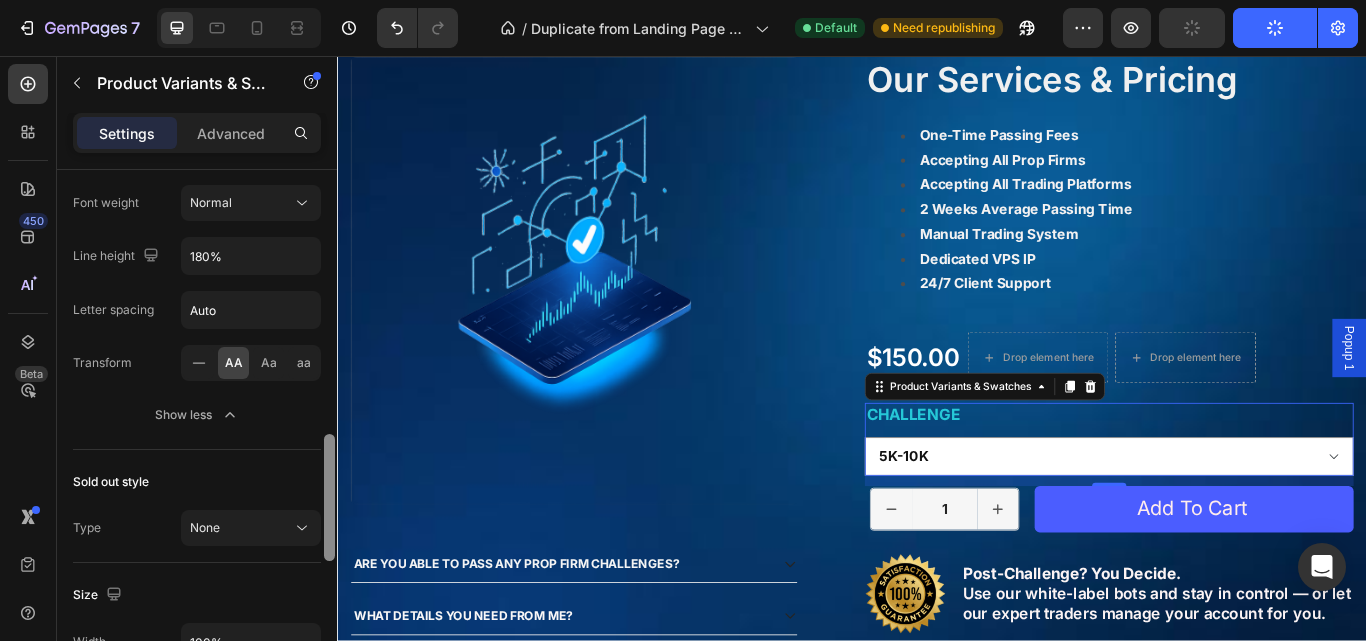 drag, startPoint x: 328, startPoint y: 495, endPoint x: 325, endPoint y: 573, distance: 78.05767 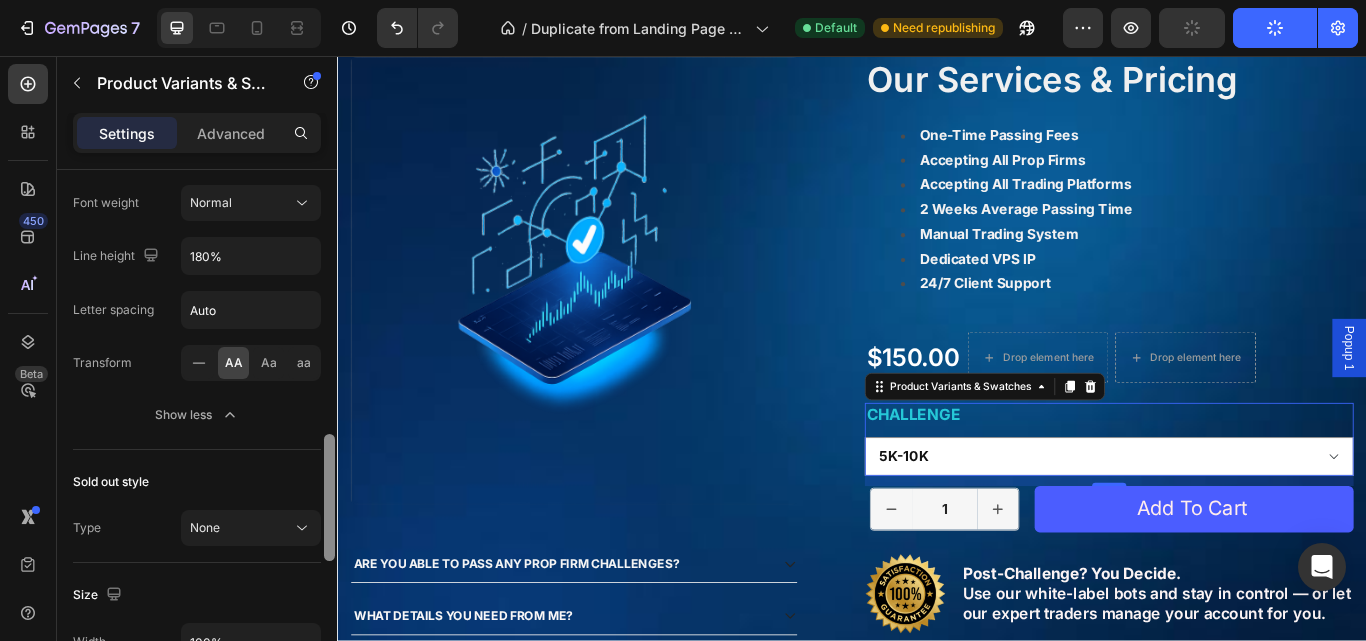 click at bounding box center (329, 434) 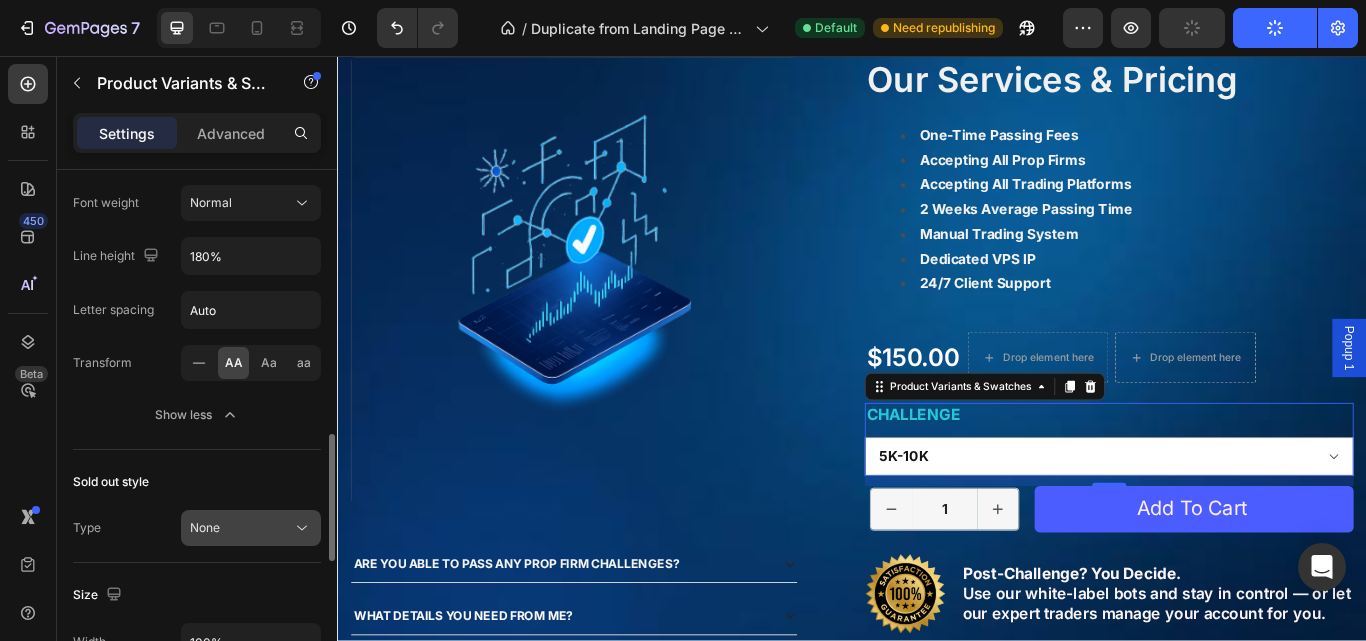 click 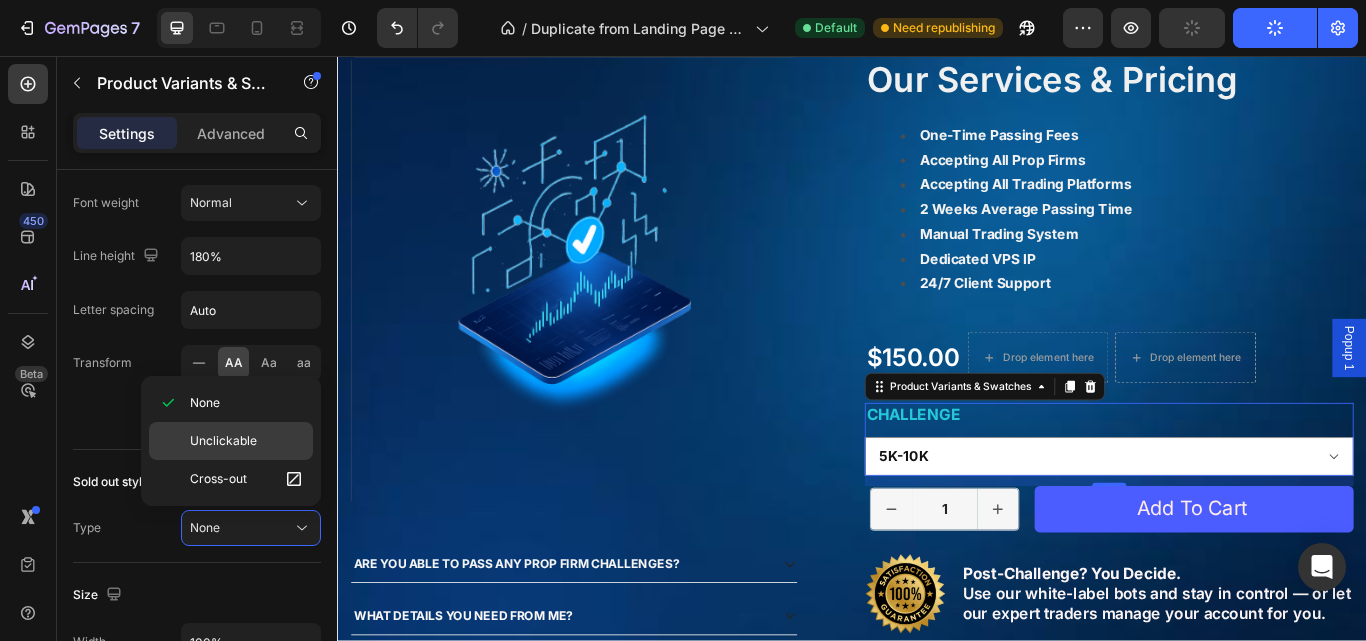 click on "Unclickable" at bounding box center (247, 441) 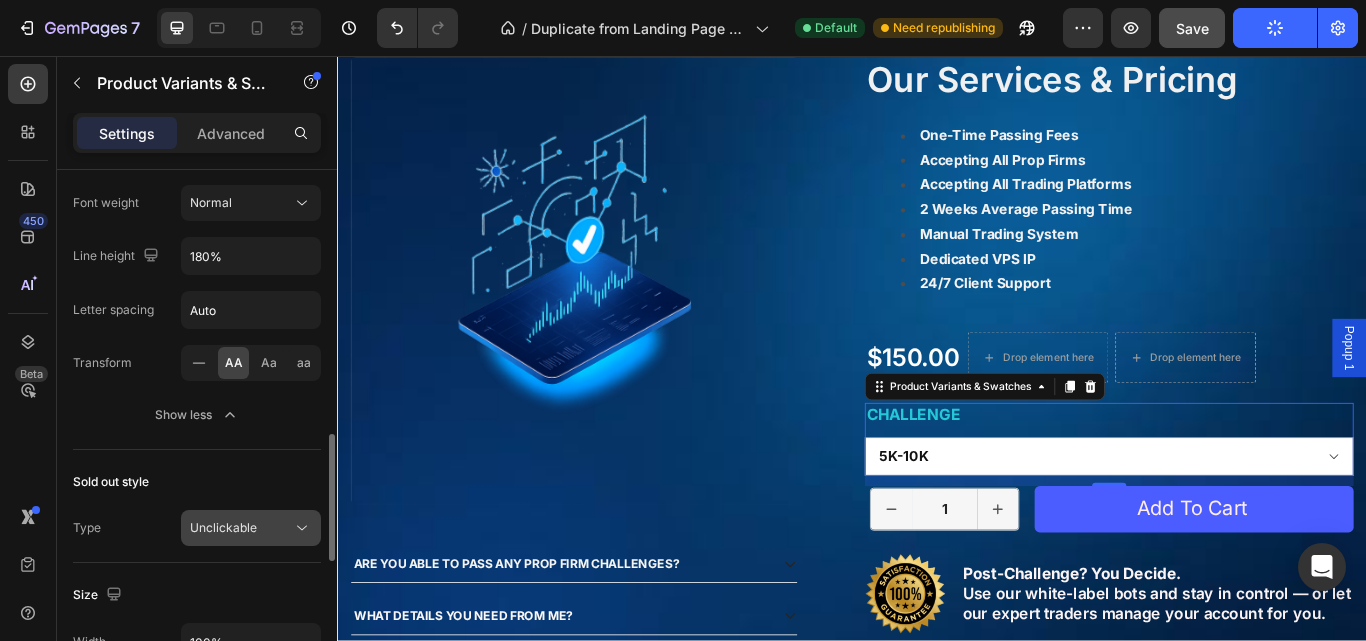 click on "Unclickable" at bounding box center (241, 528) 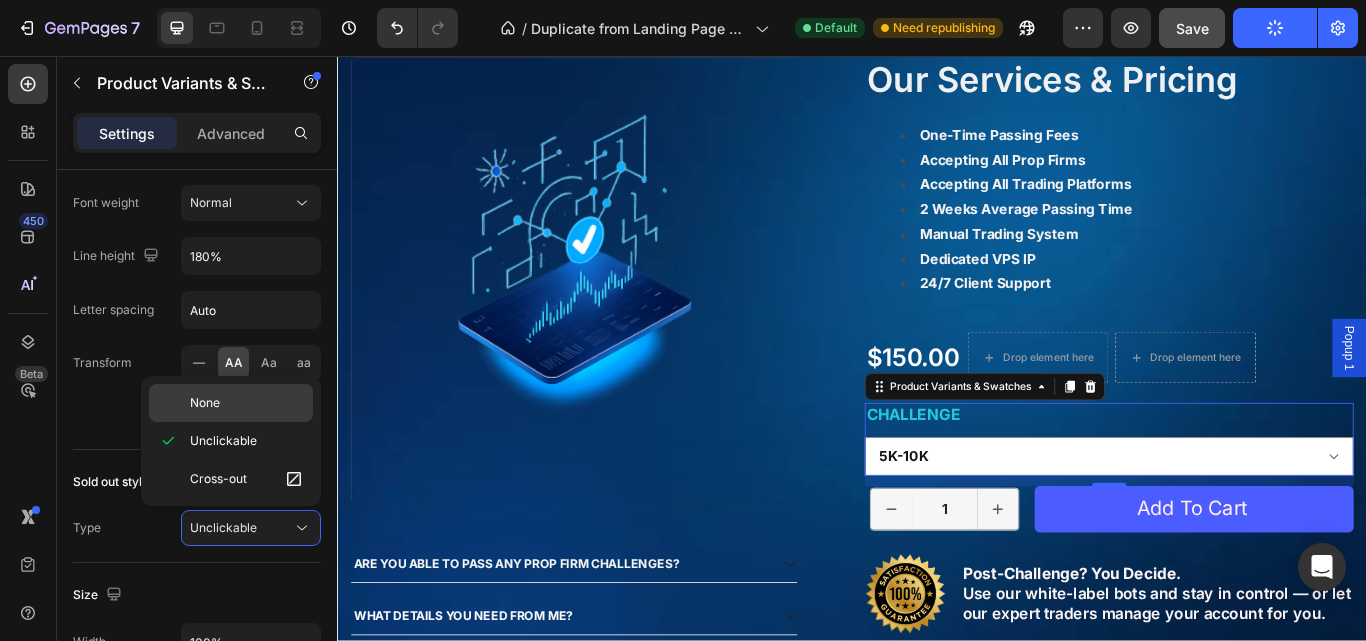 click on "None" 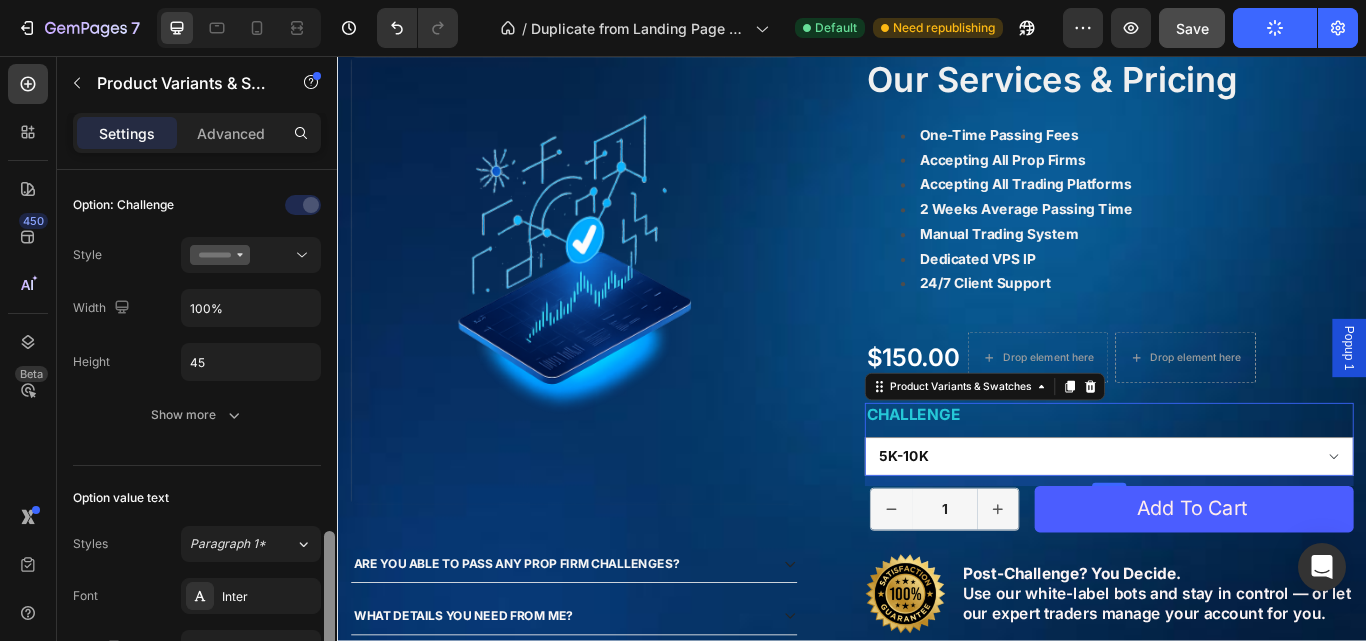 scroll, scrollTop: 539, scrollLeft: 0, axis: vertical 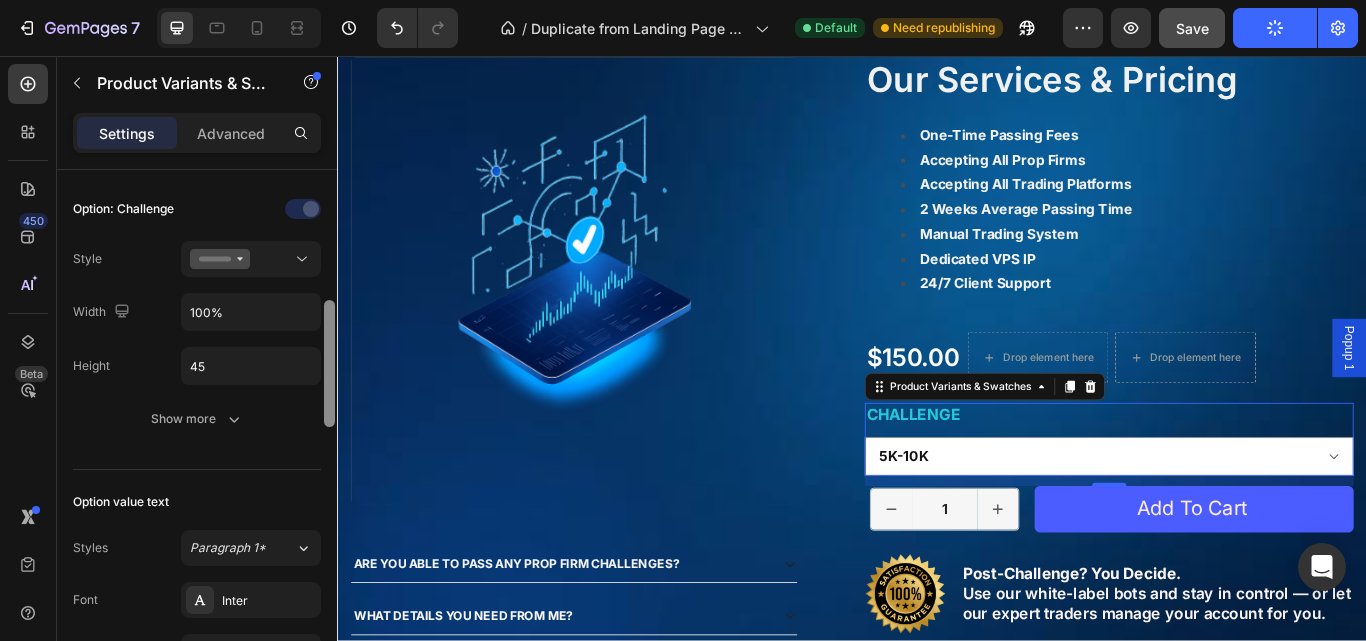 drag, startPoint x: 327, startPoint y: 526, endPoint x: 319, endPoint y: 392, distance: 134.23859 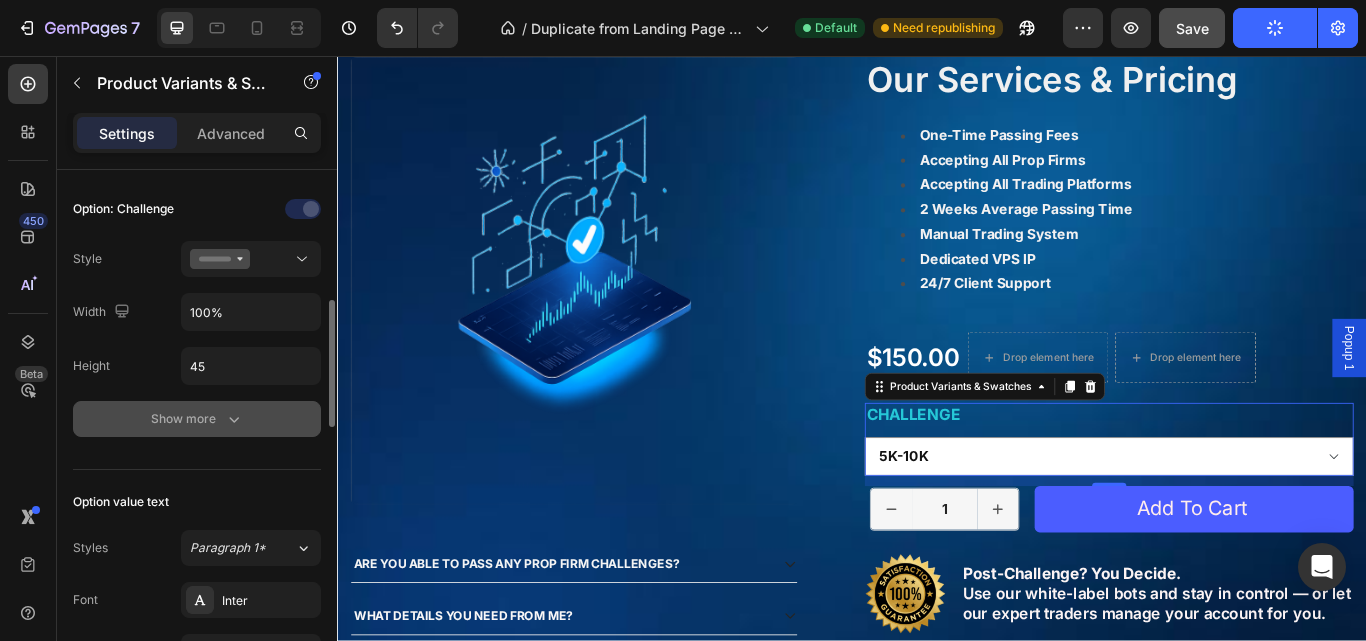 click on "Show more" at bounding box center [197, 419] 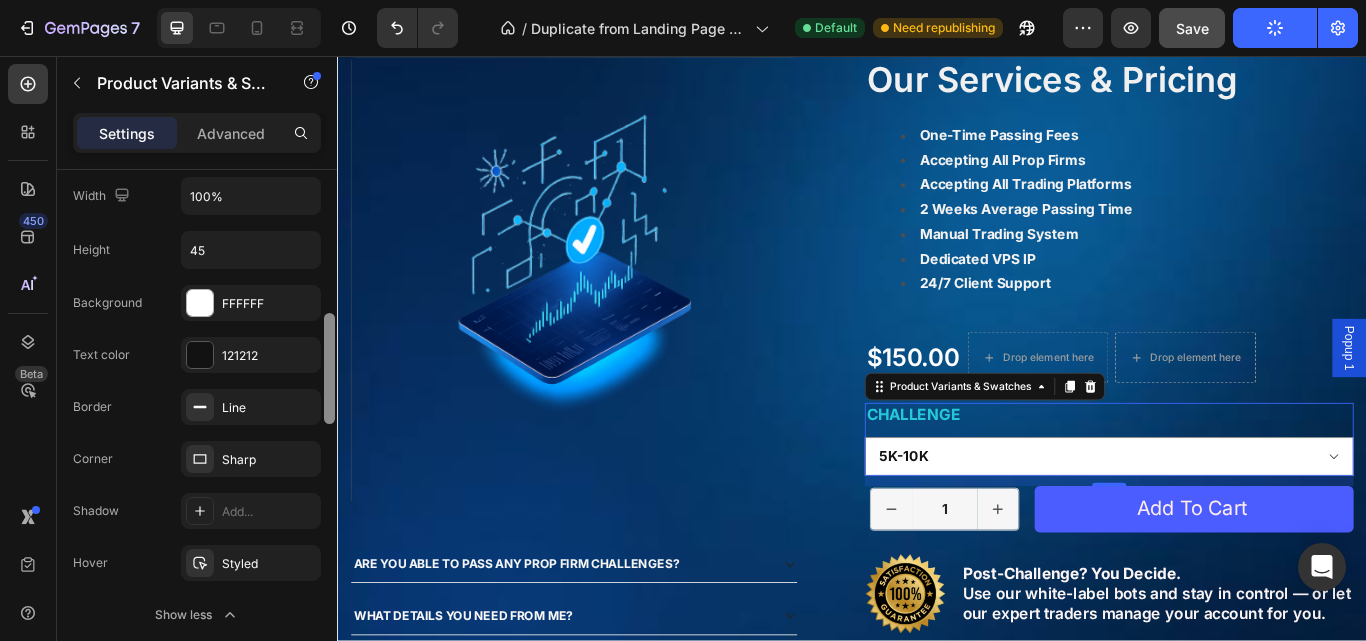 drag, startPoint x: 327, startPoint y: 402, endPoint x: 312, endPoint y: 421, distance: 24.207438 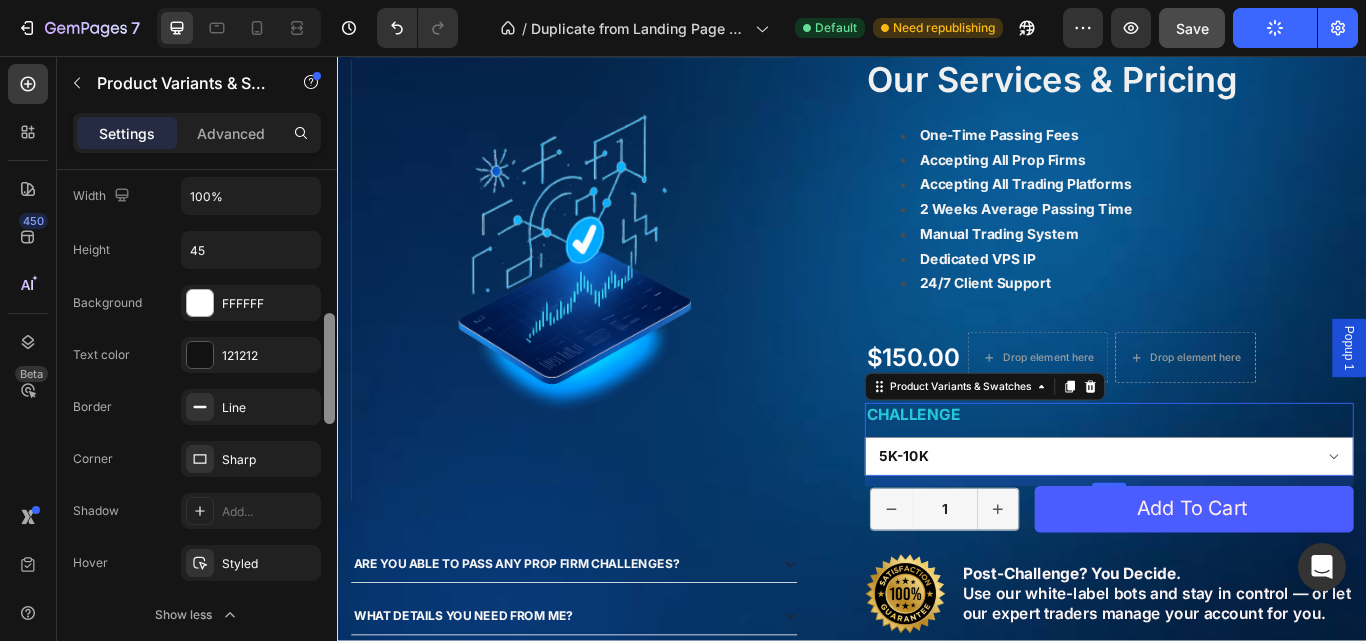 click at bounding box center (329, 438) 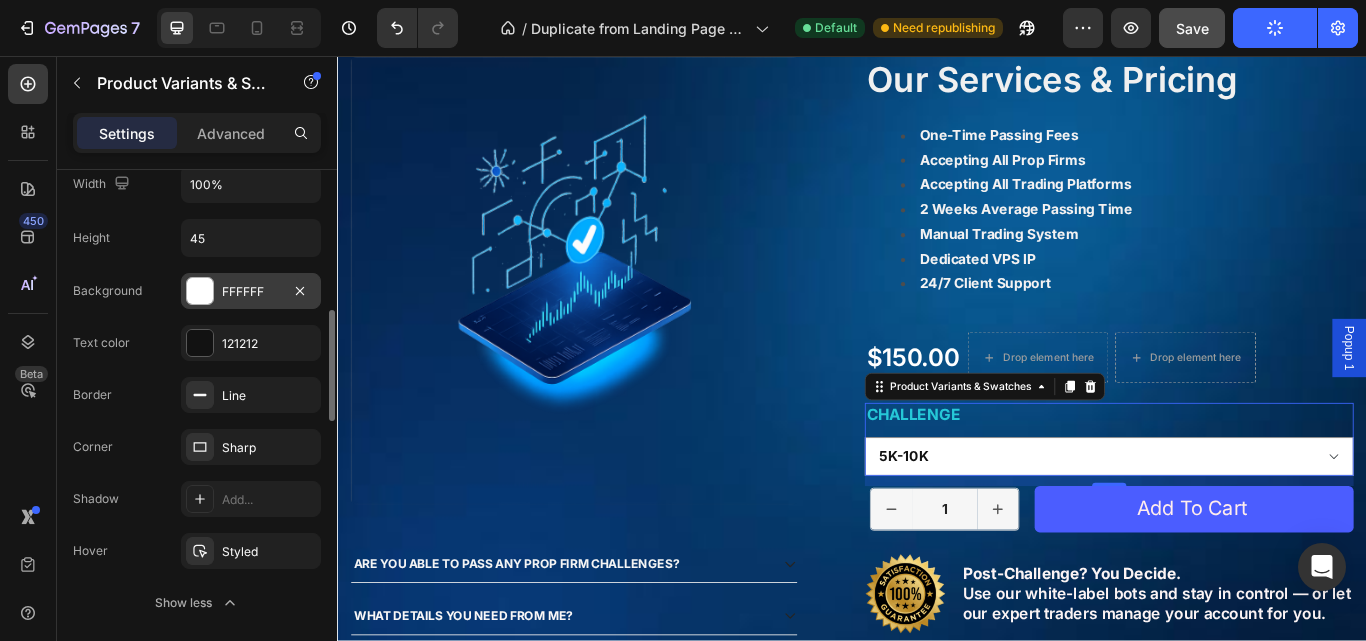 click at bounding box center [200, 291] 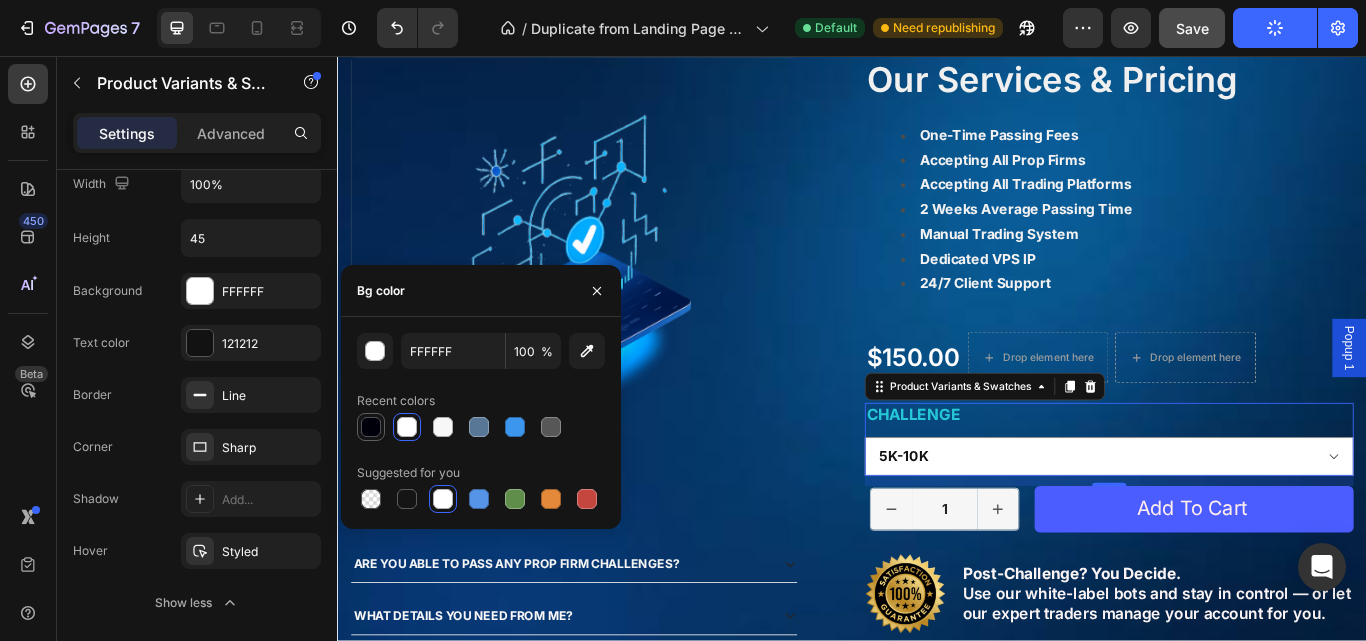 click at bounding box center [371, 427] 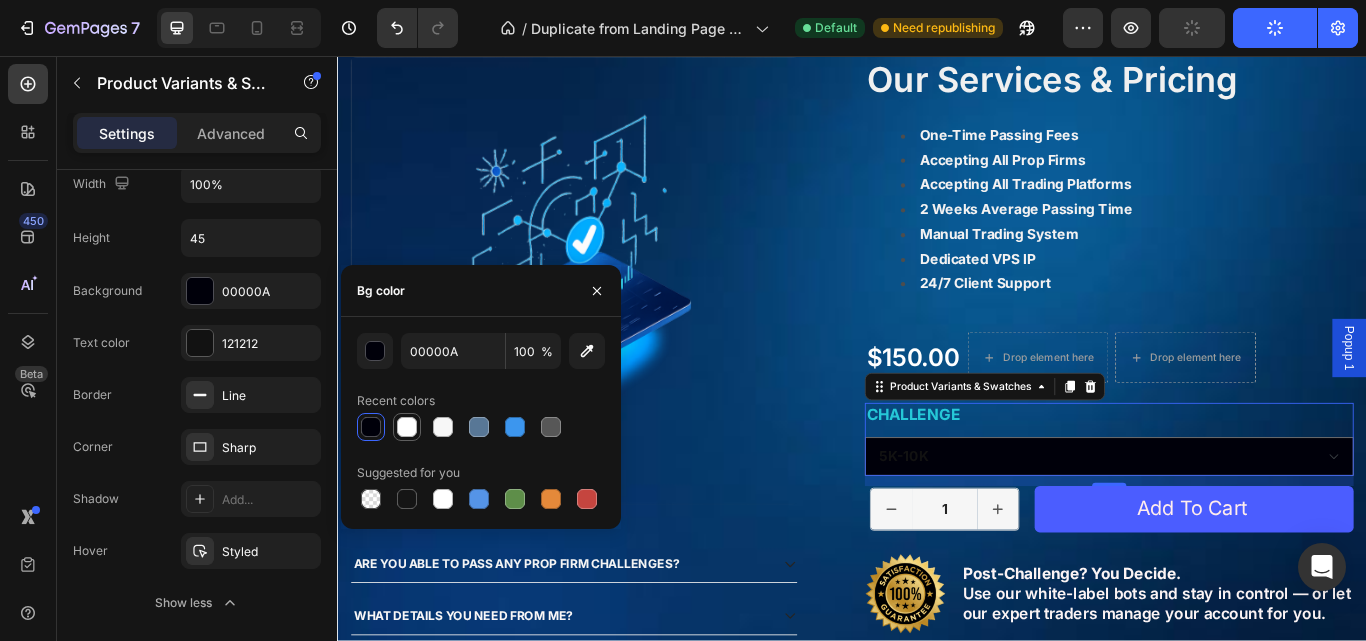 click at bounding box center (407, 427) 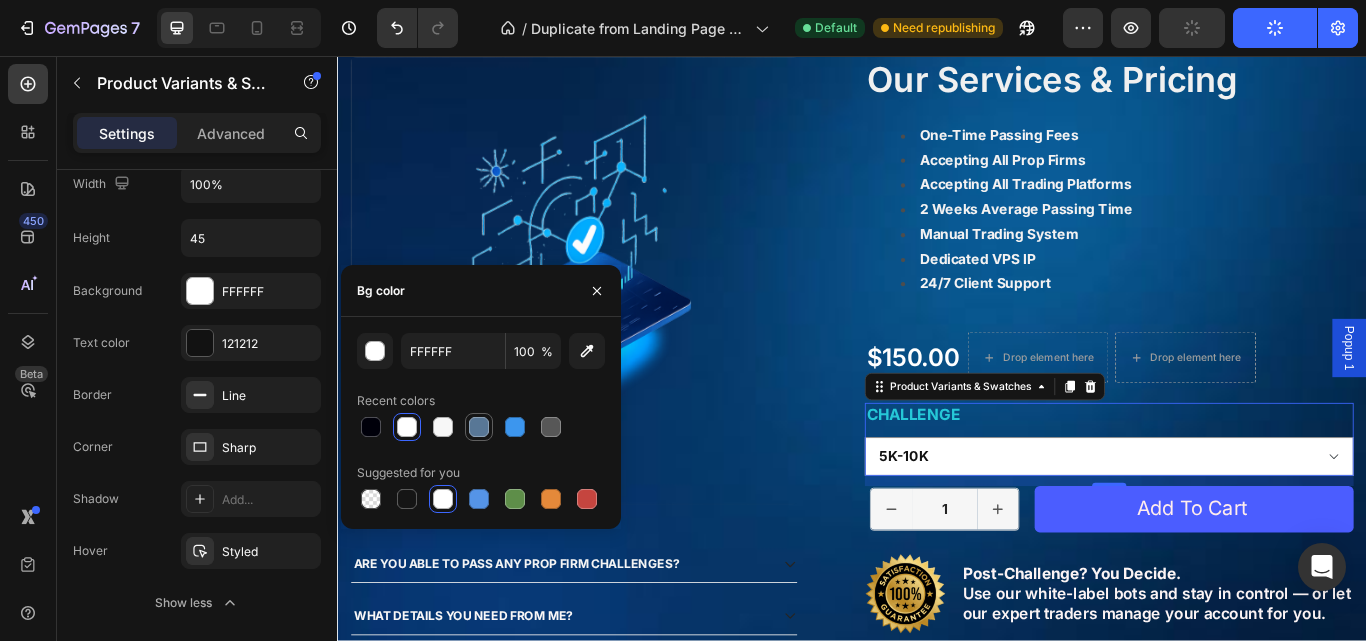 click at bounding box center (479, 427) 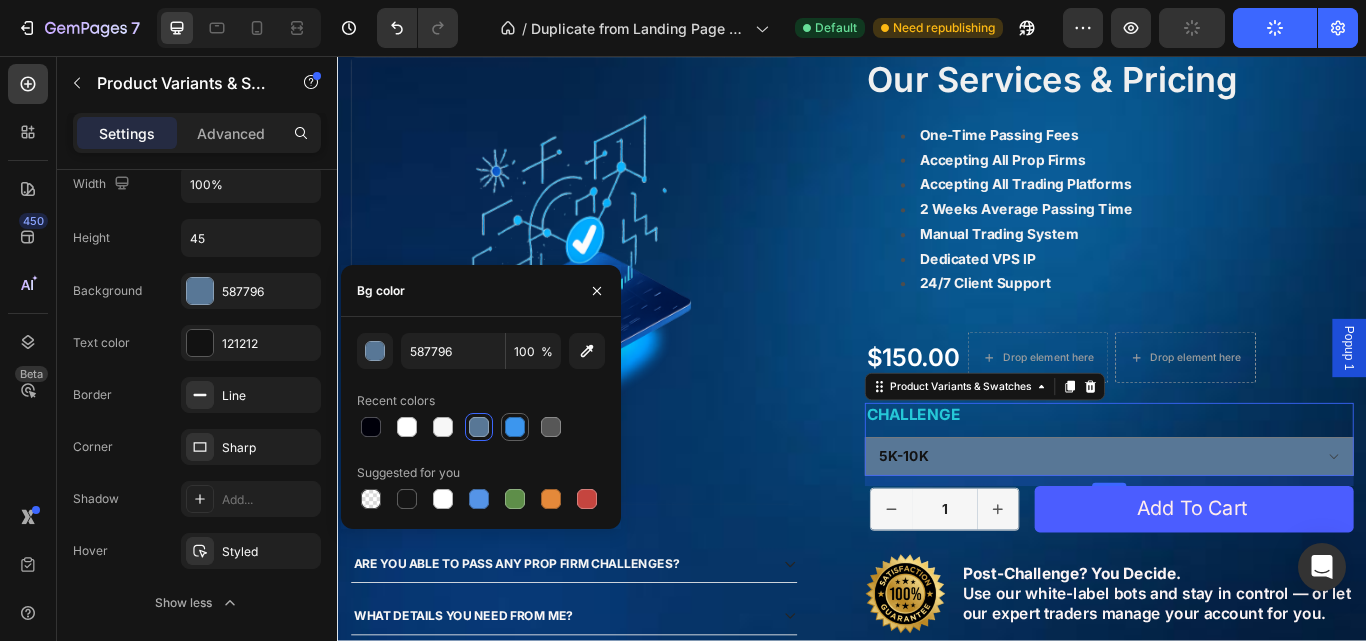 click at bounding box center [515, 427] 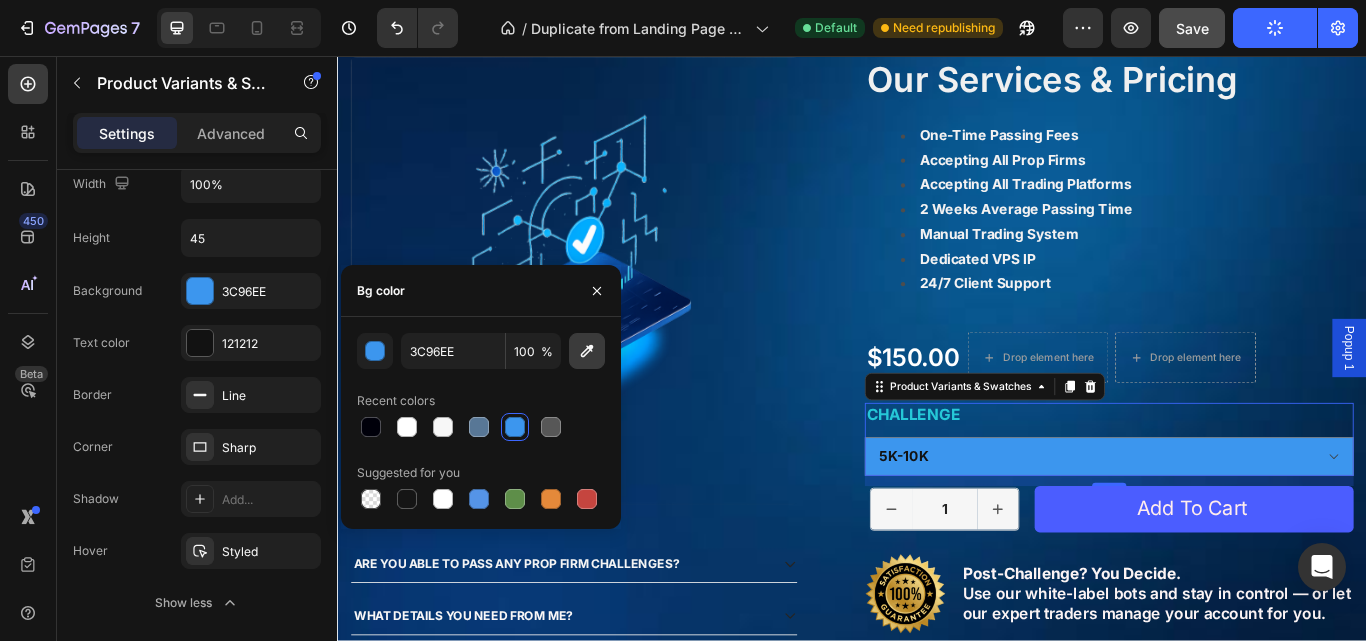 click 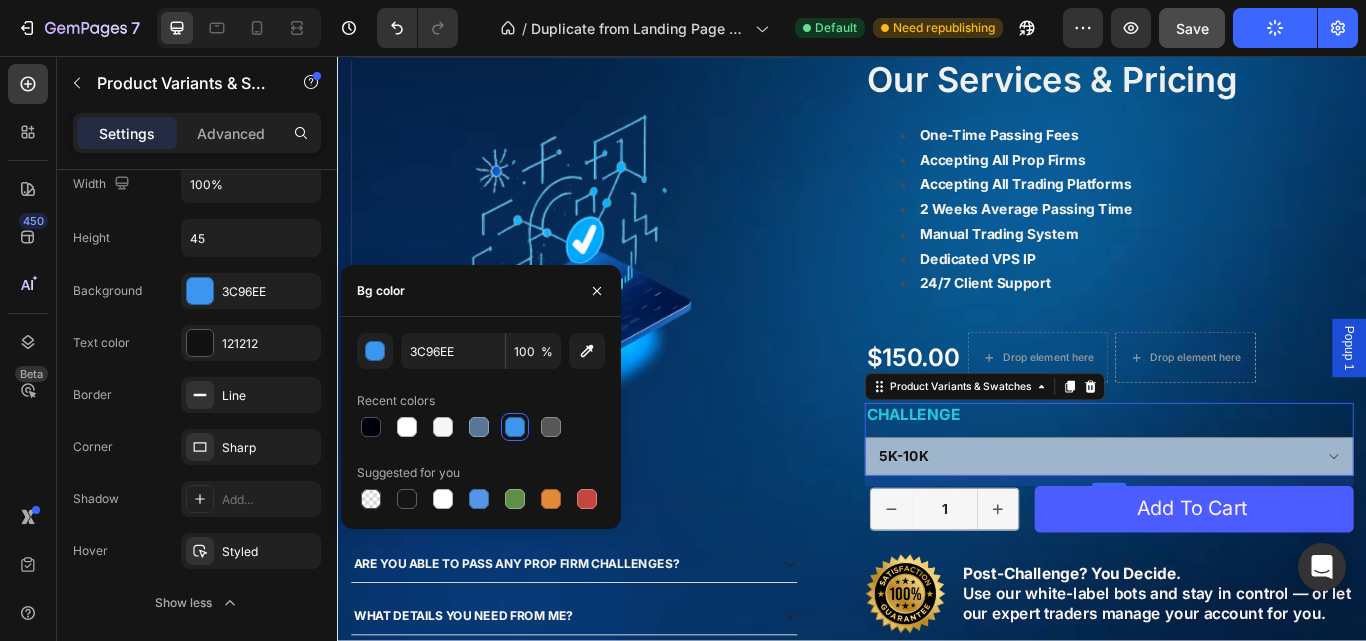 type on "9EB5CB" 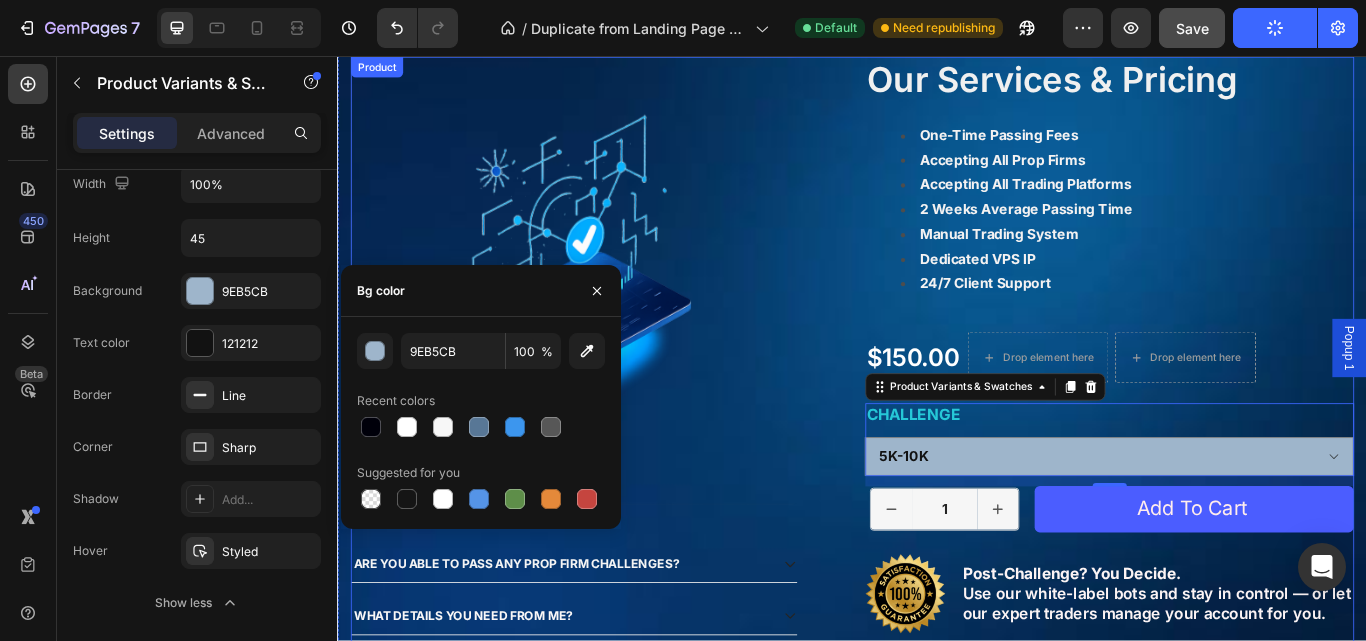 click on "Product Images" at bounding box center [637, 318] 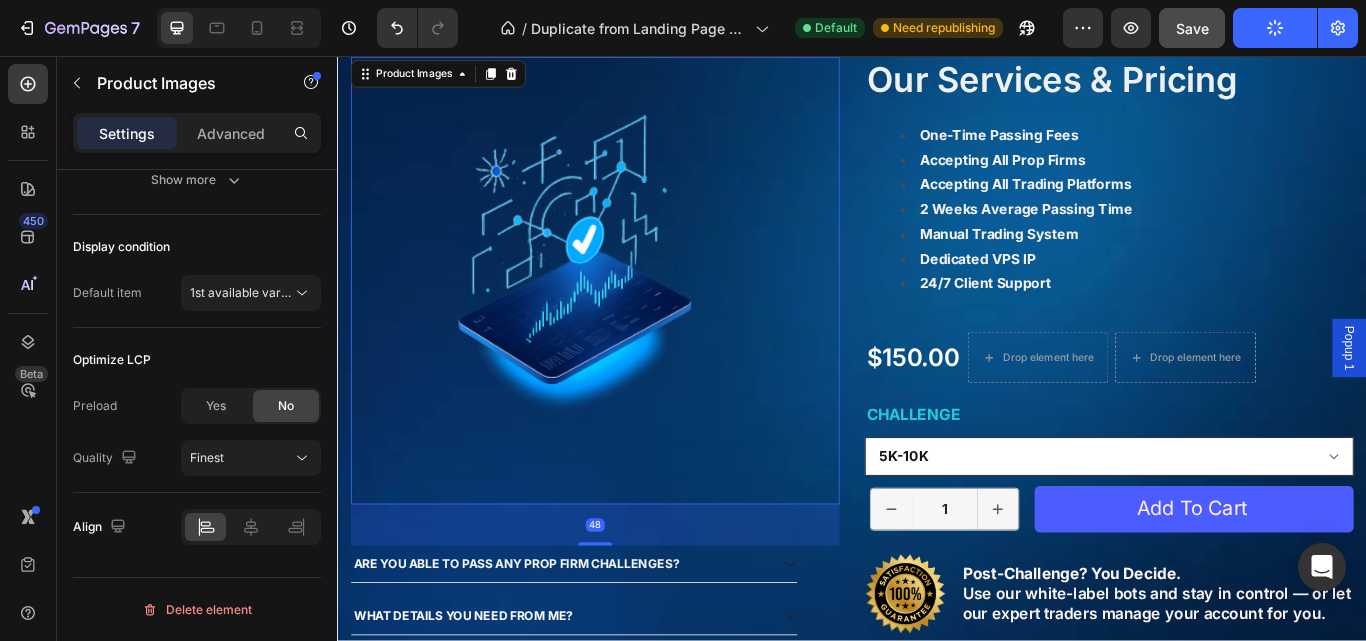 scroll, scrollTop: 0, scrollLeft: 0, axis: both 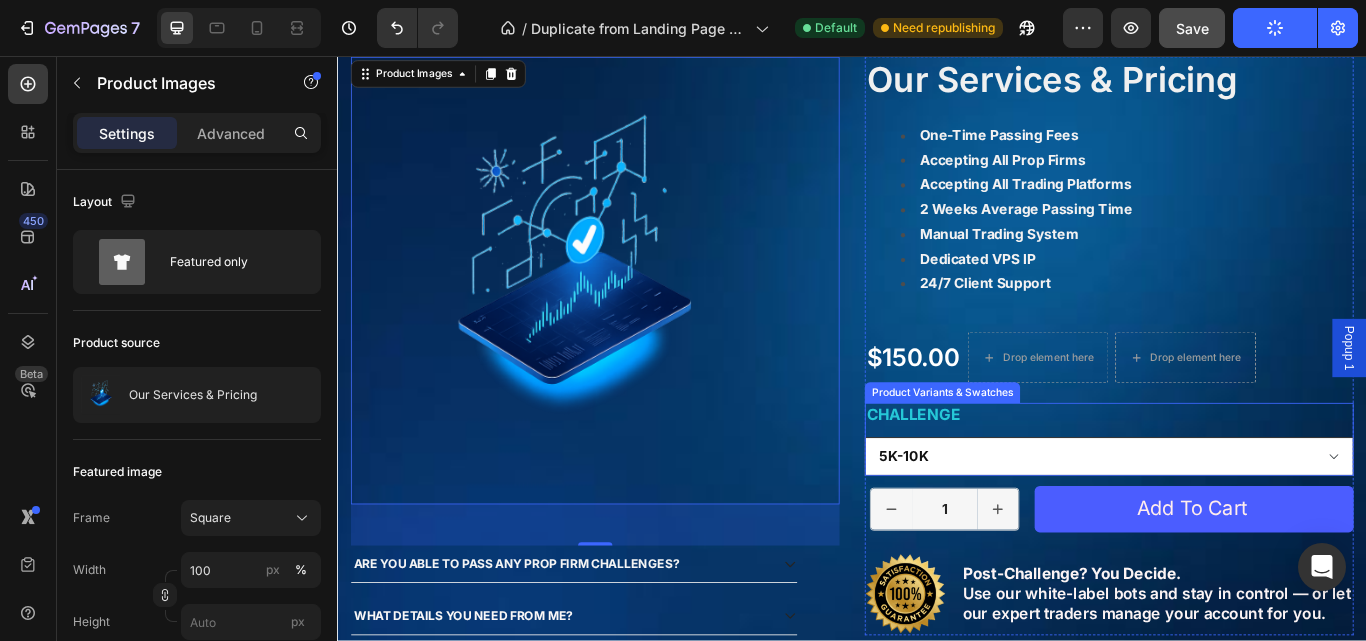 click on "5k-10k 10k-25k 50k-80 100k-150k 200k-250k 300k-400k 500k-600k 1M 2M" at bounding box center [1237, 523] 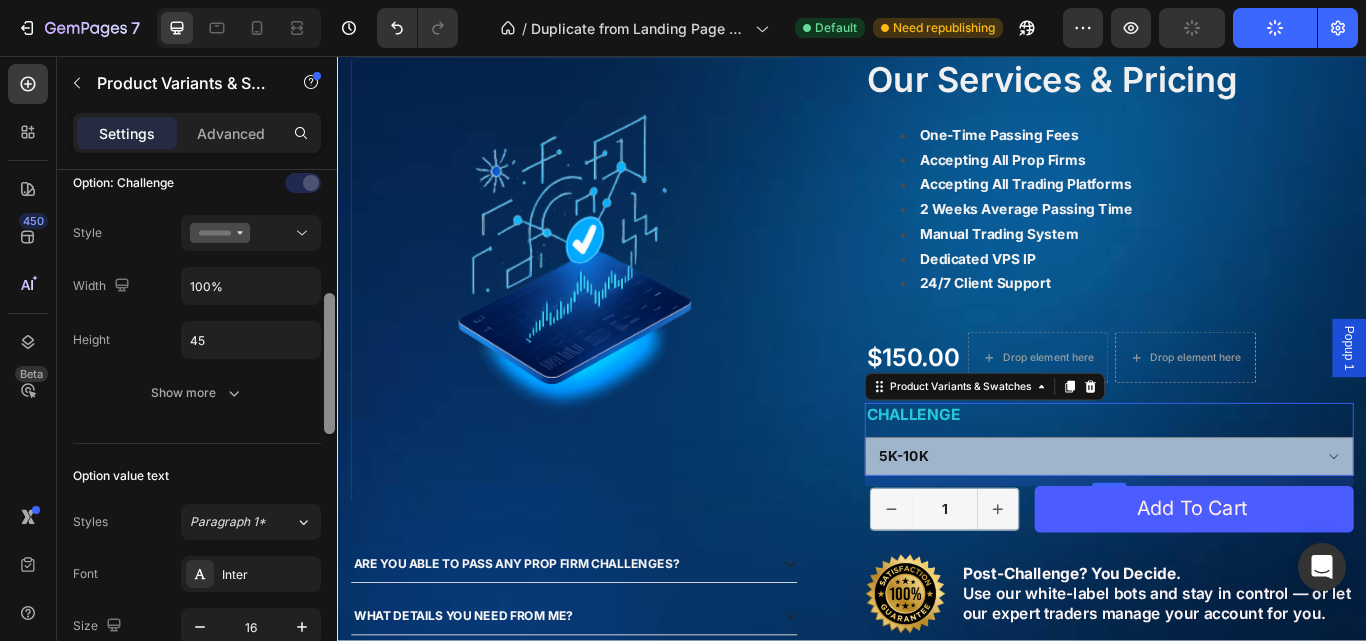 scroll, scrollTop: 584, scrollLeft: 0, axis: vertical 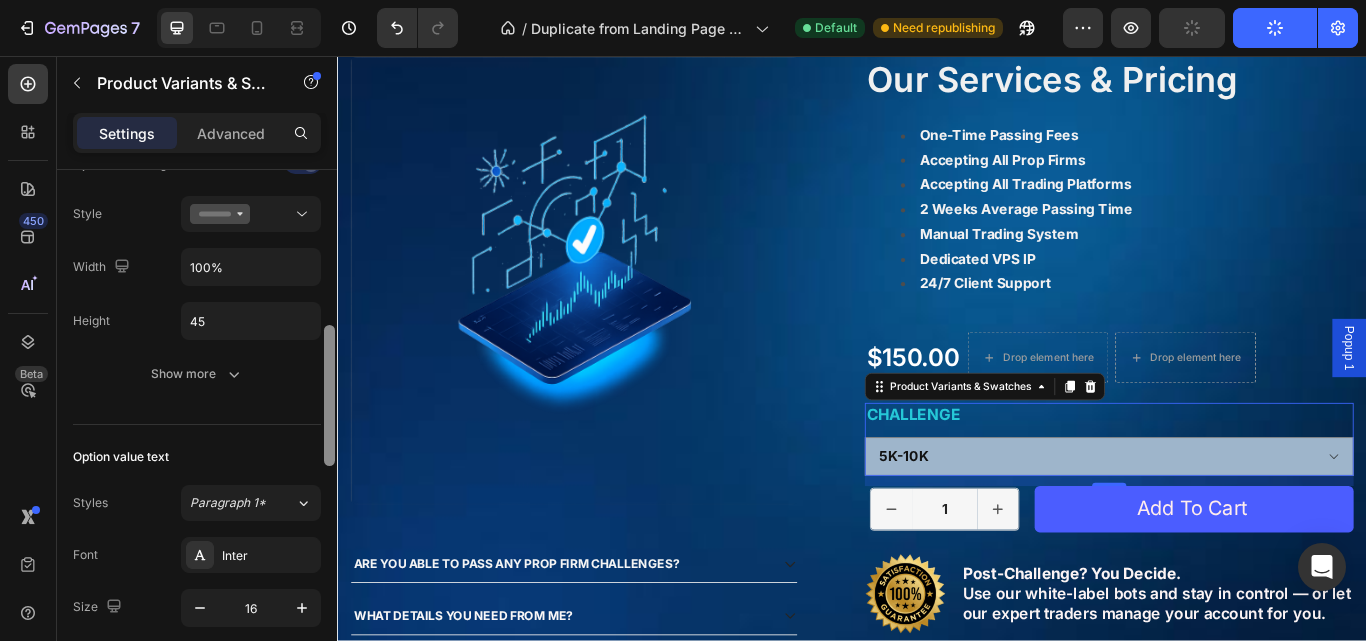 drag, startPoint x: 331, startPoint y: 301, endPoint x: 321, endPoint y: 457, distance: 156.32019 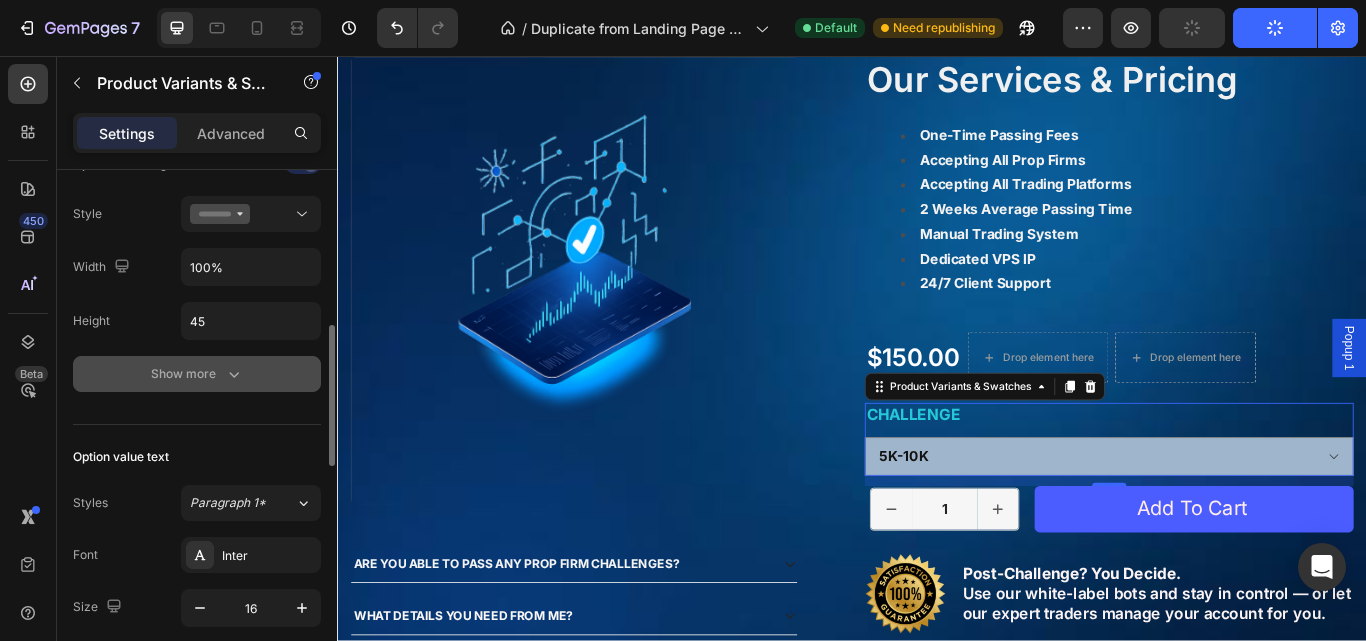 click 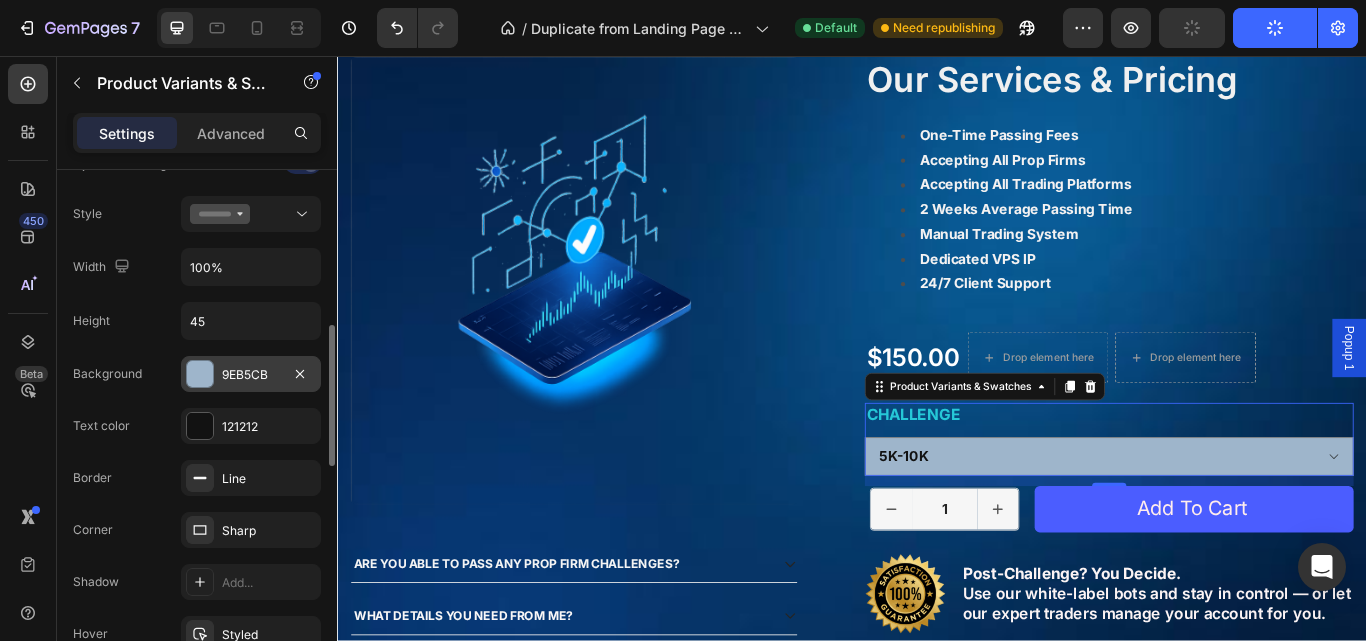 click on "9EB5CB" at bounding box center [251, 375] 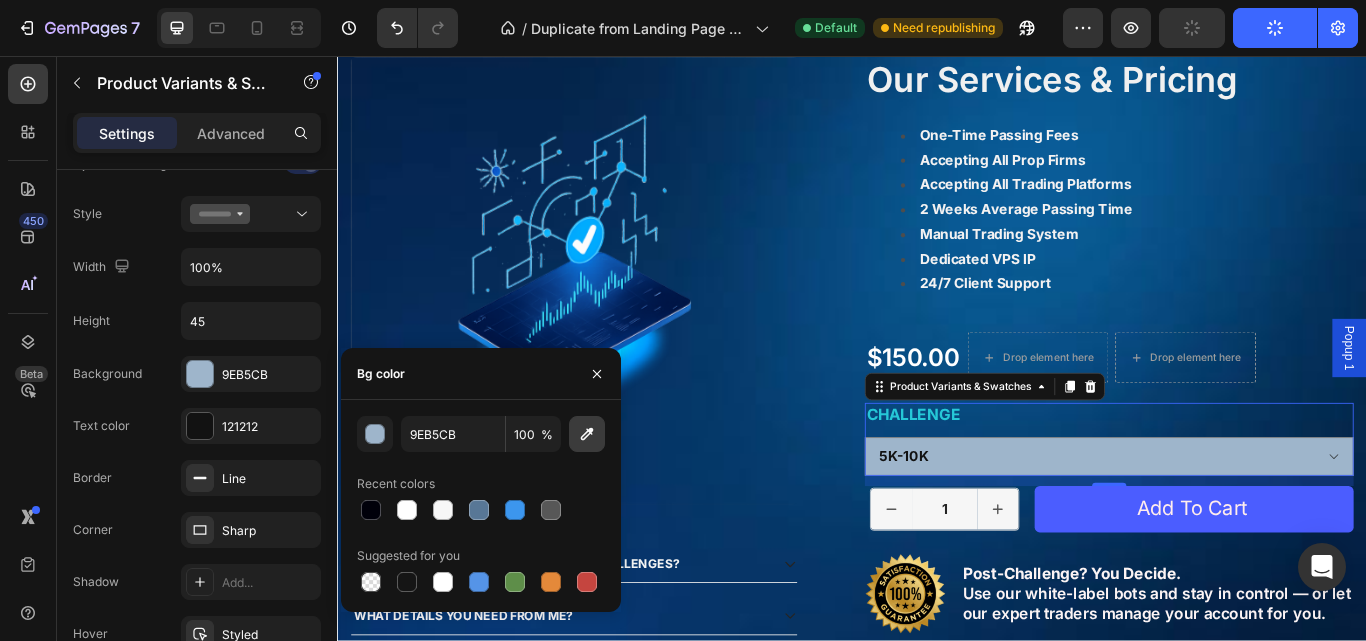 click 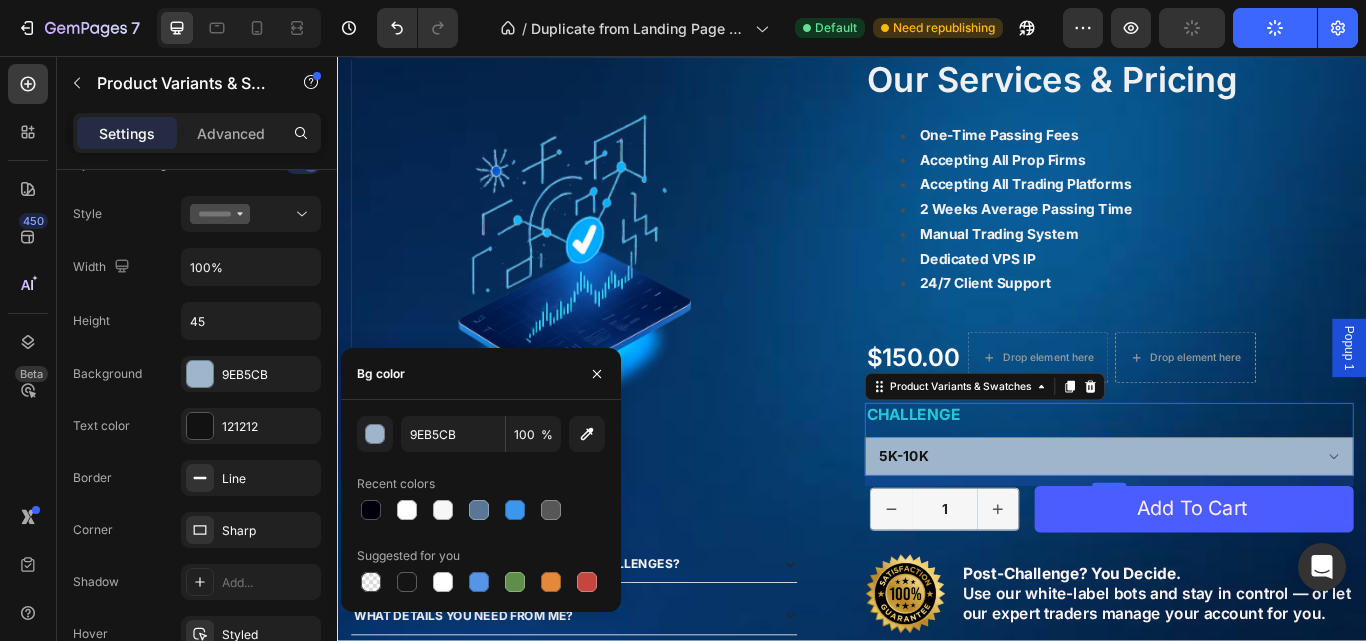 type on "0C4B9E" 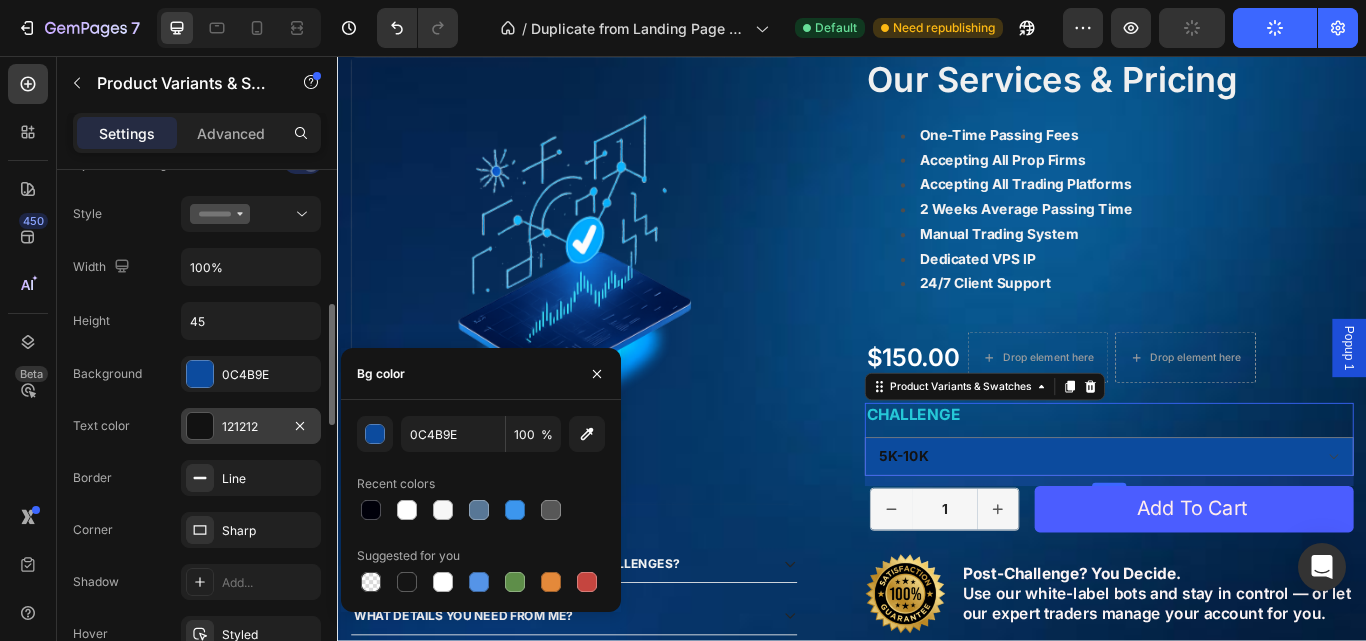click on "121212" at bounding box center (251, 427) 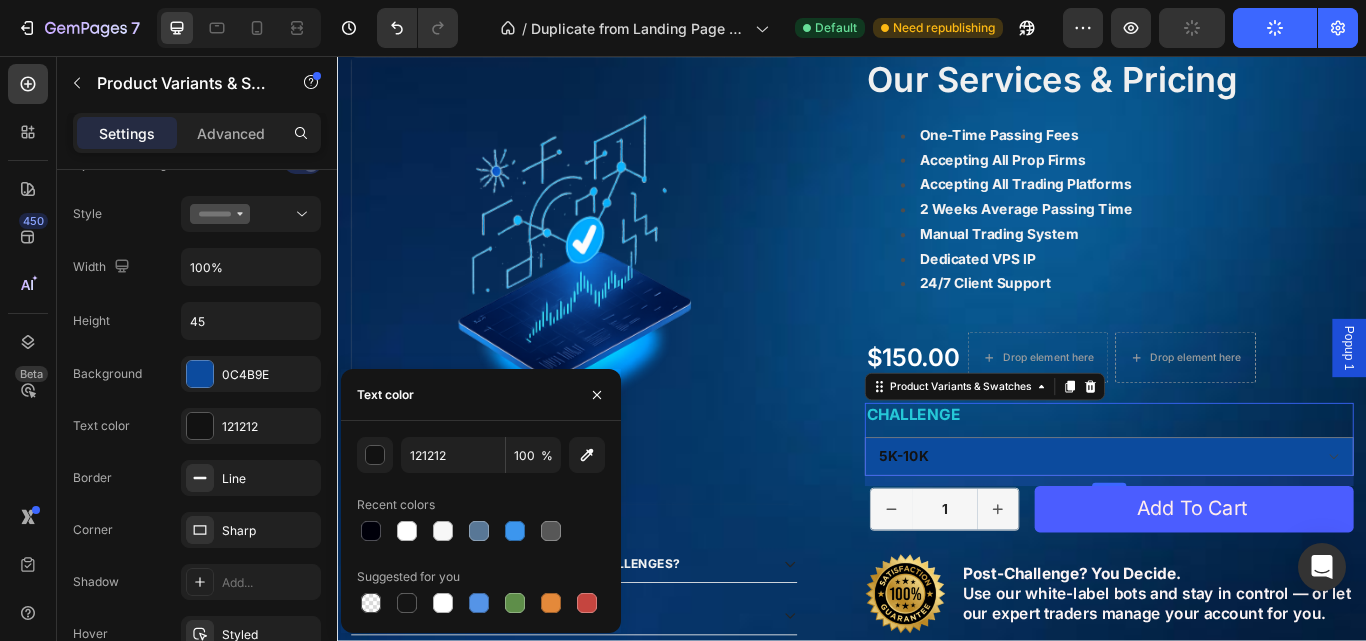 click on "Recent colors" at bounding box center [396, 505] 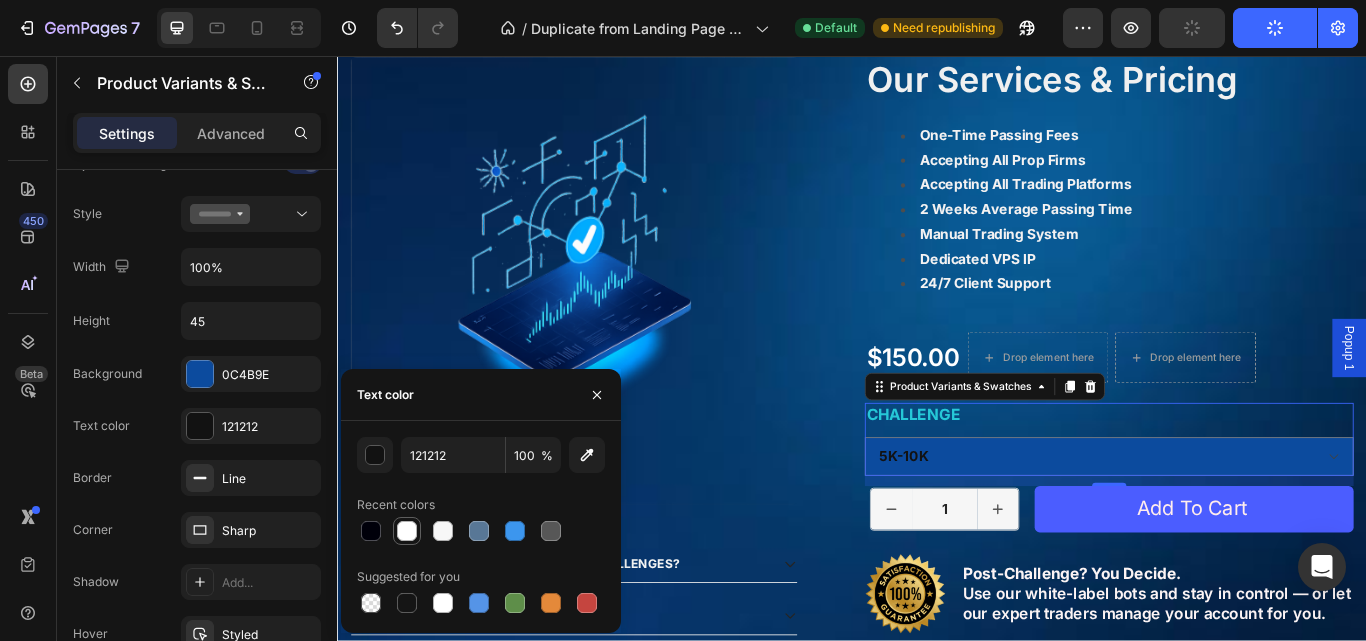 drag, startPoint x: 404, startPoint y: 538, endPoint x: 923, endPoint y: 578, distance: 520.5391 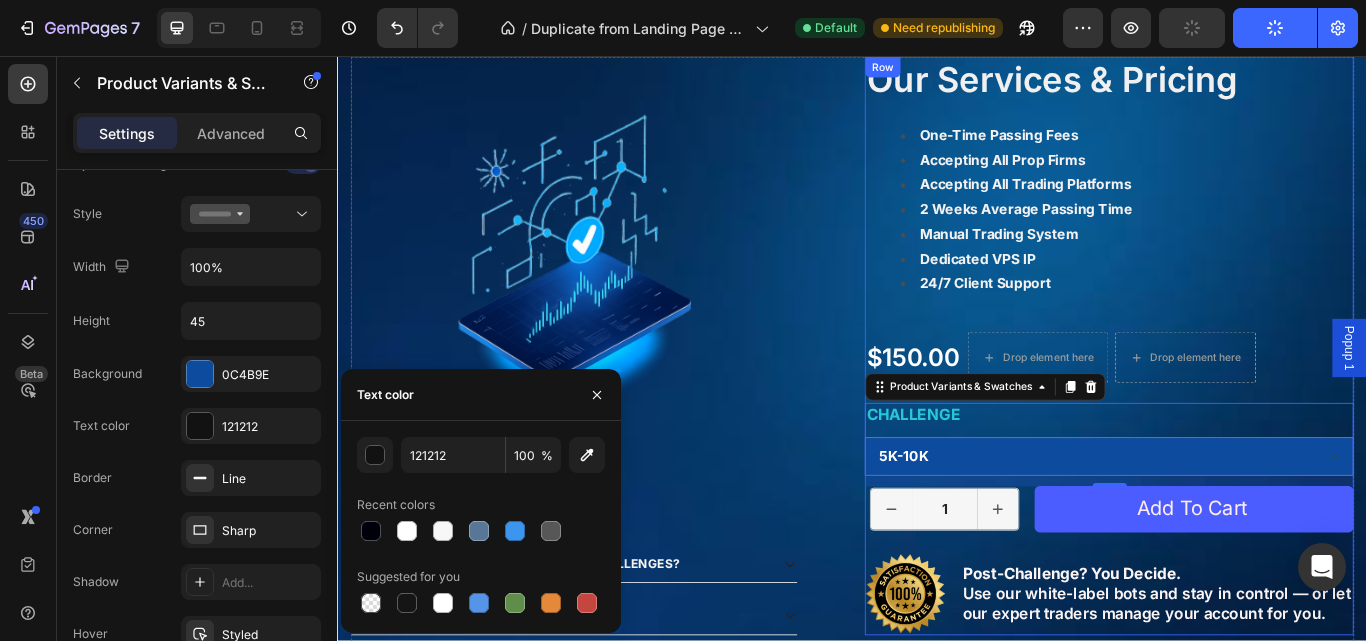 type on "FFFFFF" 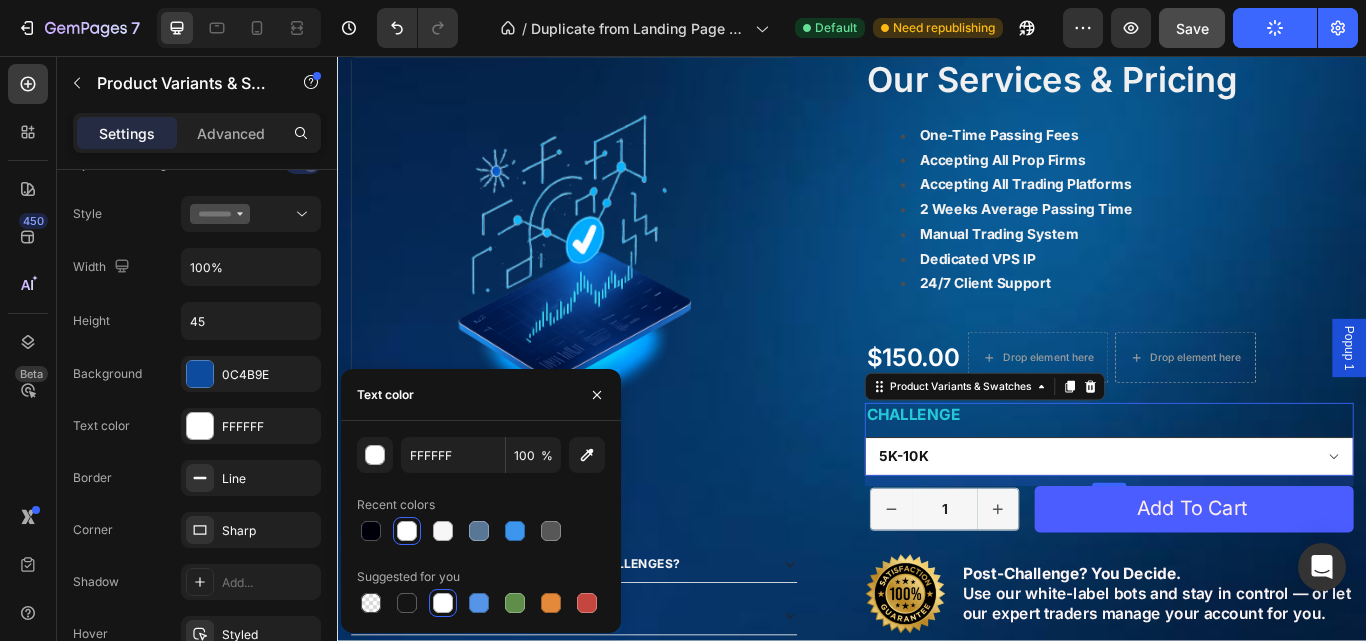 click on "5k-10k 10k-25k 50k-80 100k-150k 200k-250k 300k-400k 500k-600k 1M 2M" at bounding box center (1237, 523) 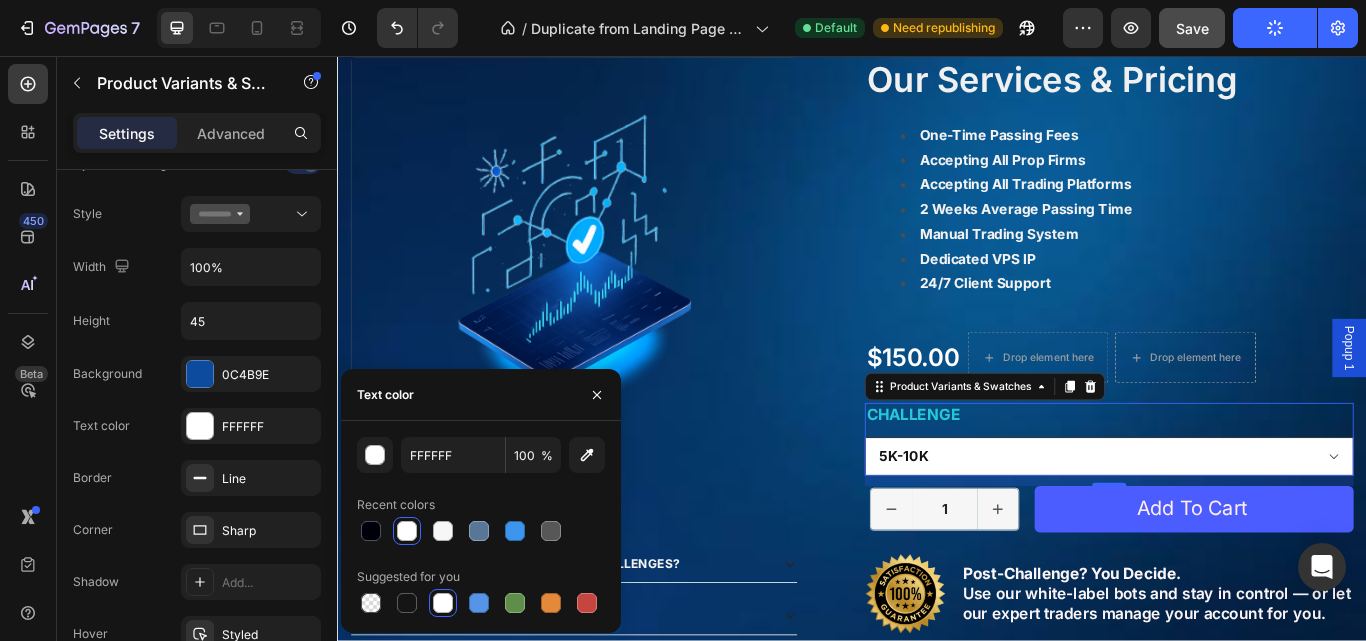 click on "5k-10k 10k-25k 50k-80 100k-150k 200k-250k 300k-400k 500k-600k 1M 2M" at bounding box center (1237, 523) 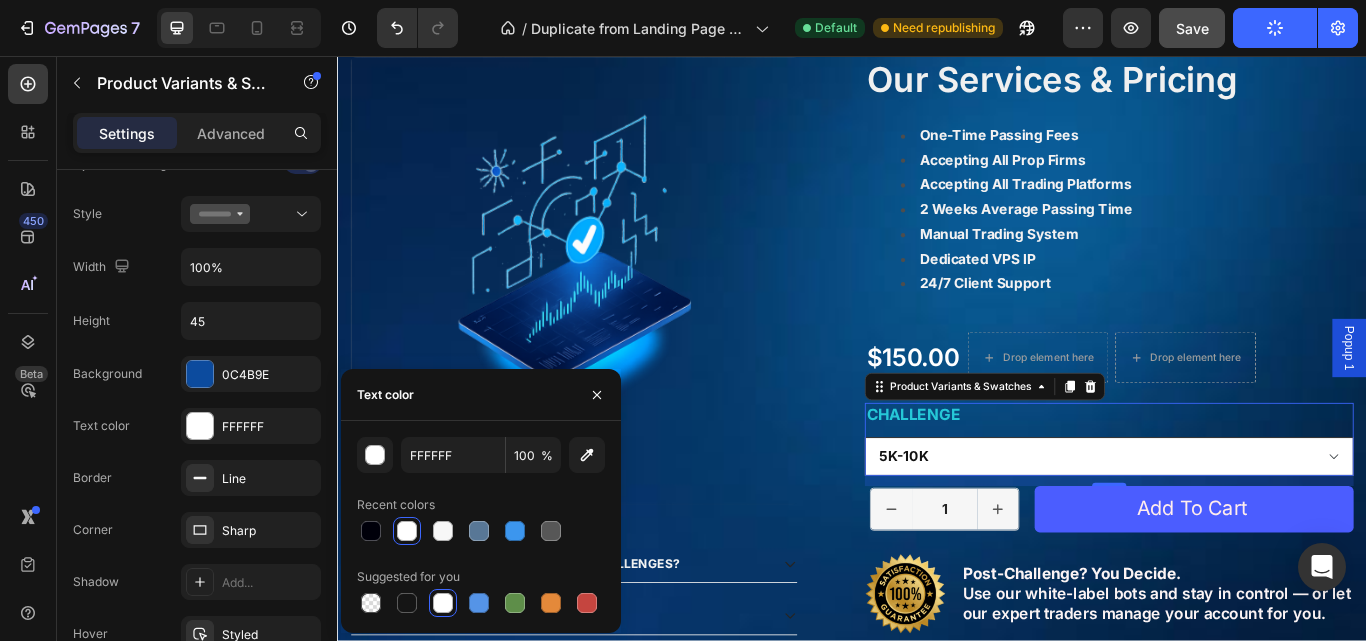 click on "5k-10k 10k-25k 50k-80 100k-150k 200k-250k 300k-400k 500k-600k 1M 2M" at bounding box center (1237, 523) 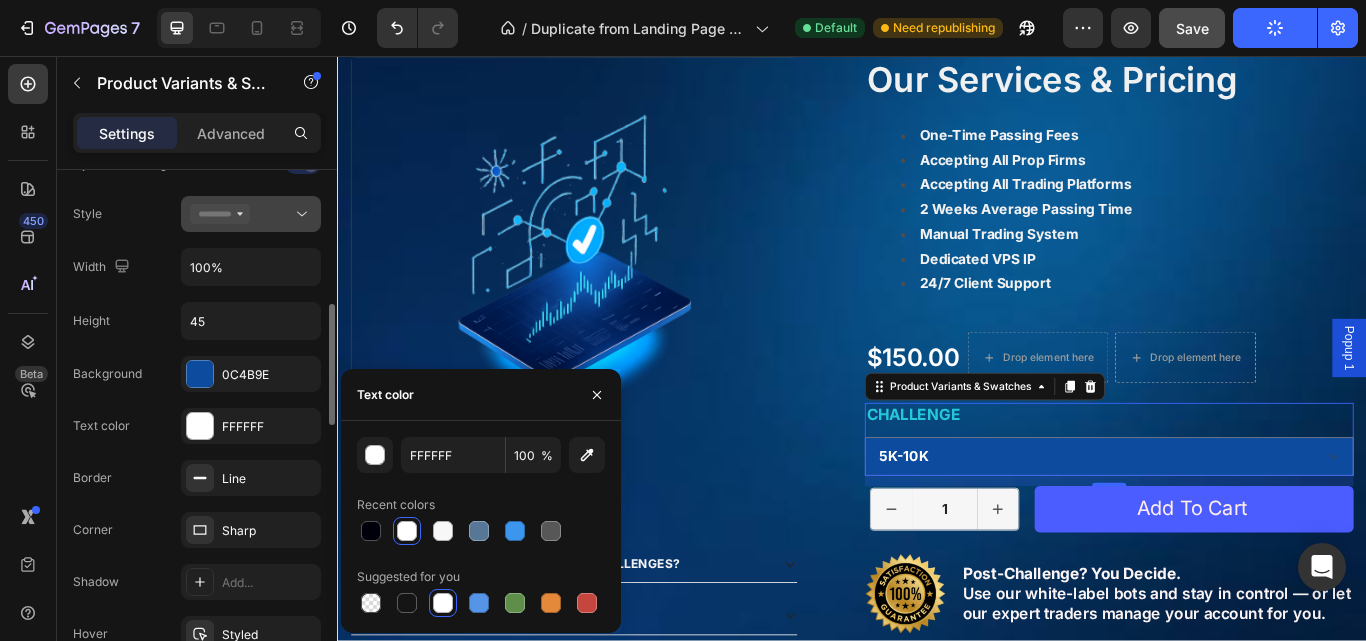 click 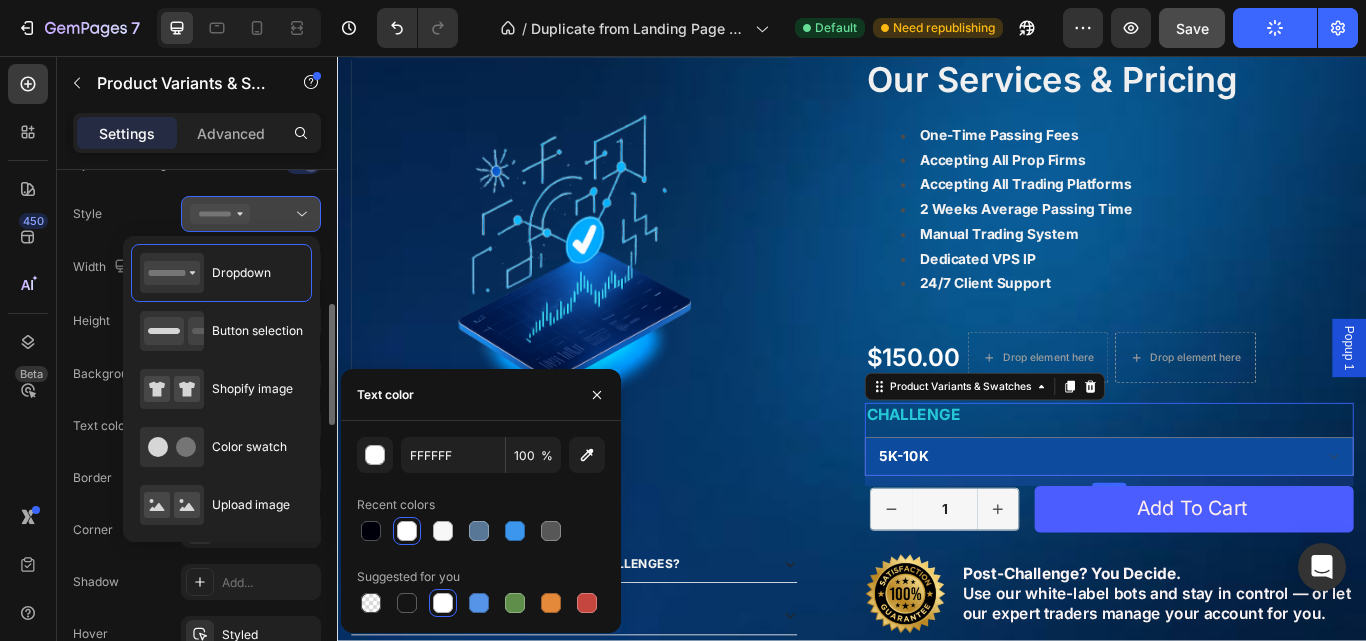 click 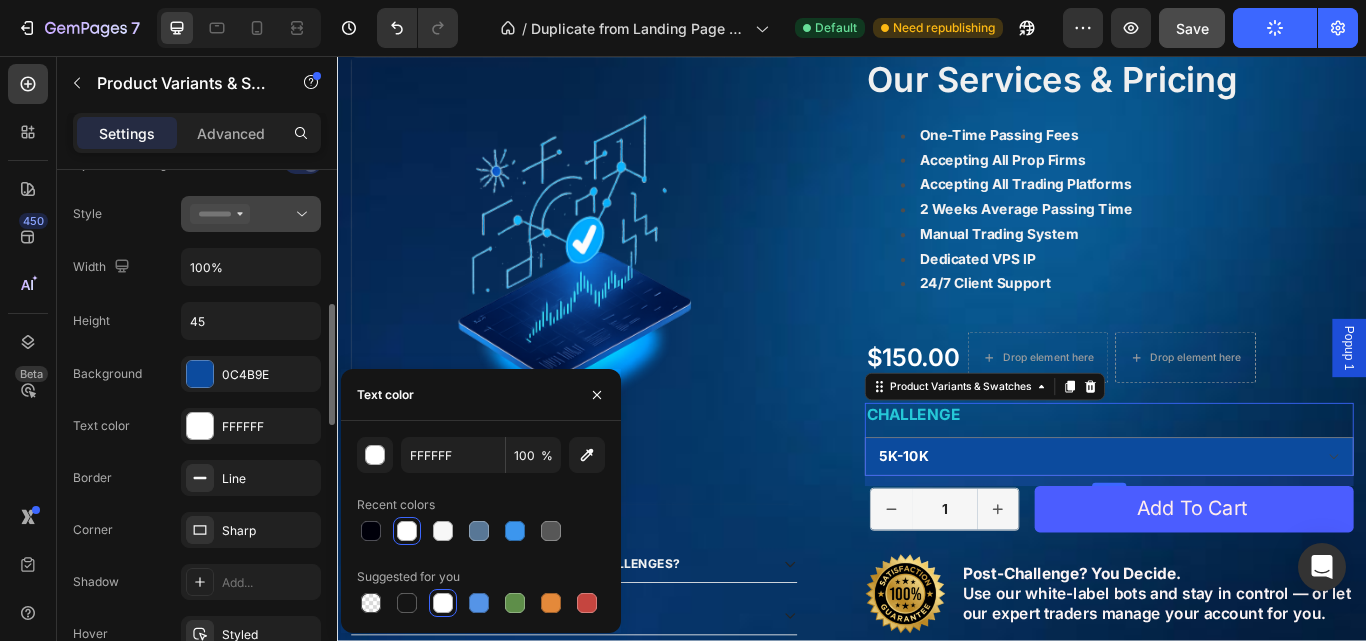 click 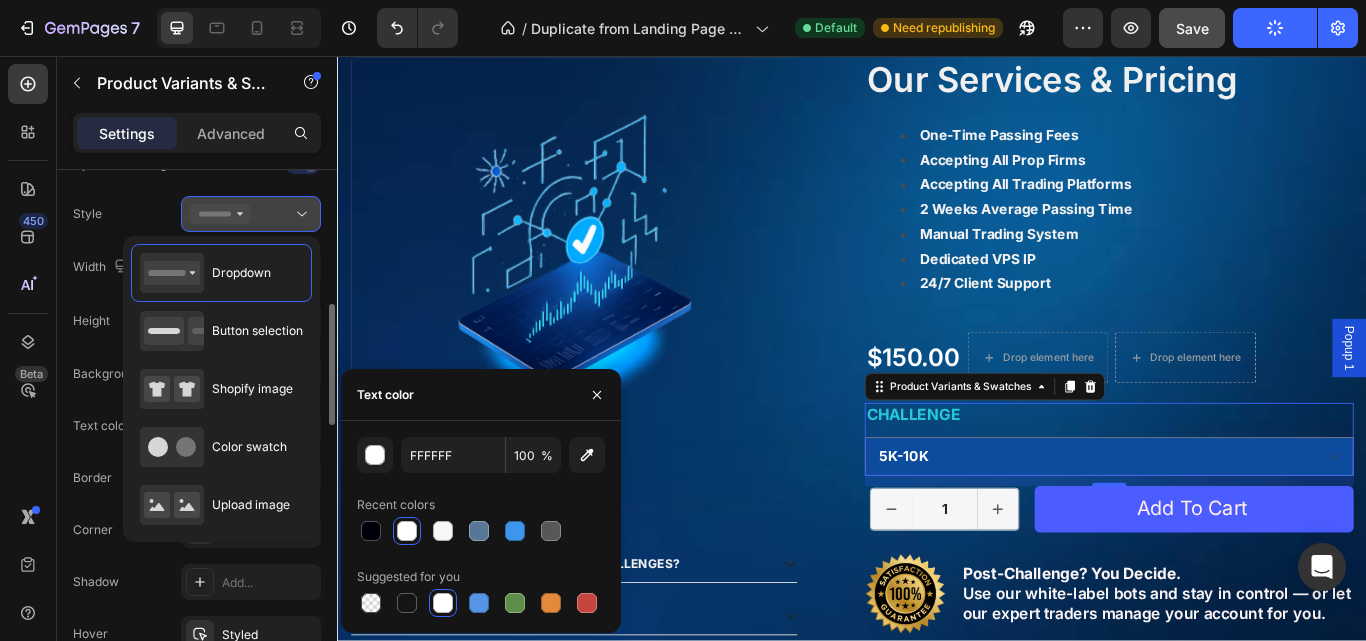 click 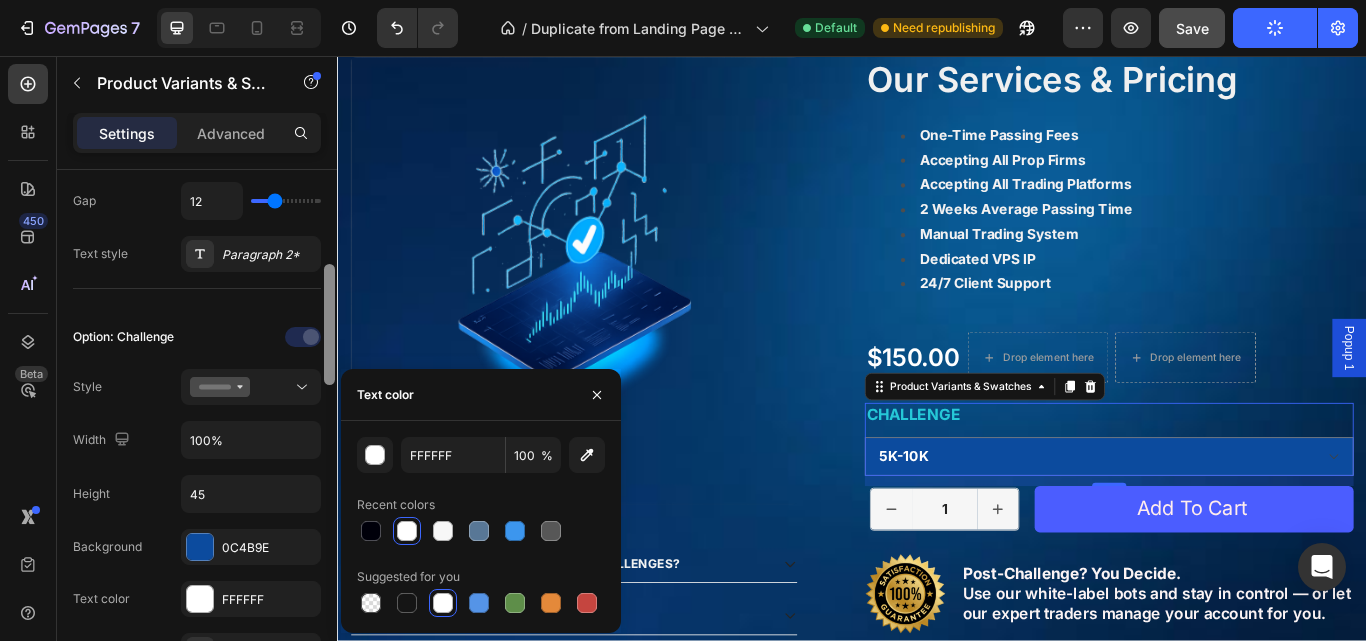 scroll, scrollTop: 454, scrollLeft: 0, axis: vertical 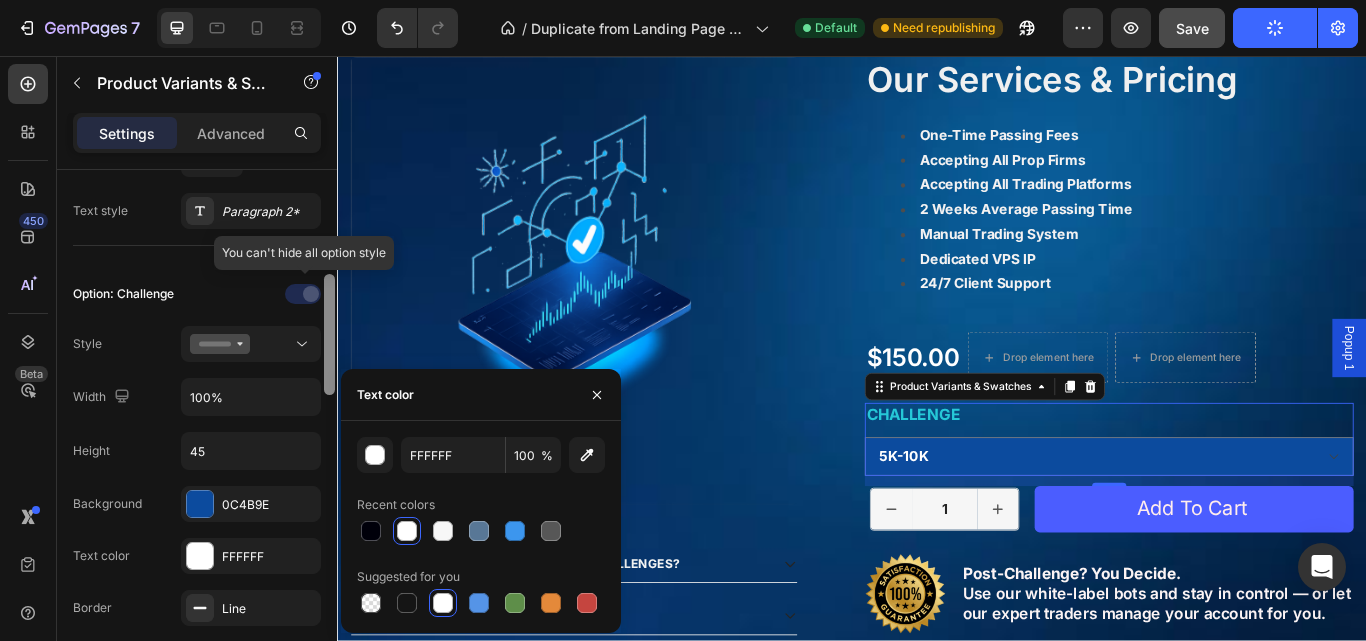 drag, startPoint x: 331, startPoint y: 337, endPoint x: 328, endPoint y: 301, distance: 36.124783 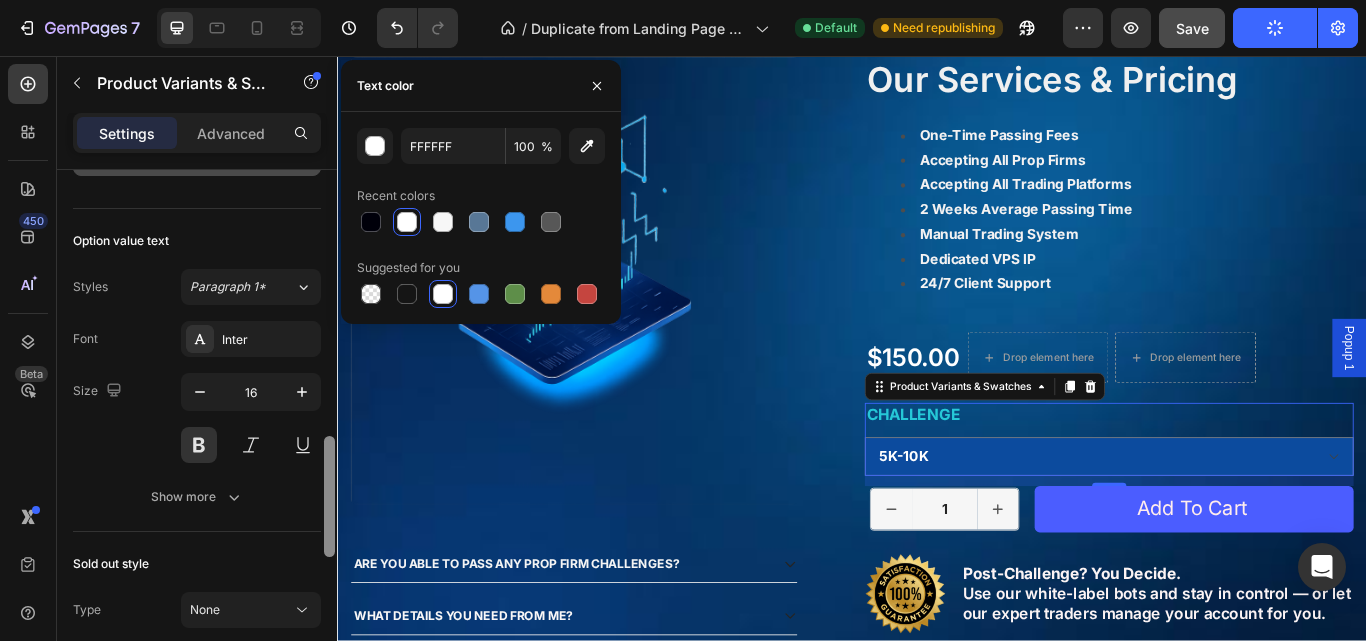 scroll, scrollTop: 1120, scrollLeft: 0, axis: vertical 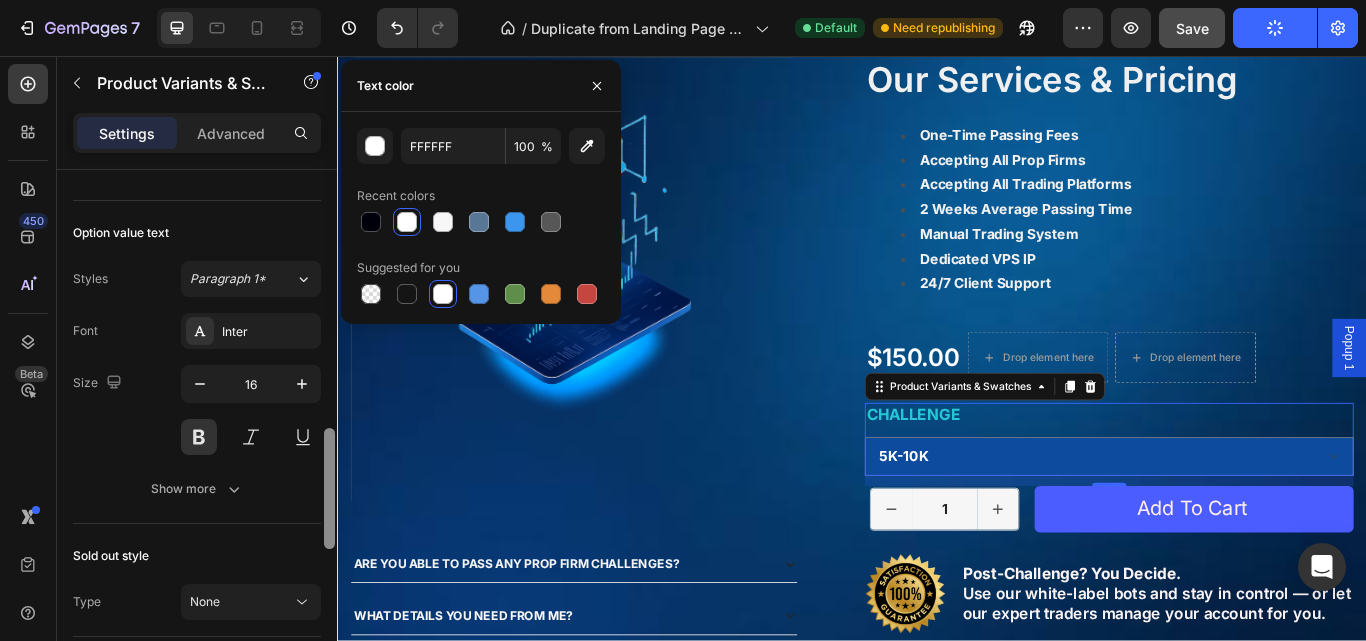 drag, startPoint x: 332, startPoint y: 385, endPoint x: 309, endPoint y: 539, distance: 155.70805 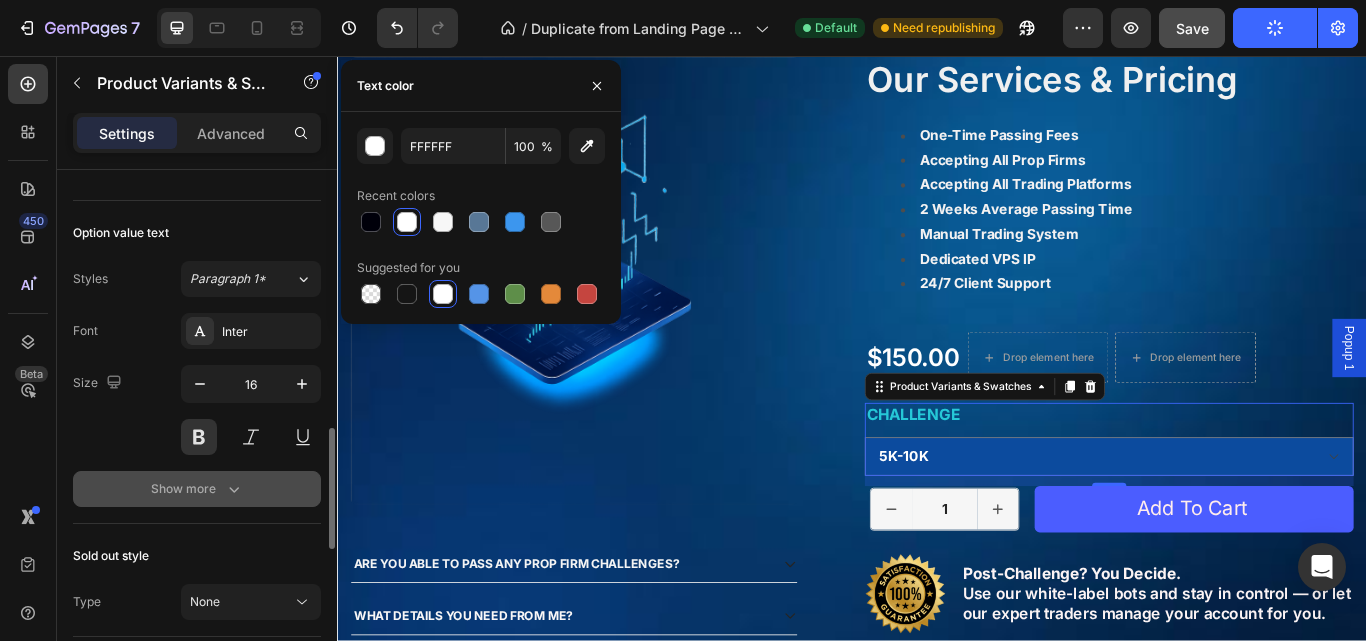 click on "Show more" at bounding box center [197, 489] 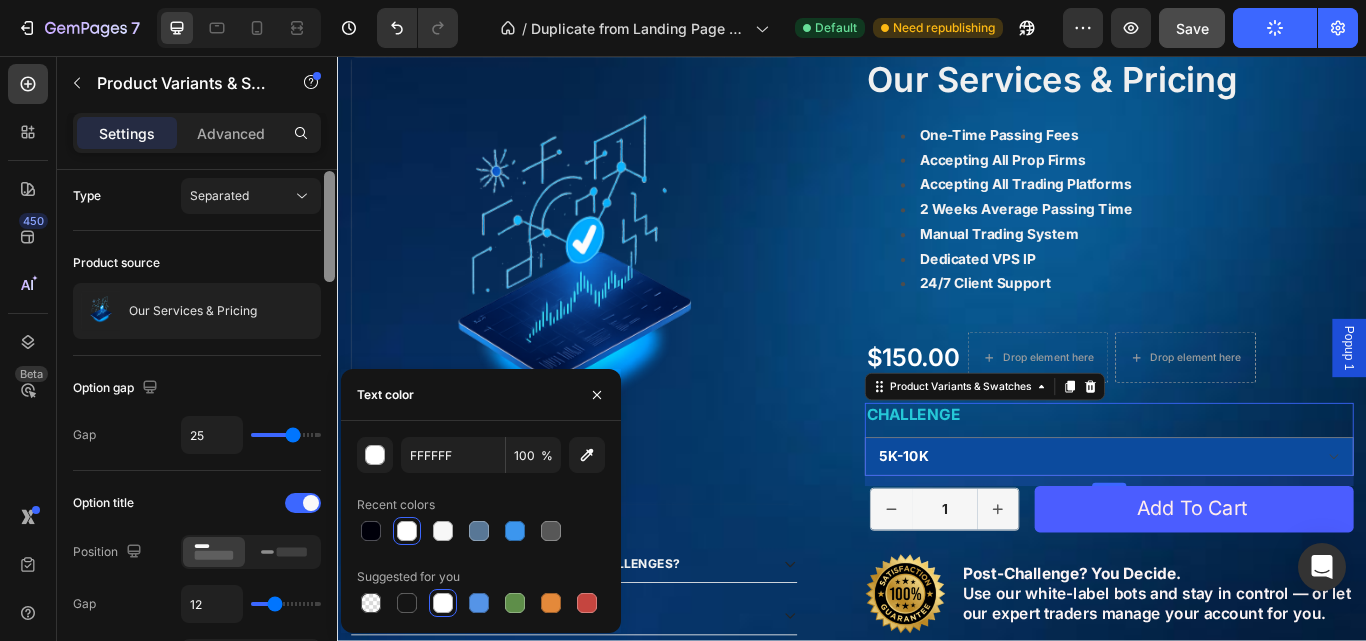 scroll, scrollTop: 0, scrollLeft: 0, axis: both 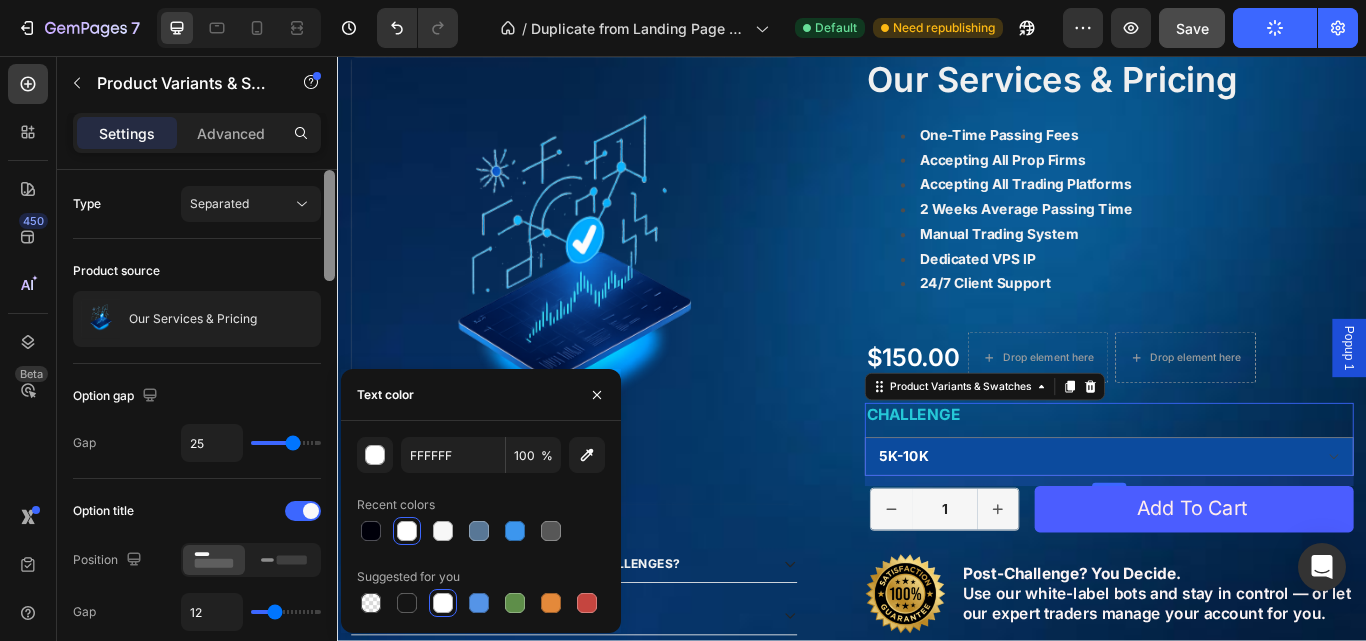 drag, startPoint x: 329, startPoint y: 482, endPoint x: 327, endPoint y: 190, distance: 292.00684 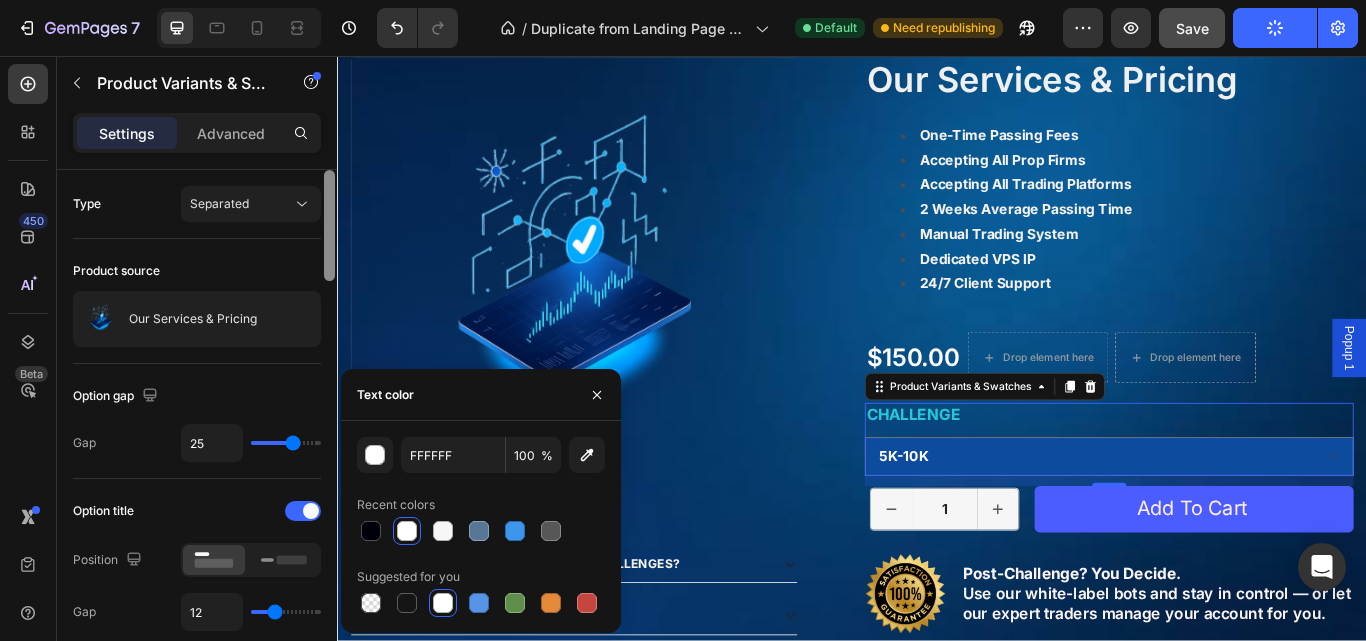 click at bounding box center (329, 225) 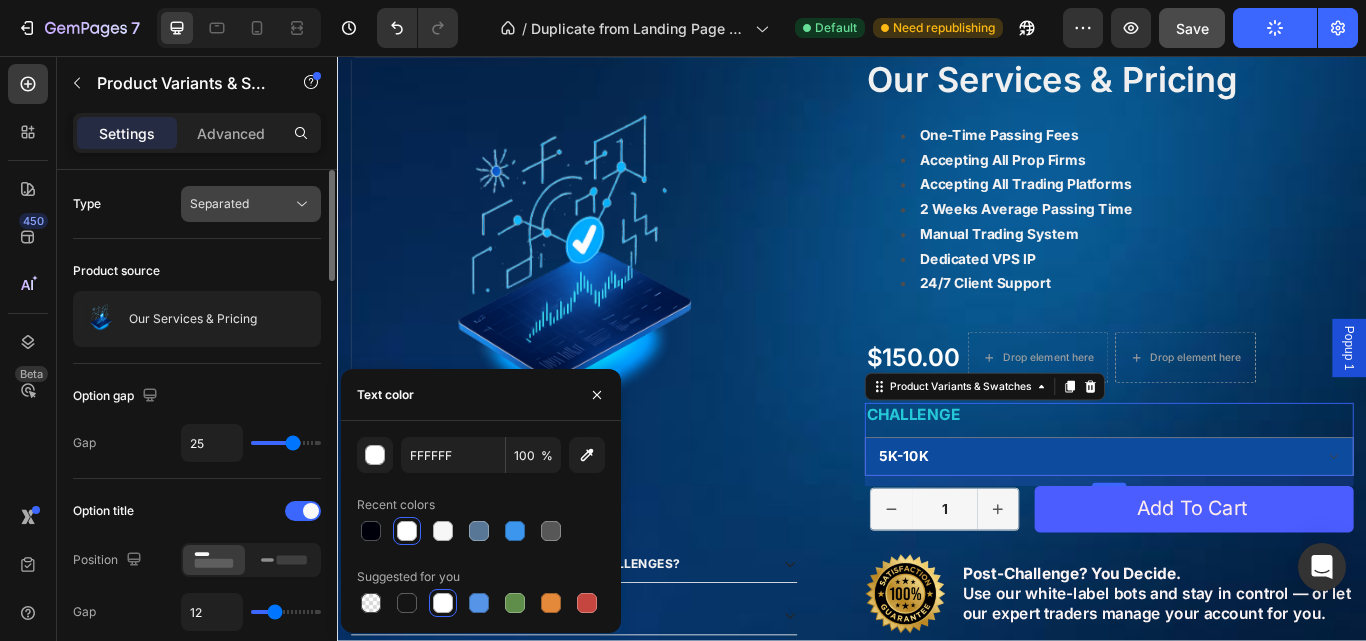 click 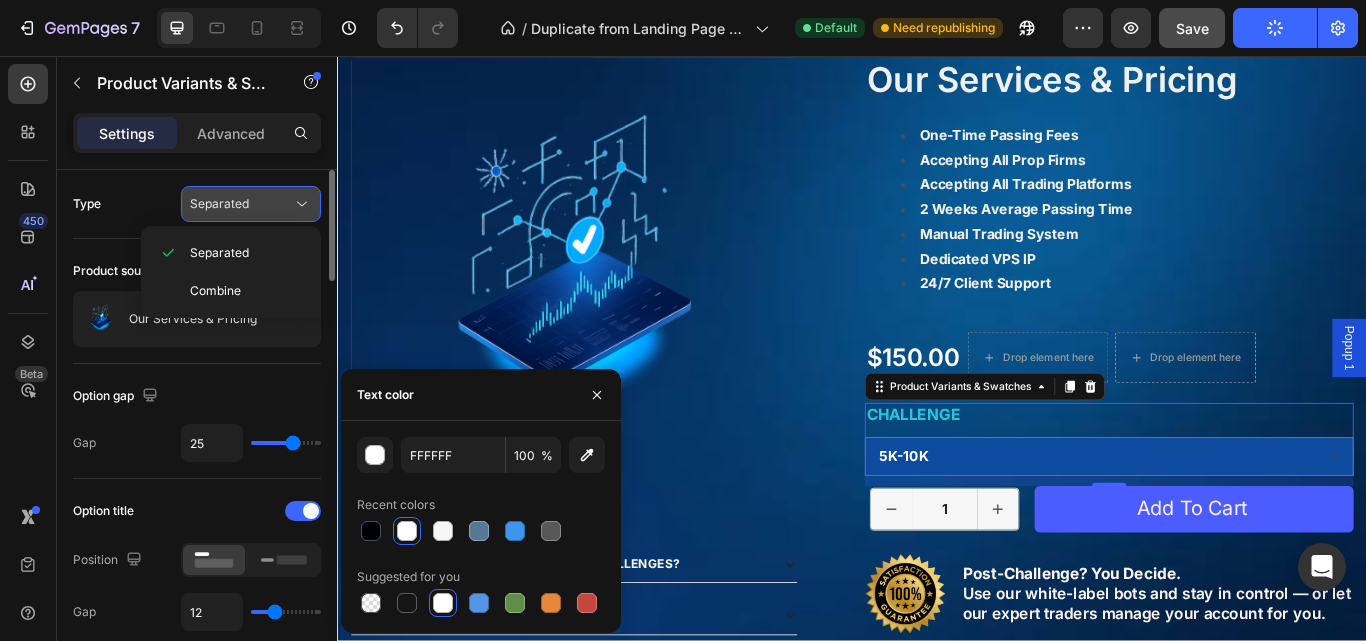 click 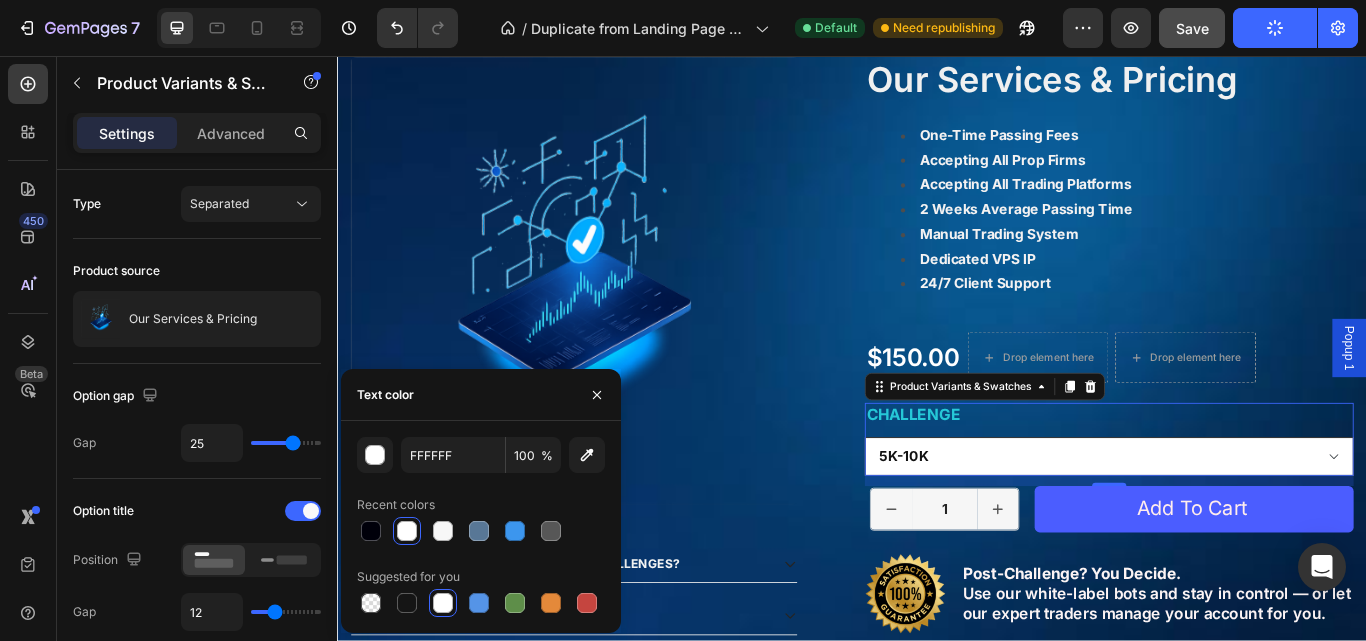 drag, startPoint x: 998, startPoint y: 504, endPoint x: 1001, endPoint y: 522, distance: 18.248287 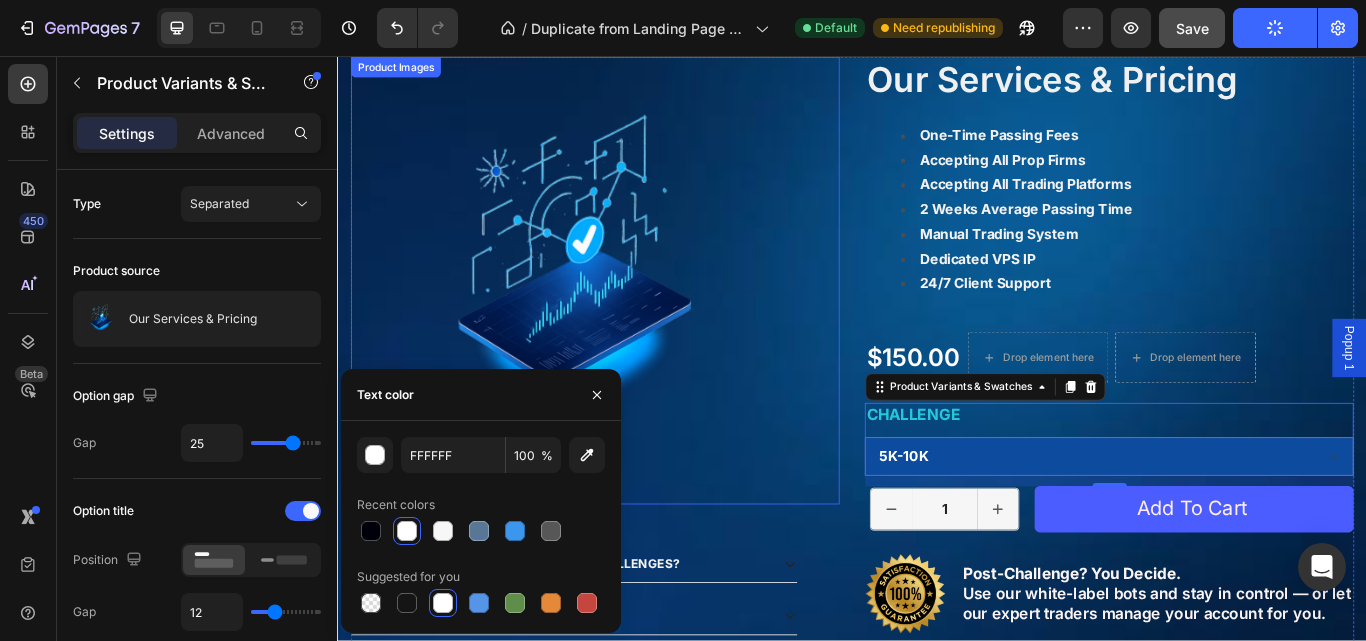 drag, startPoint x: 858, startPoint y: 284, endPoint x: 946, endPoint y: 386, distance: 134.71451 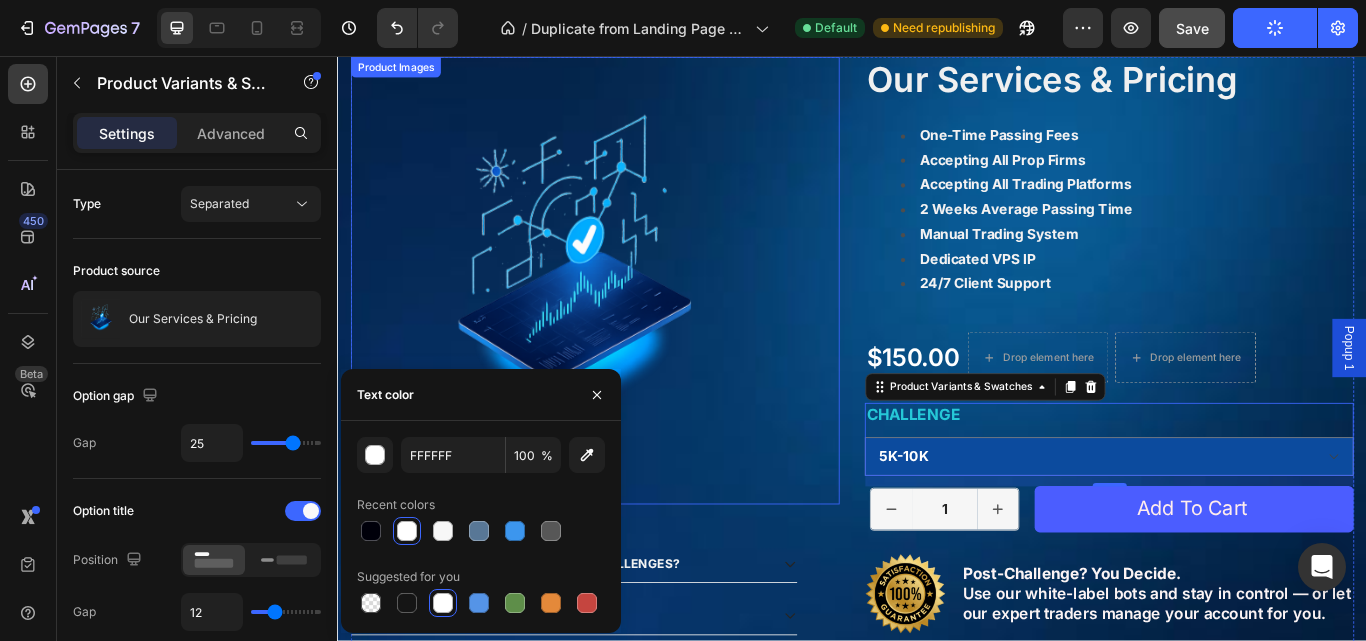 click at bounding box center (613, 318) 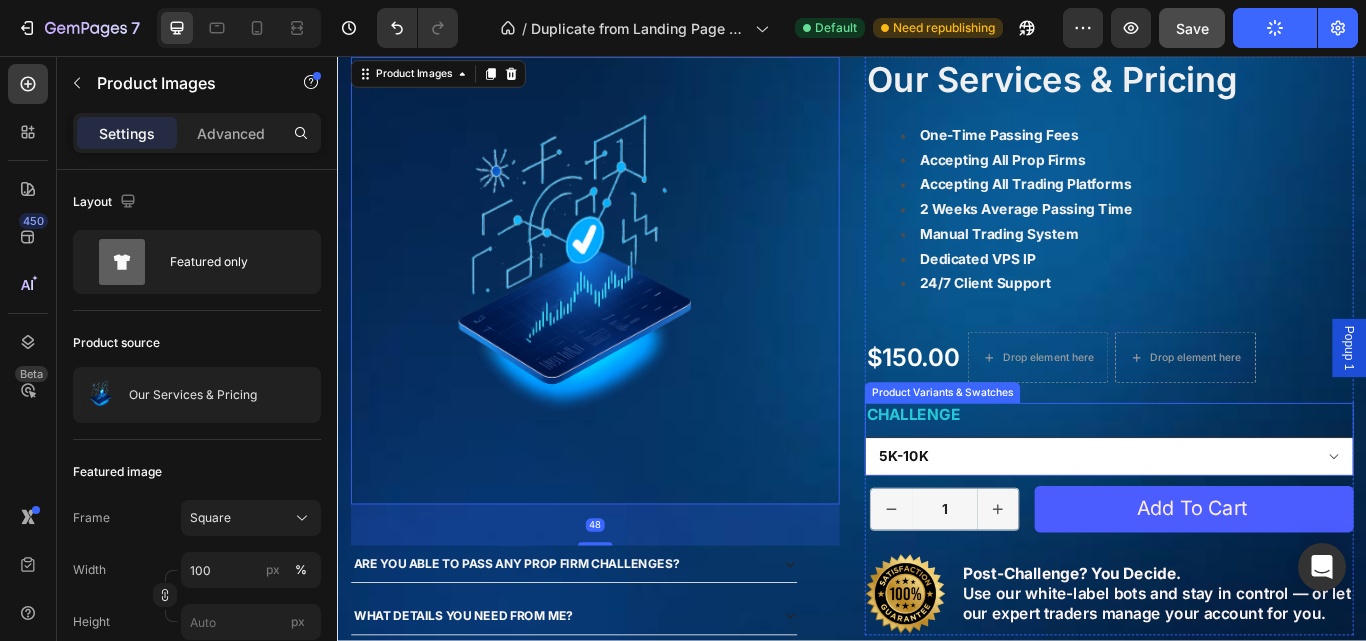 click on "5k-10k 10k-25k 50k-80 100k-150k 200k-250k 300k-400k 500k-600k 1M 2M" at bounding box center (1237, 523) 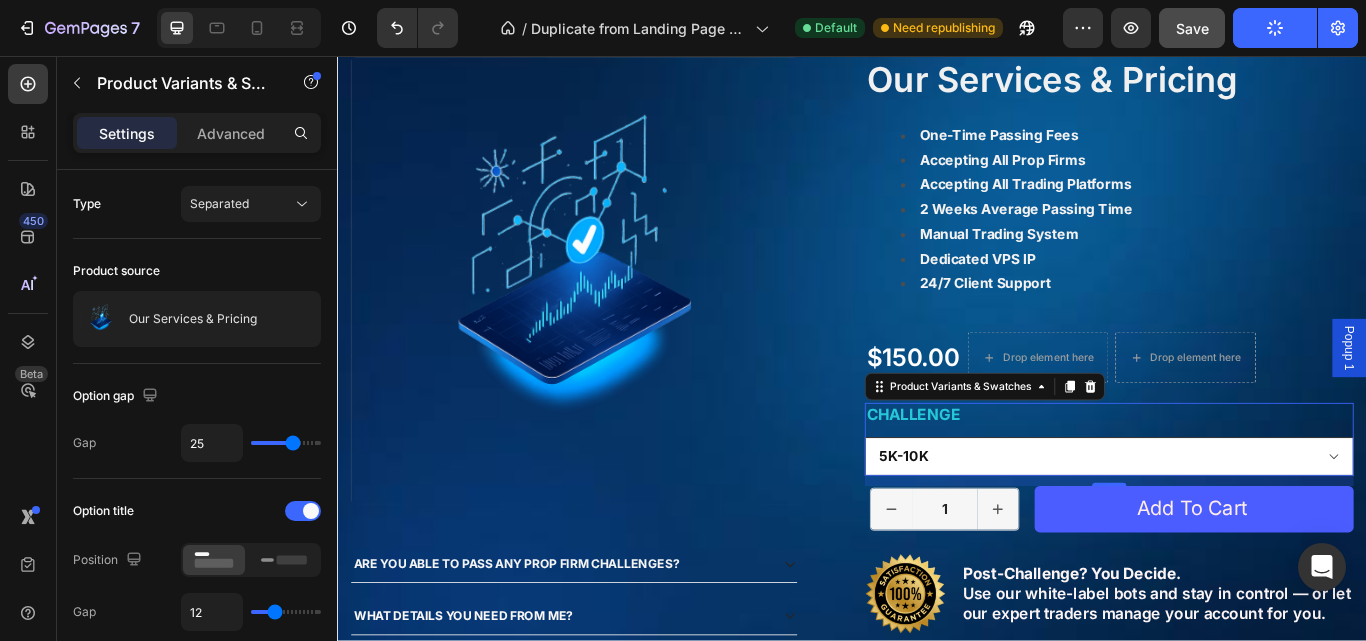 drag, startPoint x: 1093, startPoint y: 522, endPoint x: 1084, endPoint y: 532, distance: 13.453624 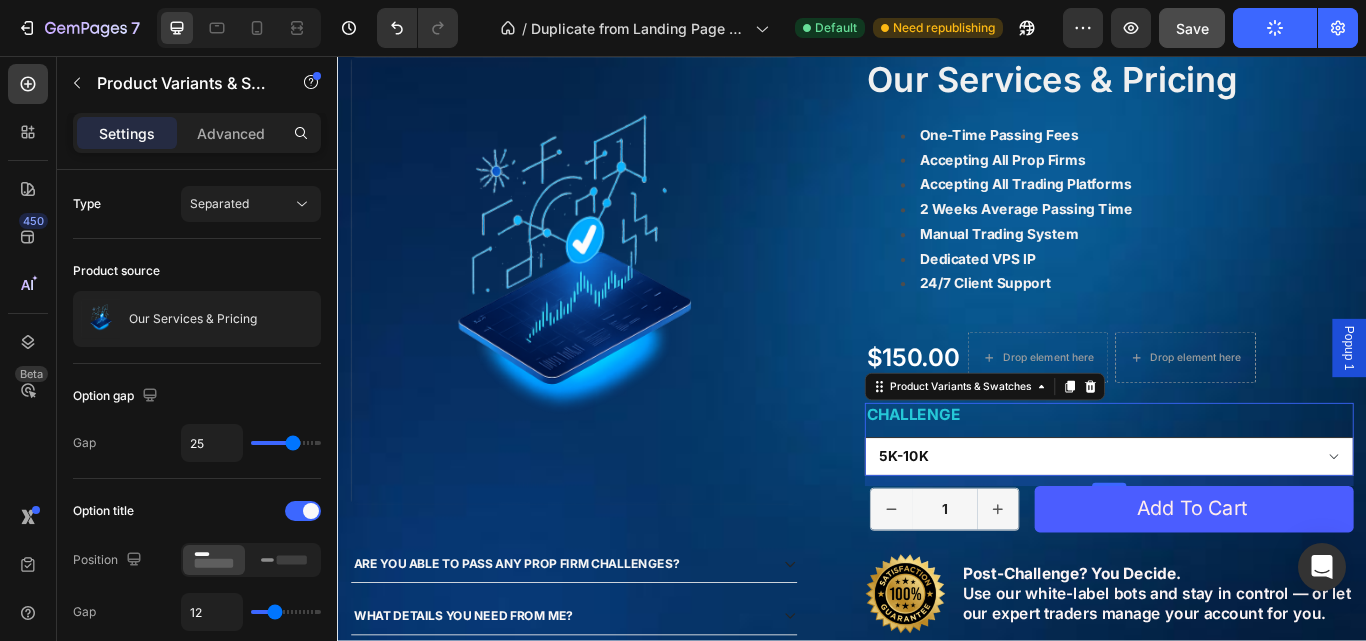 click on "5k-10k 10k-25k 50k-80 100k-150k 200k-250k 300k-400k 500k-600k 1M 2M" at bounding box center [1237, 523] 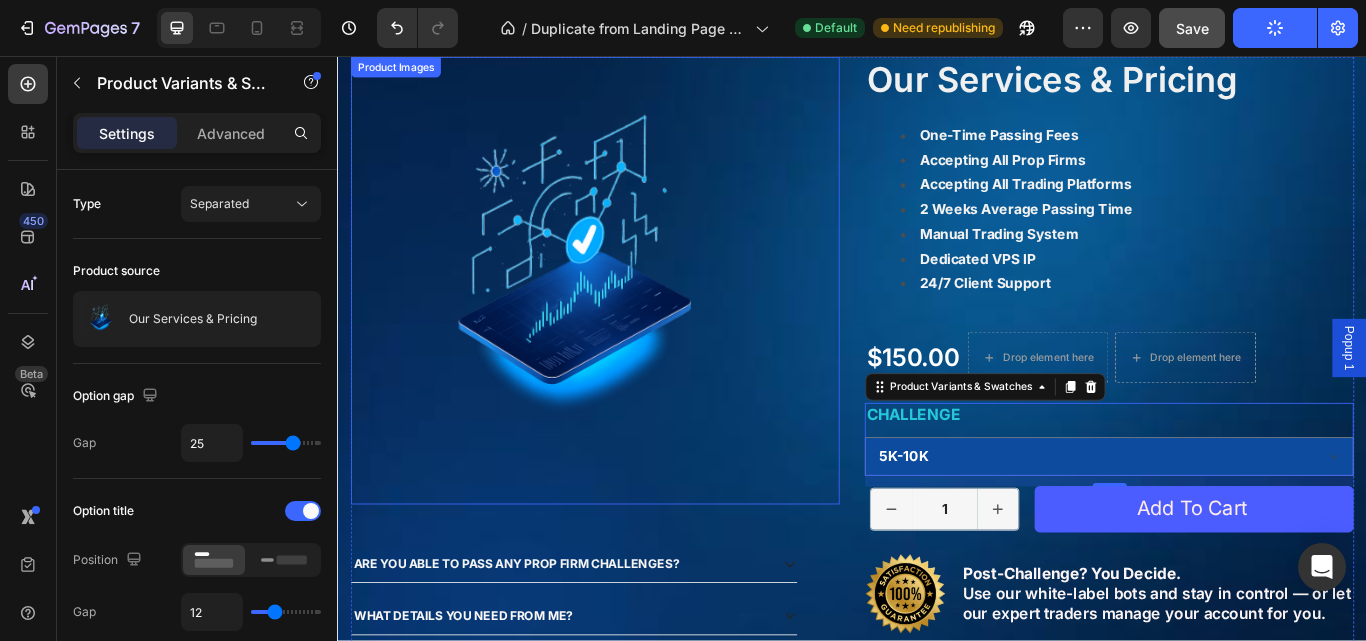click at bounding box center [613, 318] 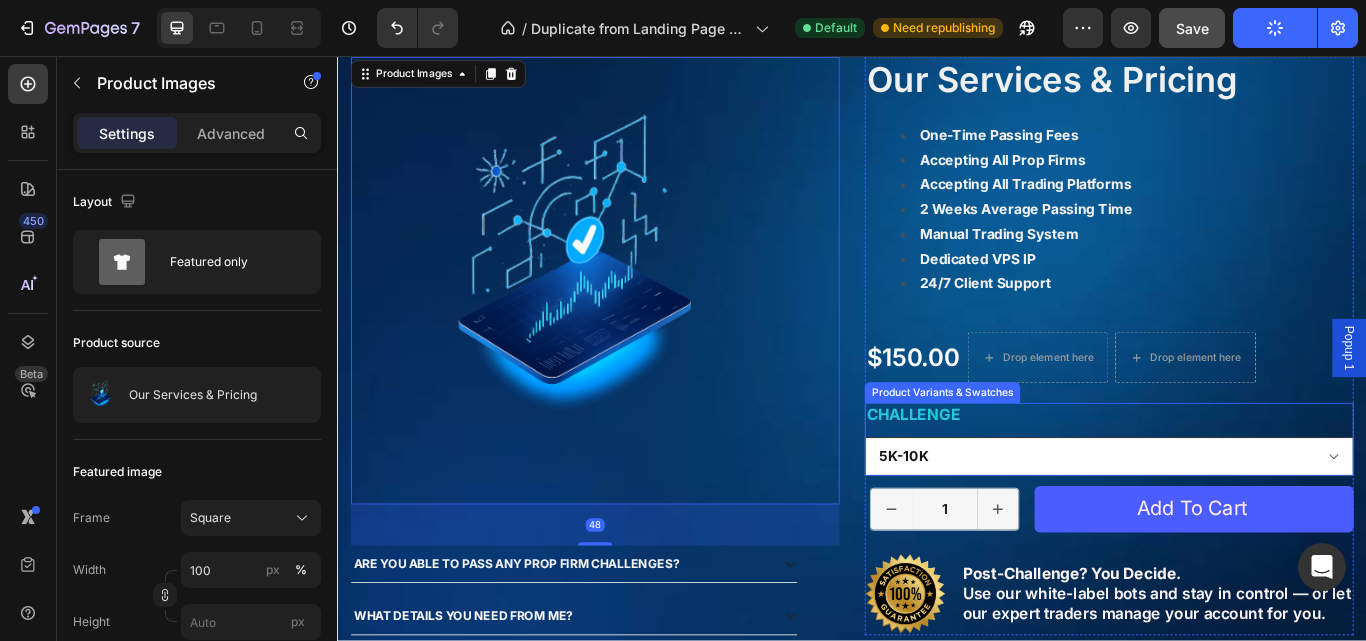 click on "5k-10k 10k-25k 50k-80 100k-150k 200k-250k 300k-400k 500k-600k 1M 2M" at bounding box center (1237, 523) 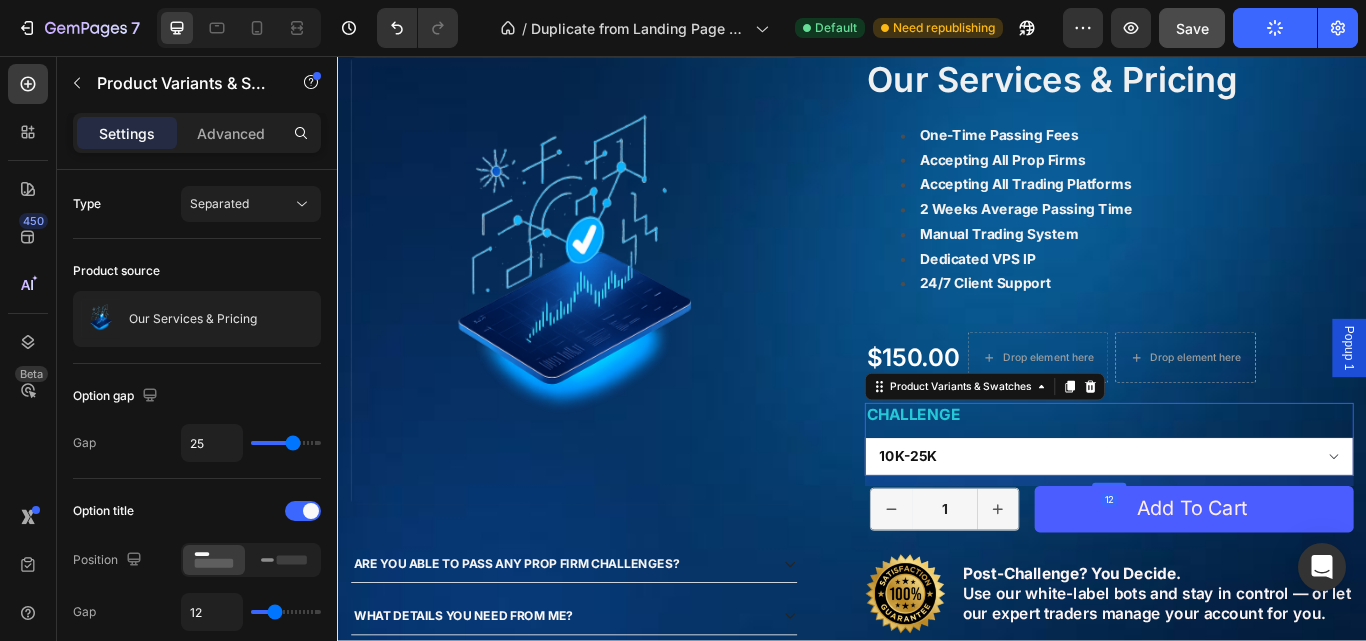 click on "5k-10k 10k-25k 50k-80 100k-150k 200k-250k 300k-400k 500k-600k 1M 2M" at bounding box center [1237, 523] 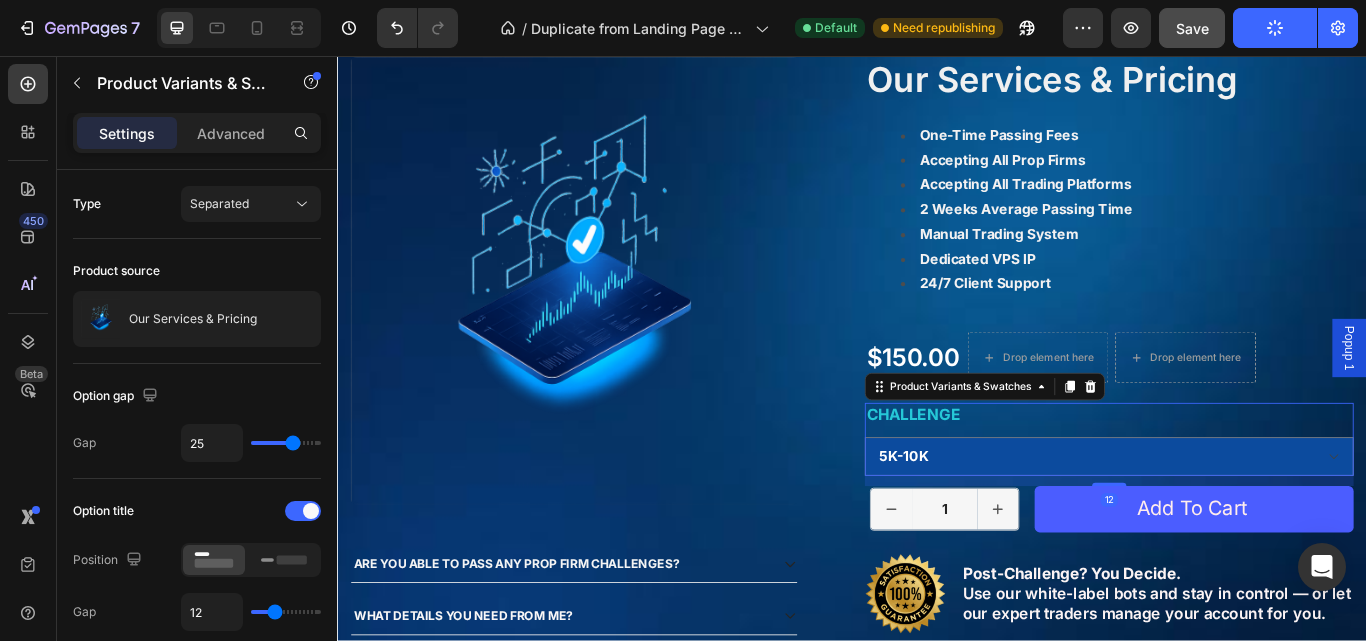 select on "10k-25k" 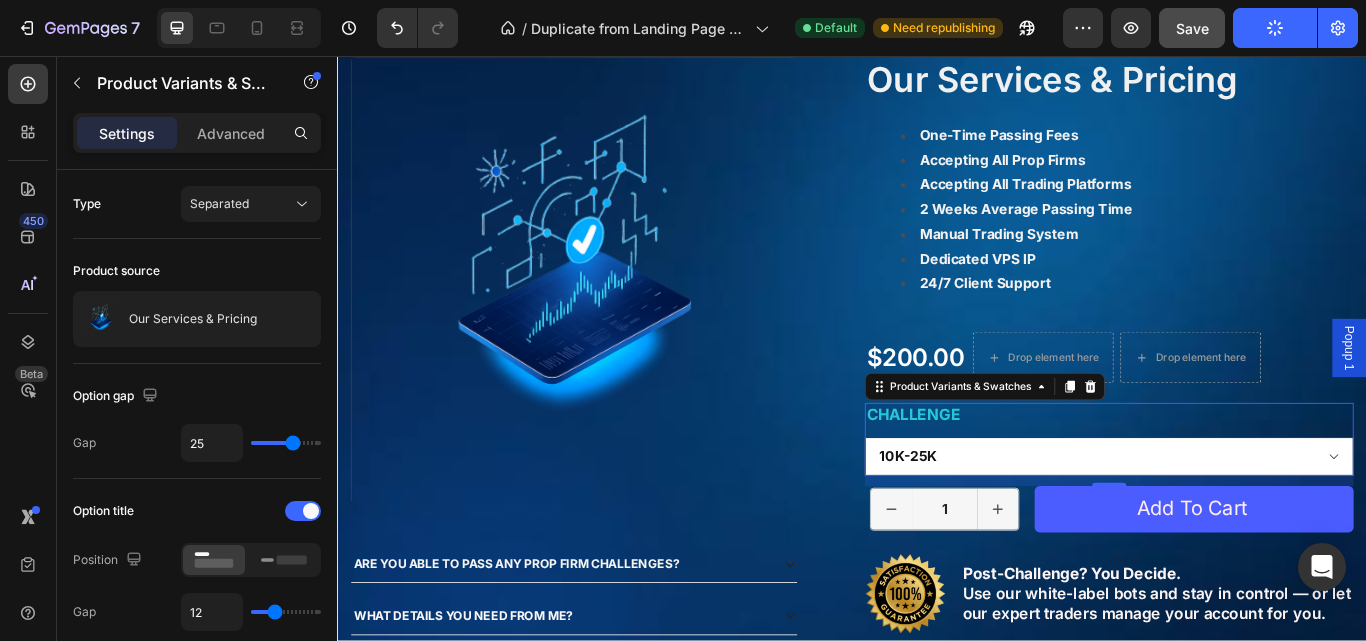 click on "5k-10k 10k-25k 50k-80 100k-150k 200k-250k 300k-400k 500k-600k 1M 2M" at bounding box center (1237, 523) 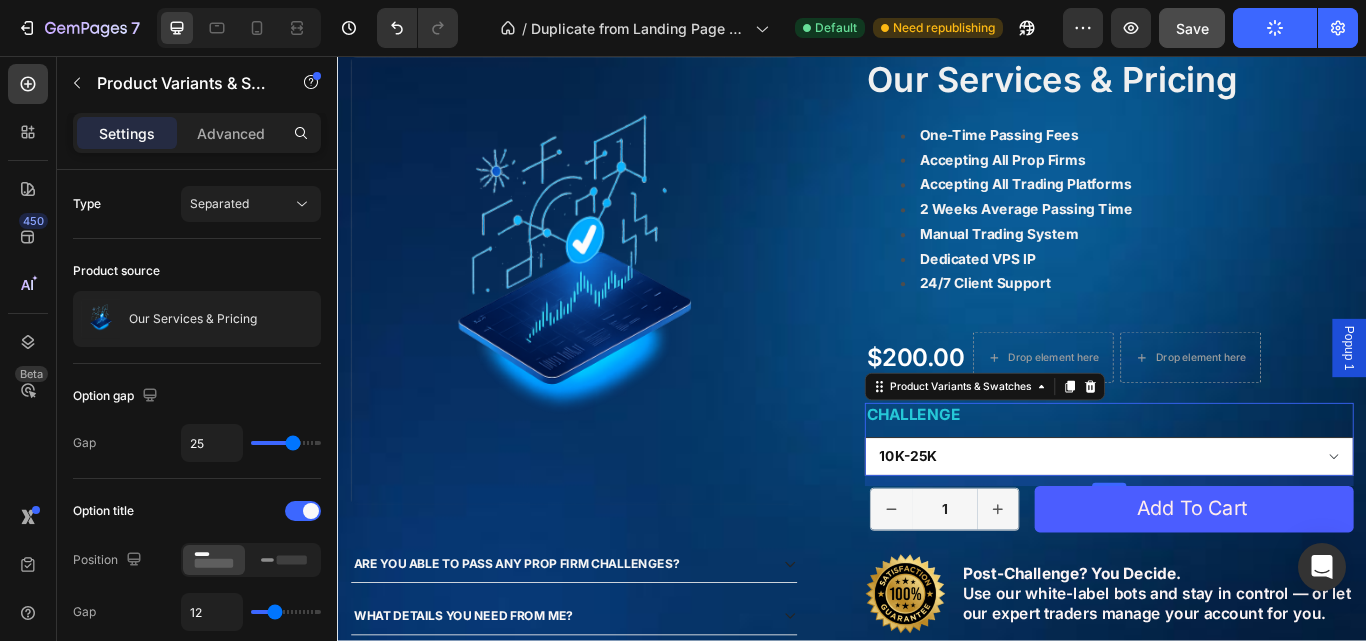 click on "5k-10k 10k-25k 50k-80 100k-150k 200k-250k 300k-400k 500k-600k 1M 2M" at bounding box center [1237, 523] 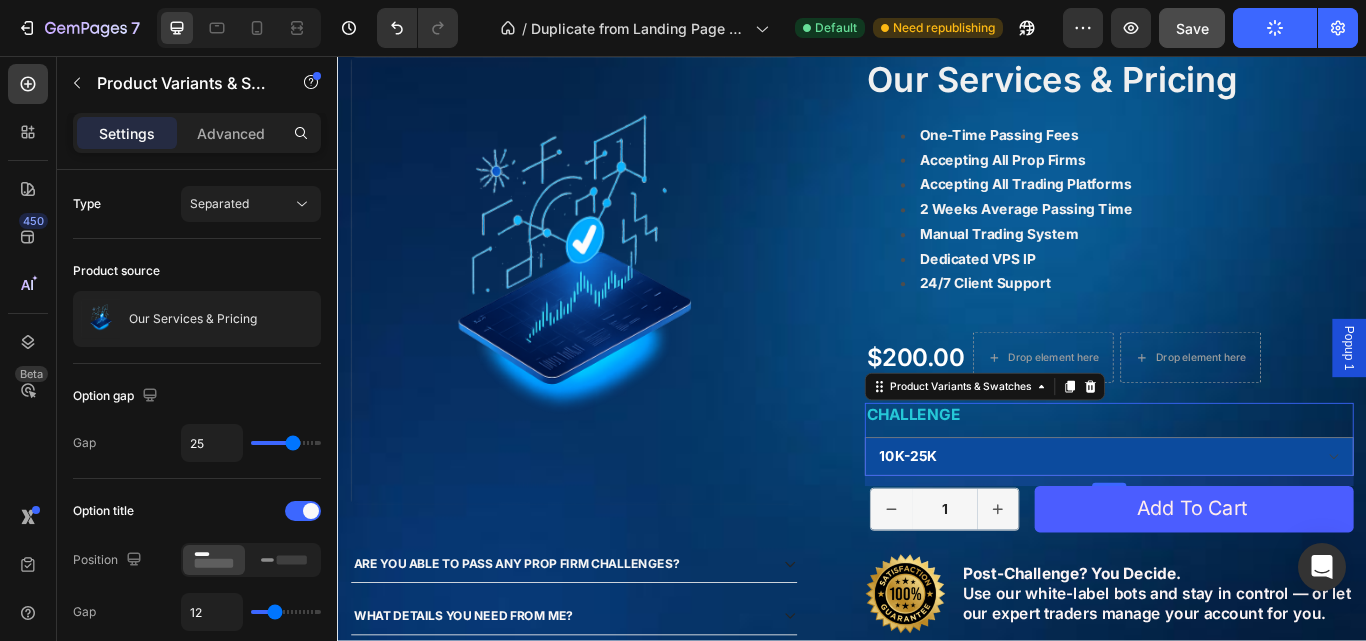 click 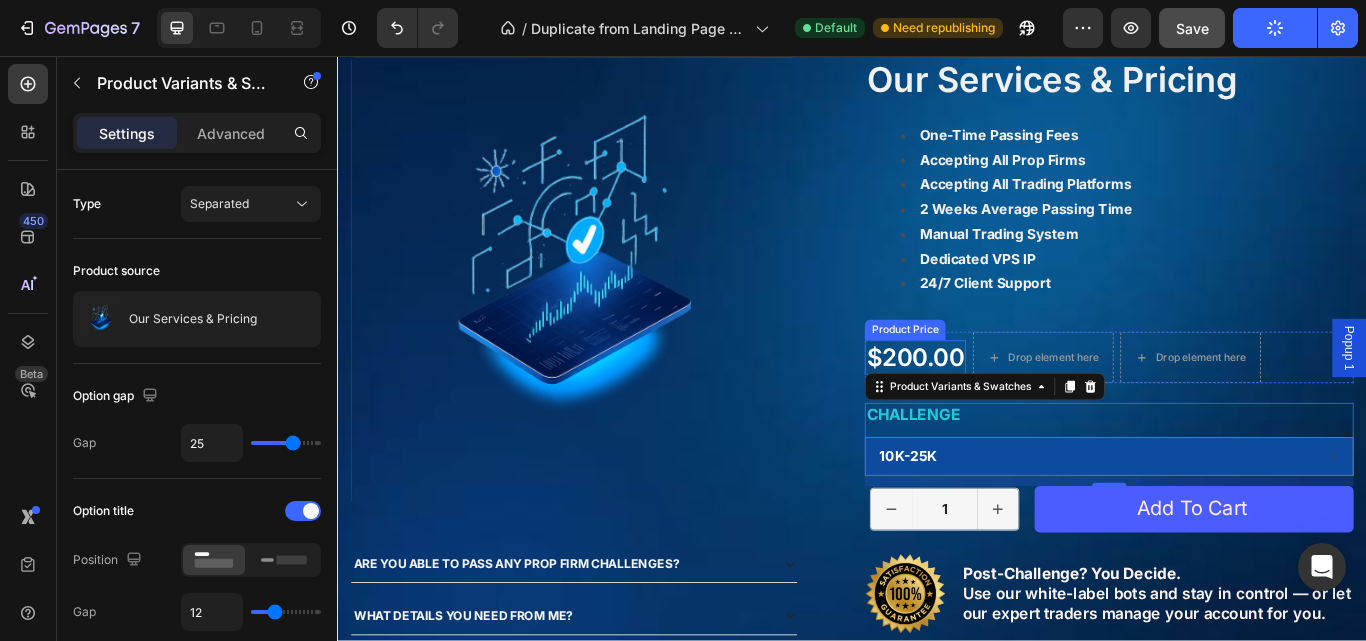 click on "Product Images
ARE YOU ABLE TO PASS ANY PROP FIRM CHALLENGES?
WHAT DETAILS YOU NEED FROM ME?
WHAT HAPPENS WHEN YOU FAIL THE EVALUATION? Accordion Our Services & Pricing Product Title One-Time Passing Fees Accepting All Prop Firms Accepting All Trading Platforms 2 Weeks Average Passing Time Manual Trading System Dedicated VPS IP 24/7 Client Support Text Block $200.00 Product Price Product Price
Drop element here
Drop element here Row Challenge   5k-10k 10k-25k 50k-80 100k-150k 200k-250k 300k-400k 500k-600k 1M 2M Product Variants & Swatches   12
1
Product Quantity Row Add to cart Add to Cart Row Image Post-Challenge? You Decide. Use our white-label bots and stay in control — or let our expert traders manage your account for you. Text Block Row Row Product" at bounding box center (937, 425) 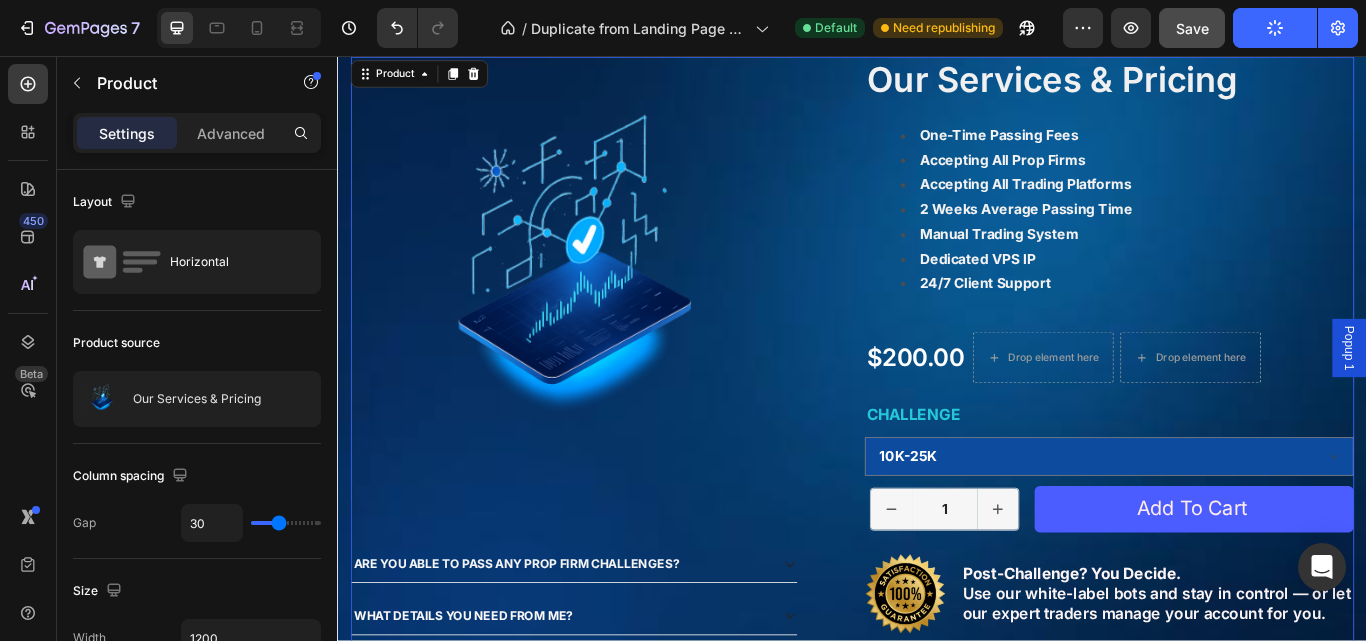 click 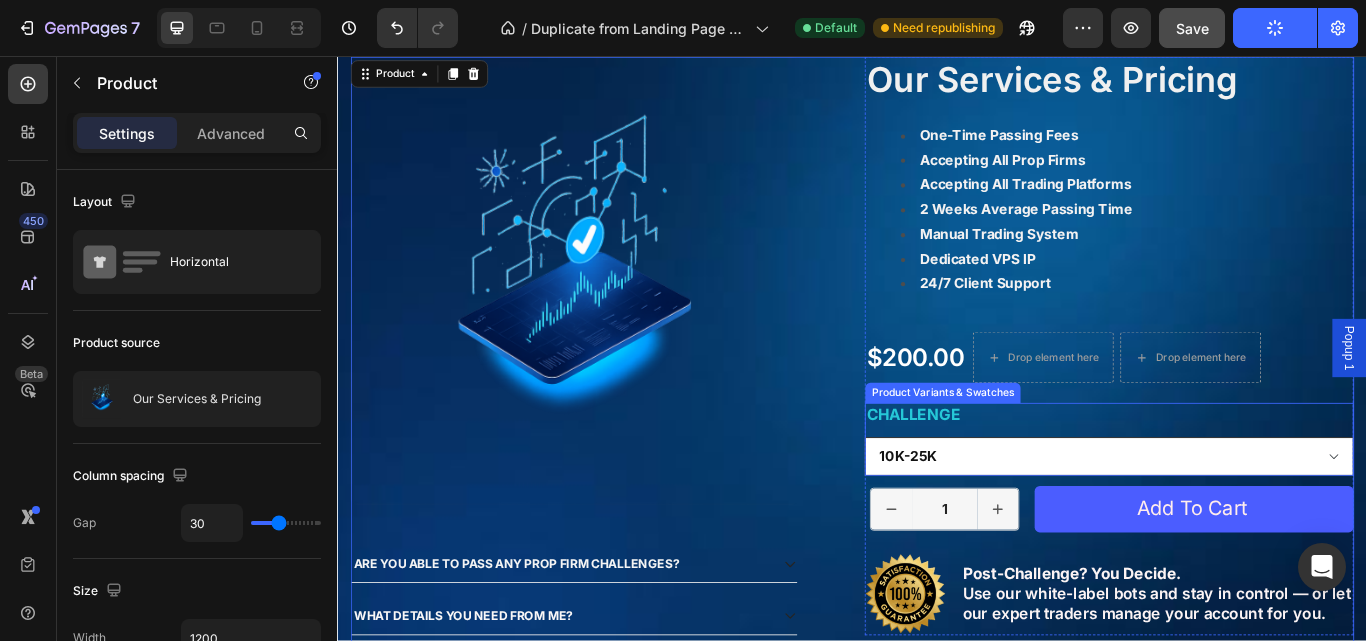 click on "5k-10k 10k-25k 50k-80 100k-150k 200k-250k 300k-400k 500k-600k 1M 2M" at bounding box center (1237, 523) 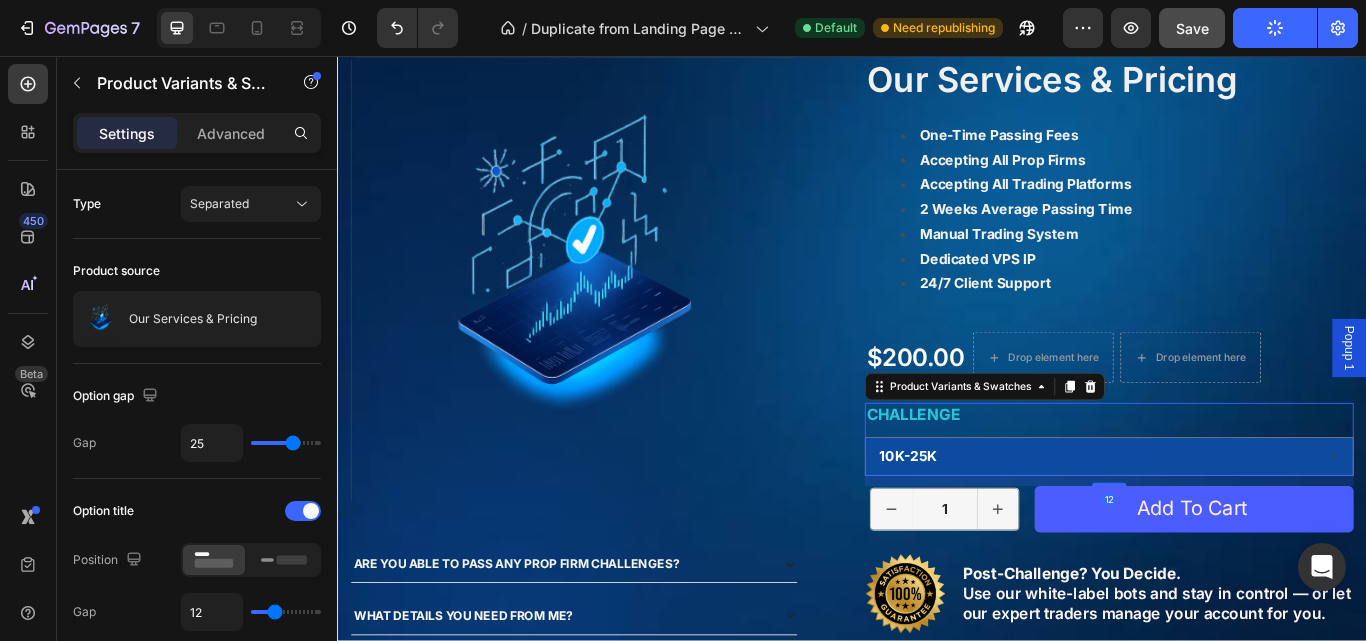 click 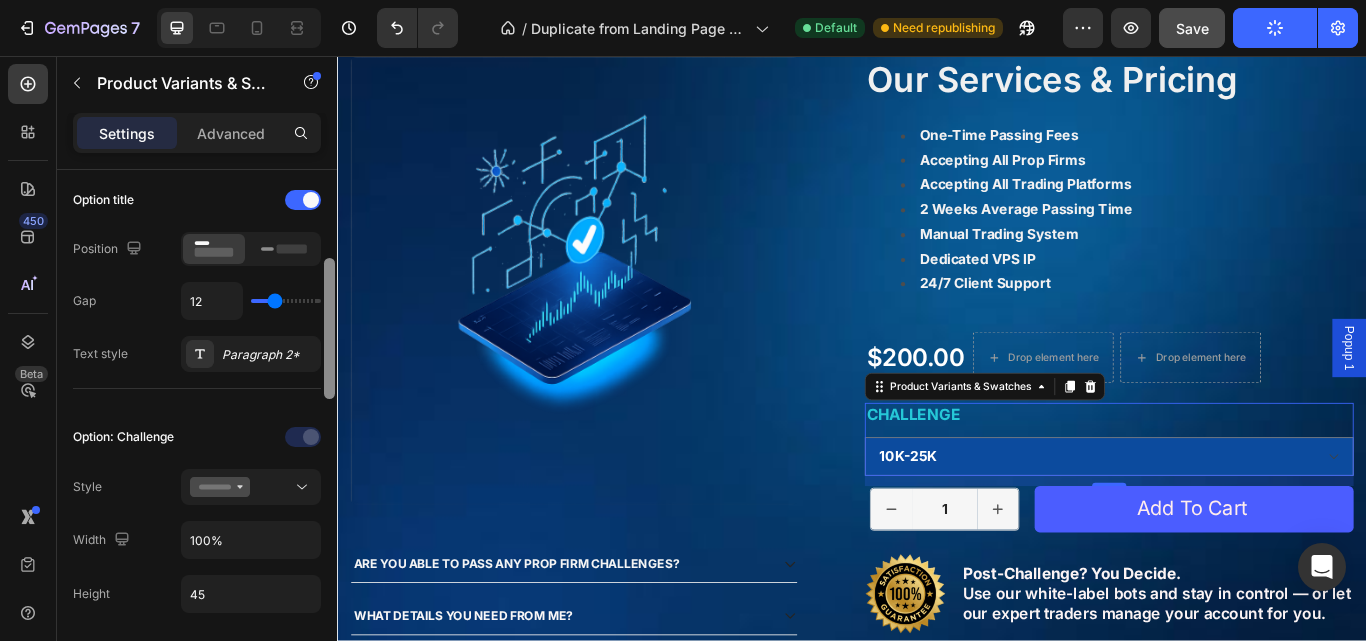 scroll, scrollTop: 318, scrollLeft: 0, axis: vertical 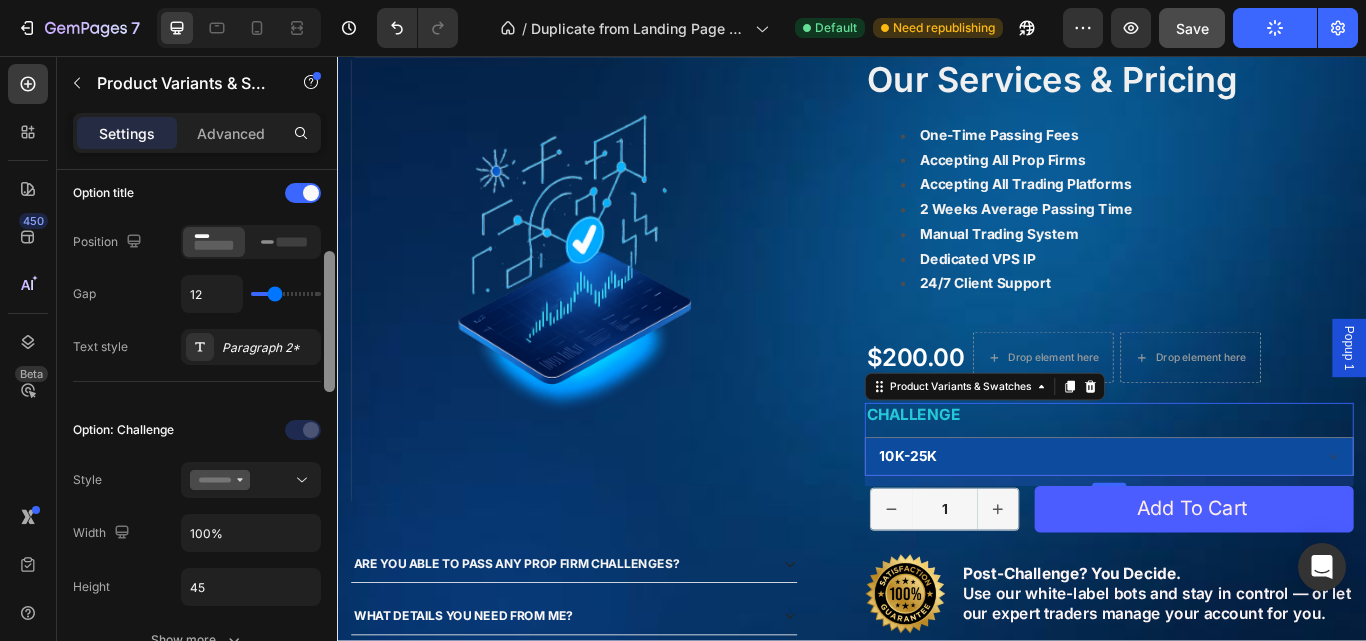 drag, startPoint x: 330, startPoint y: 323, endPoint x: 319, endPoint y: 374, distance: 52.17279 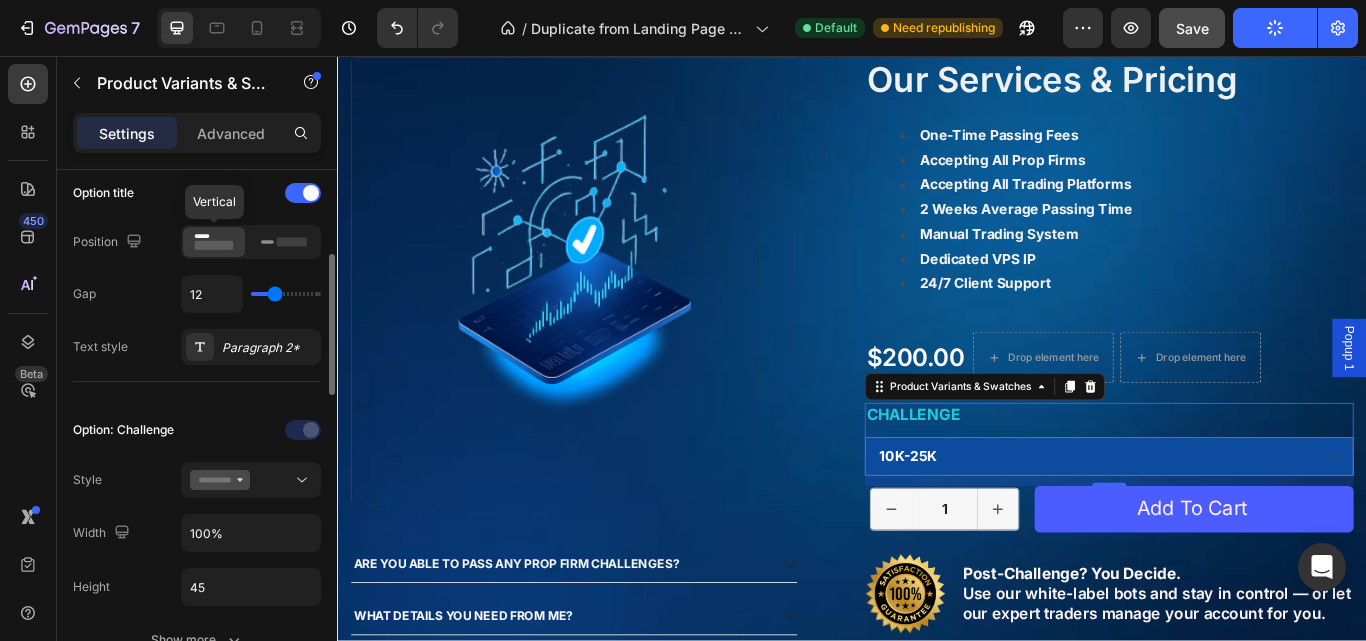 click 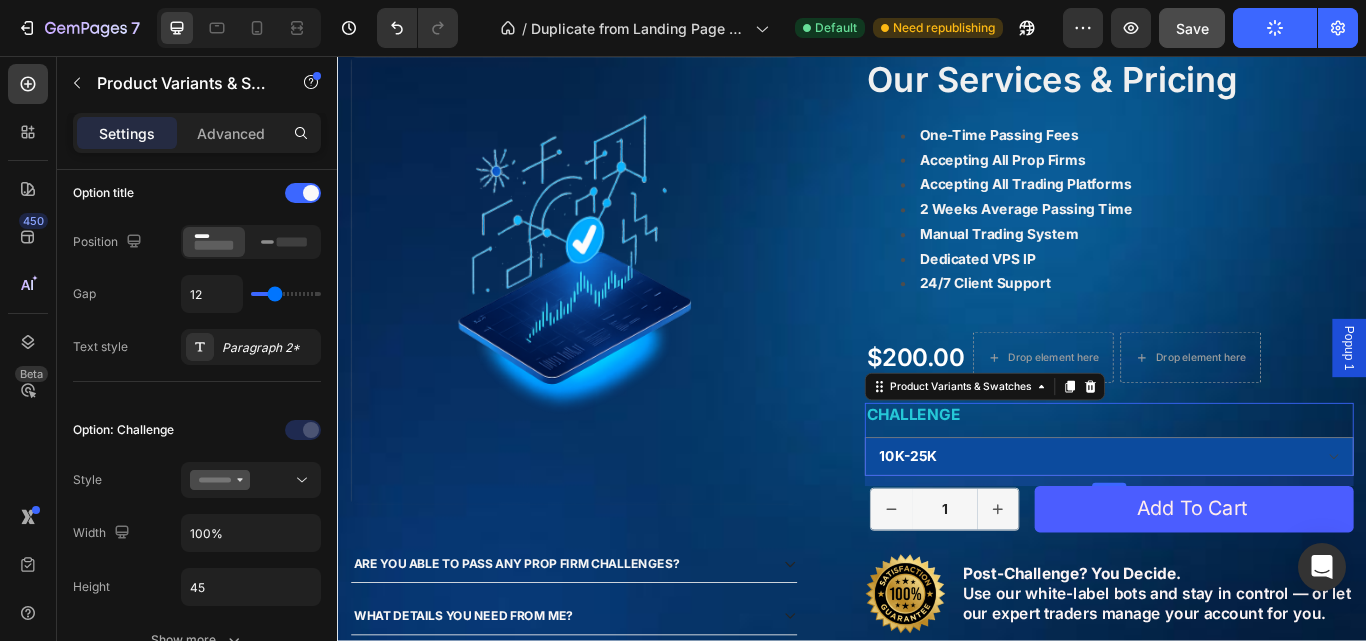 click 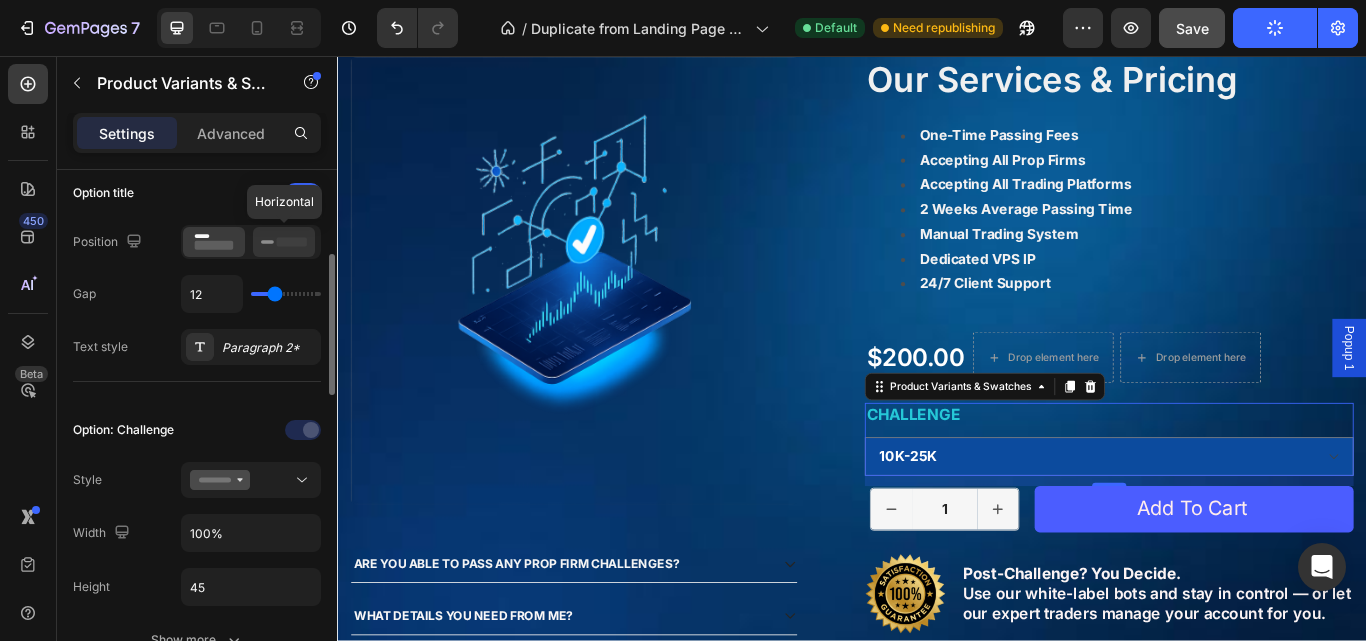 click 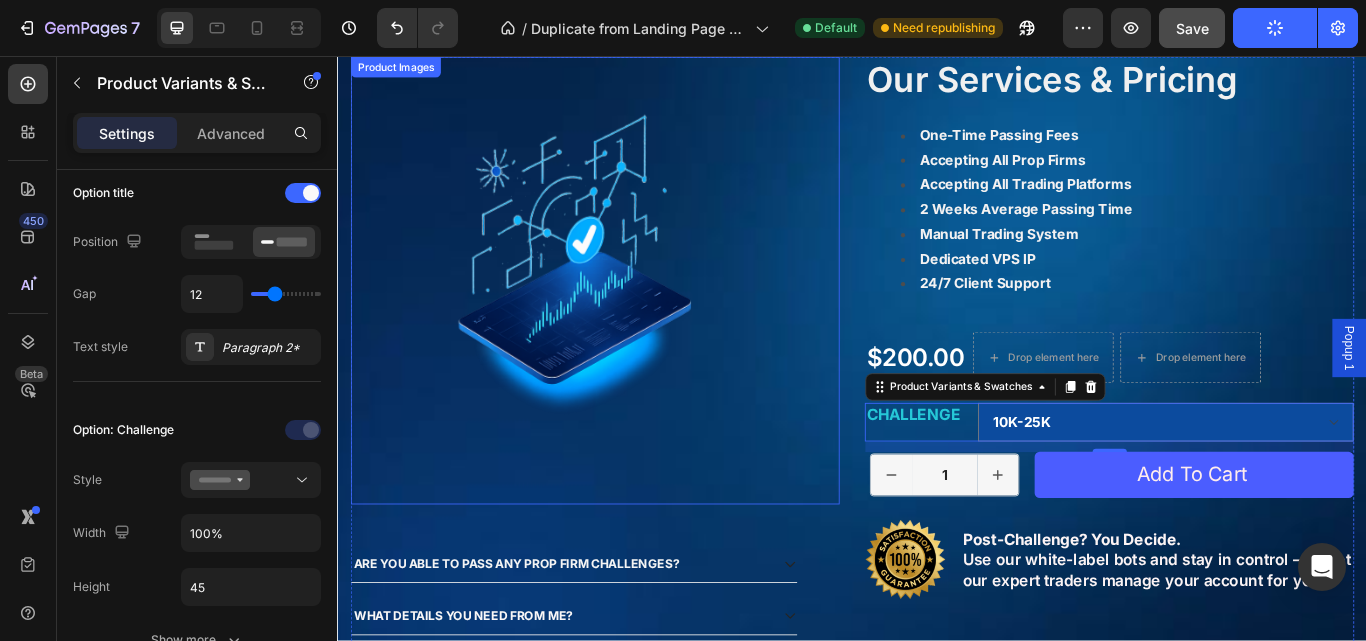 click at bounding box center (613, 318) 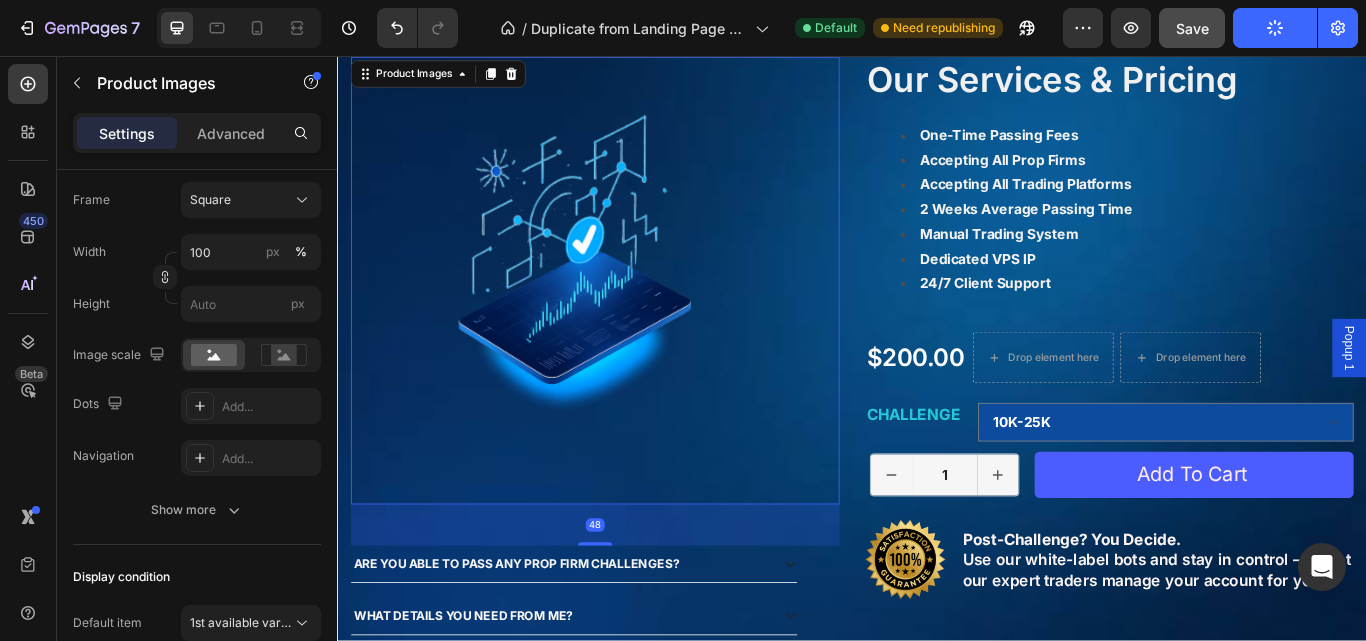 scroll, scrollTop: 0, scrollLeft: 0, axis: both 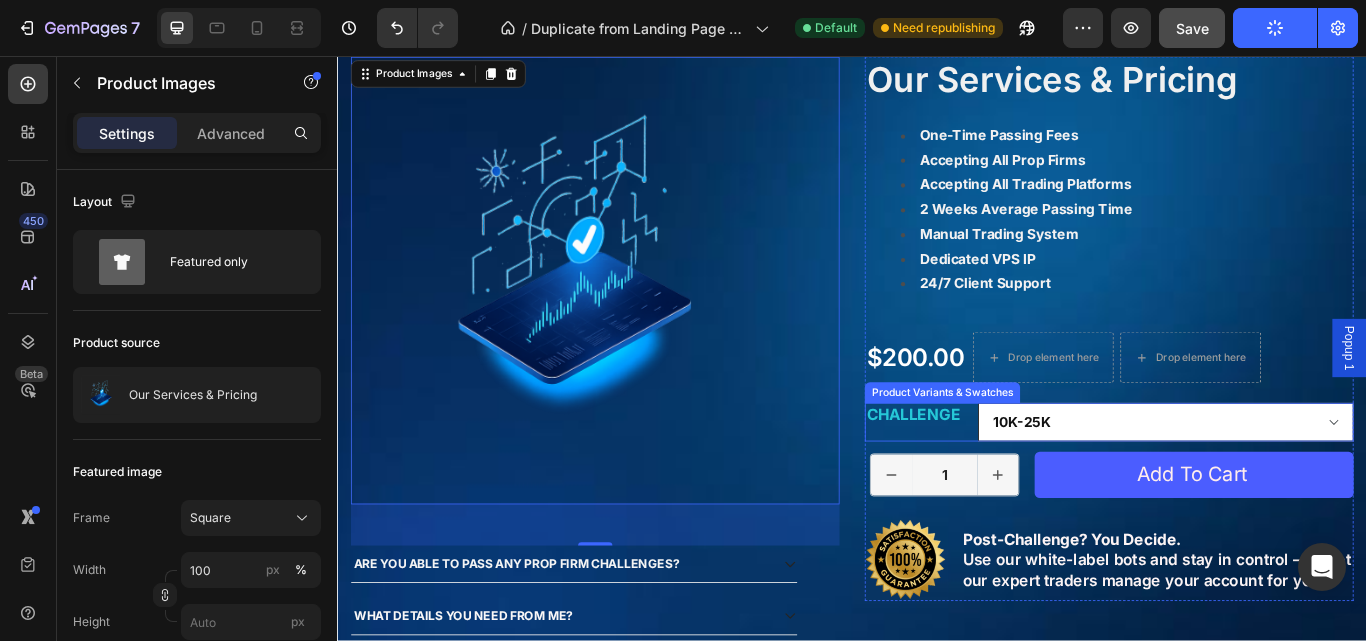 click on "5k-10k 10k-25k 50k-80 100k-150k 200k-250k 300k-400k 500k-600k 1M 2M" at bounding box center (1303, 483) 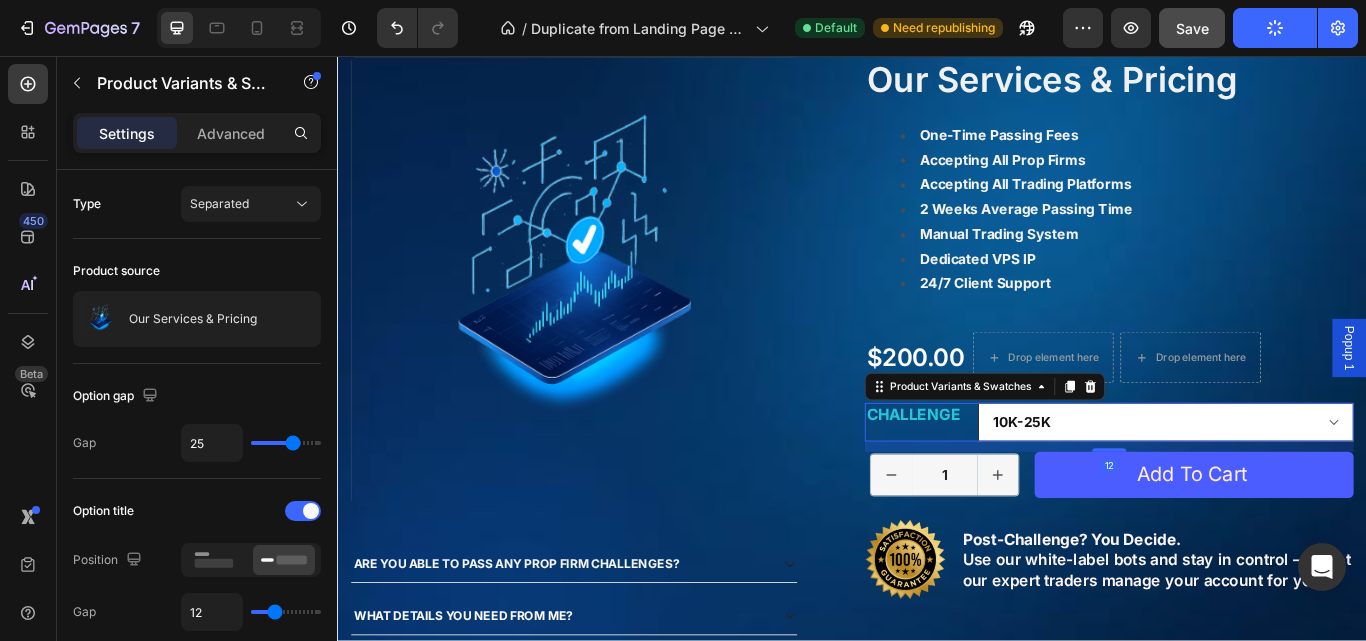 click on "5k-10k 10k-25k 50k-80 100k-150k 200k-250k 300k-400k 500k-600k 1M 2M" at bounding box center (1303, 483) 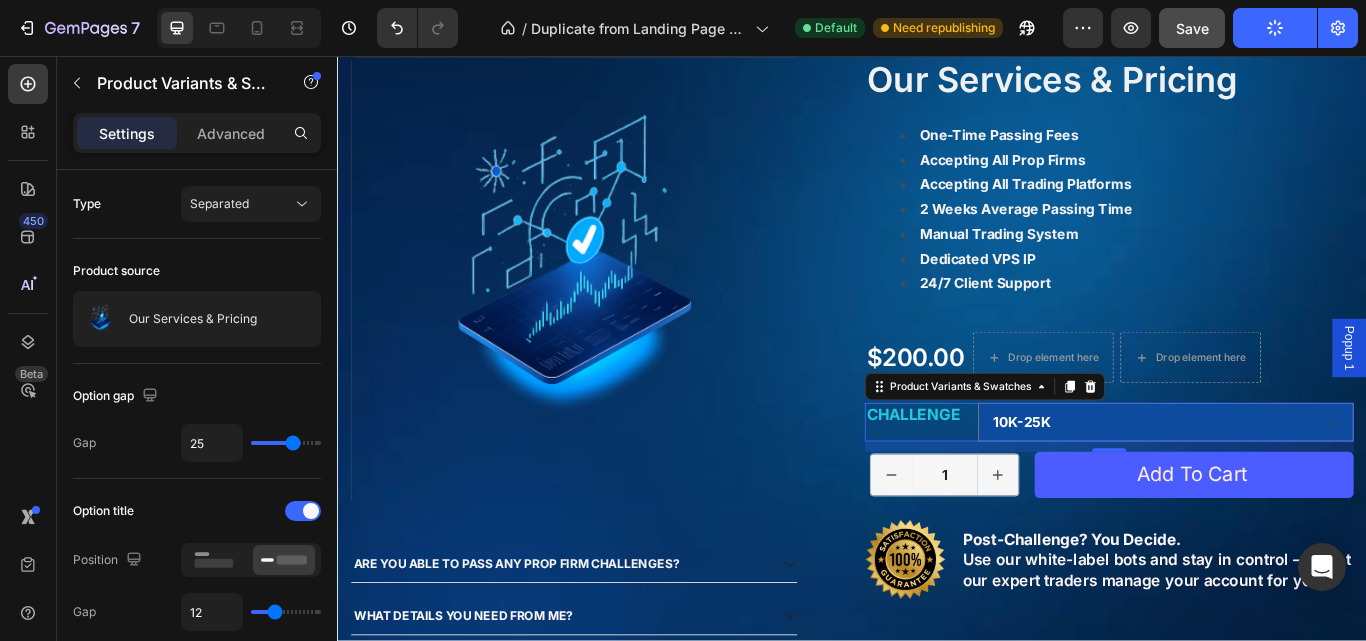 click on "Challenge" at bounding box center (1012, 483) 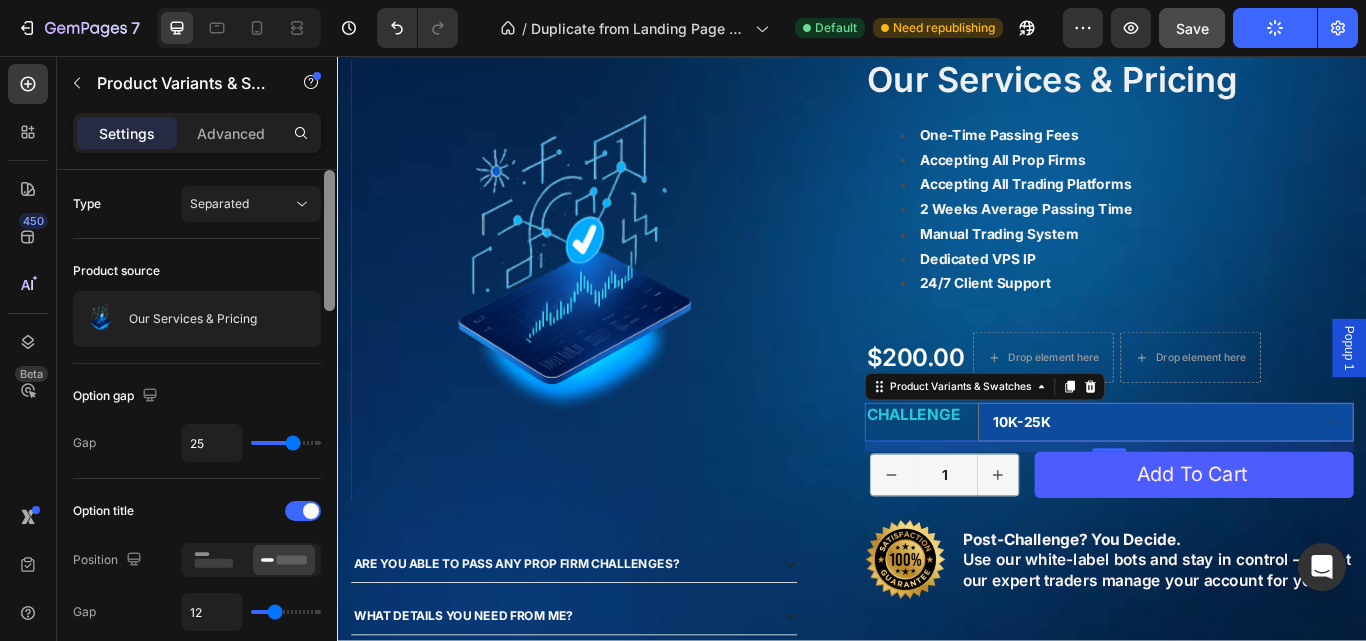 click at bounding box center [329, 240] 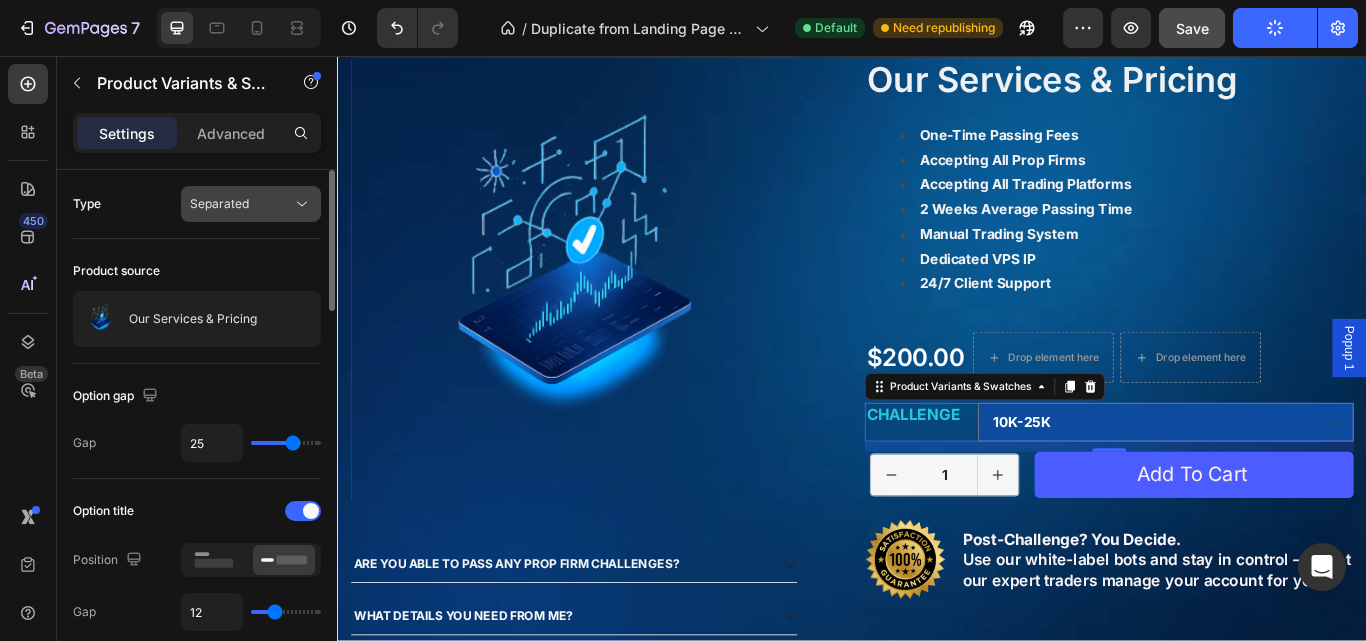 click 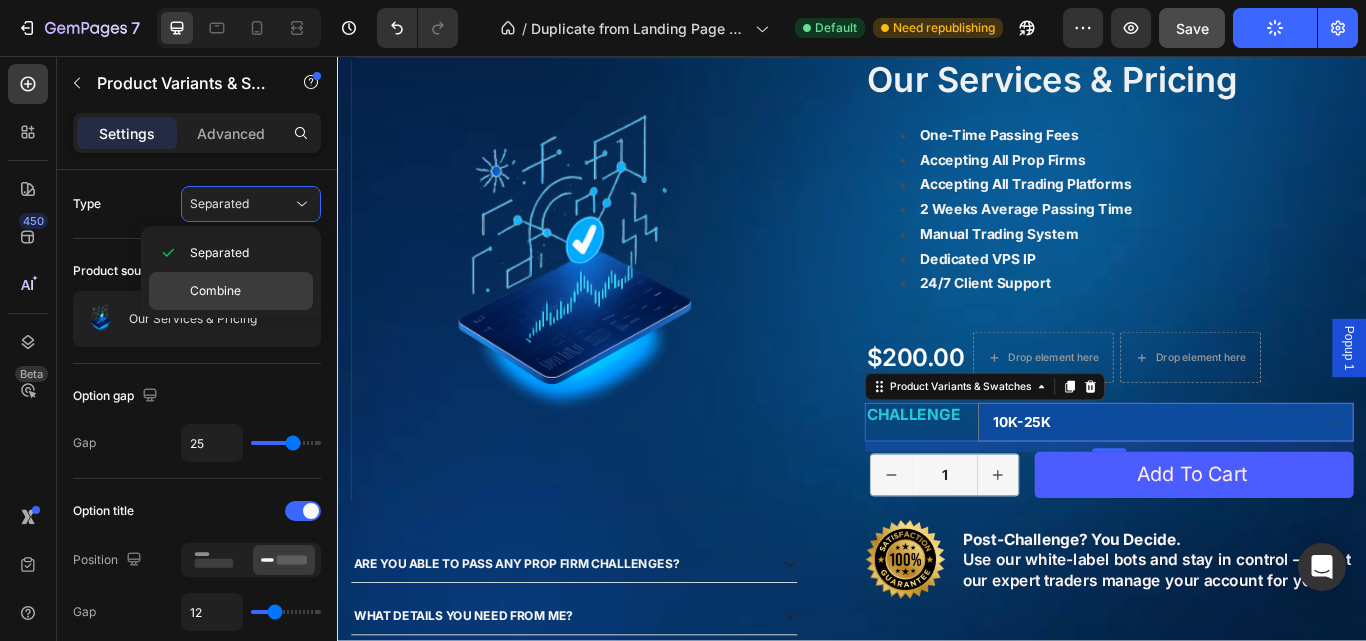 click on "Combine" 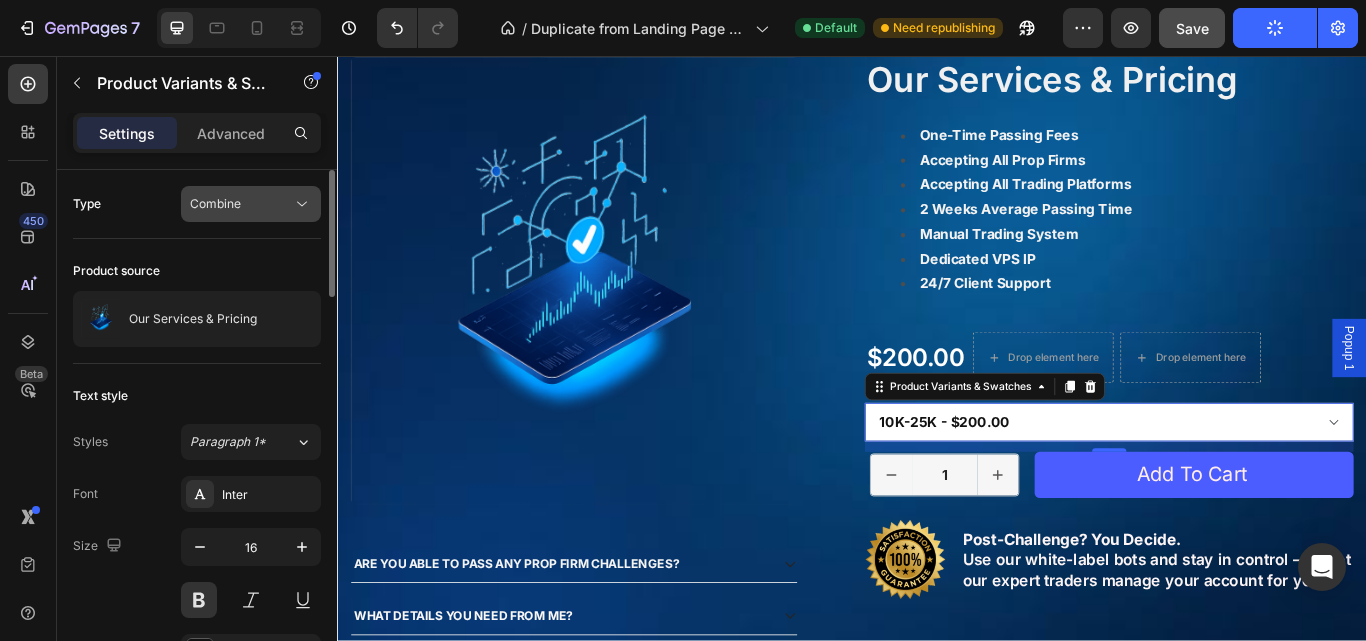 click 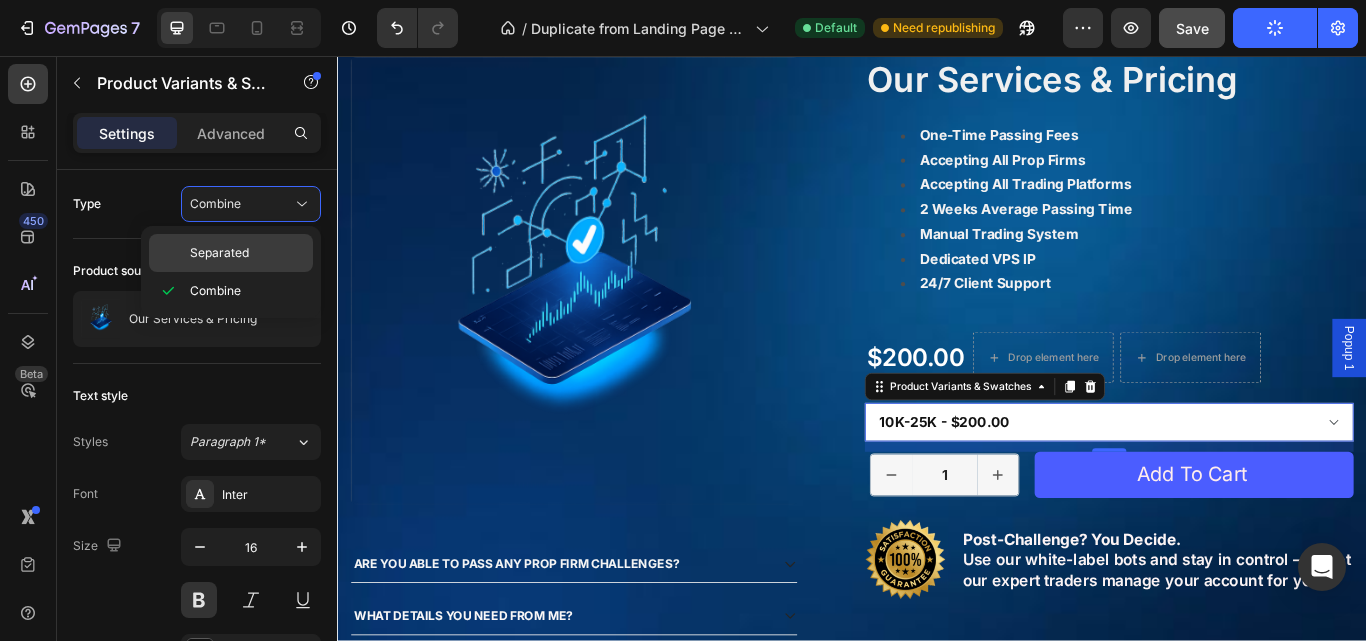 click on "Separated" at bounding box center (247, 253) 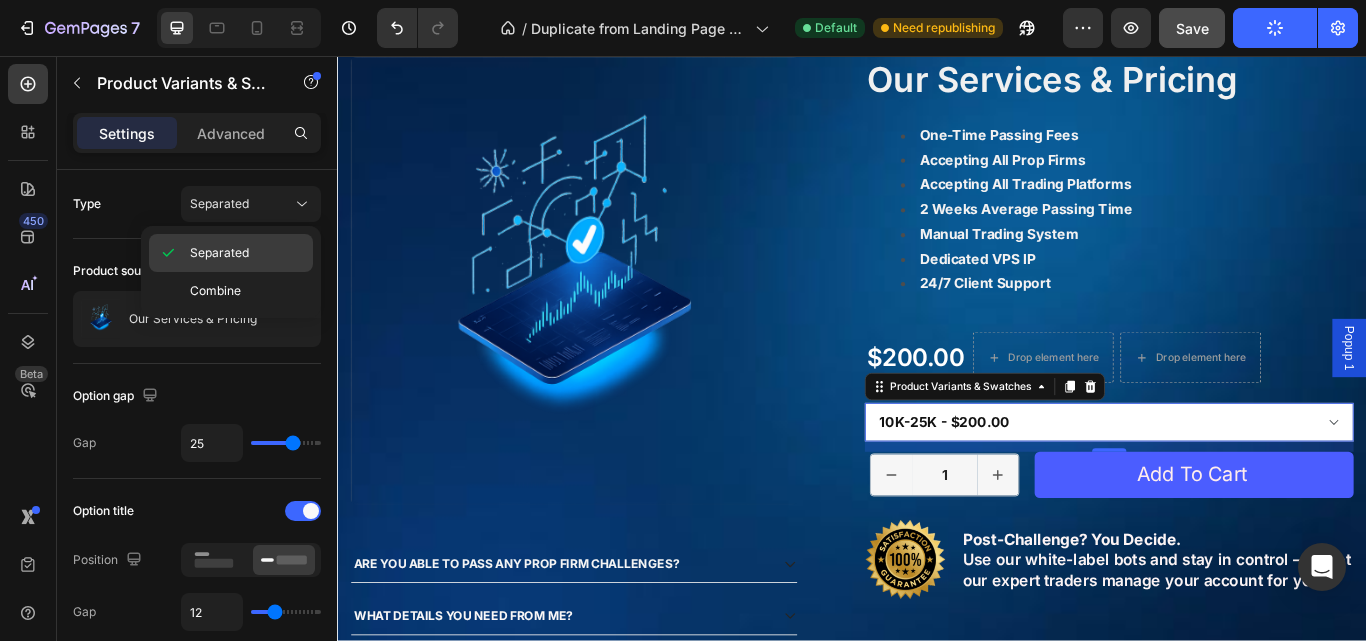 select on "10k-25k" 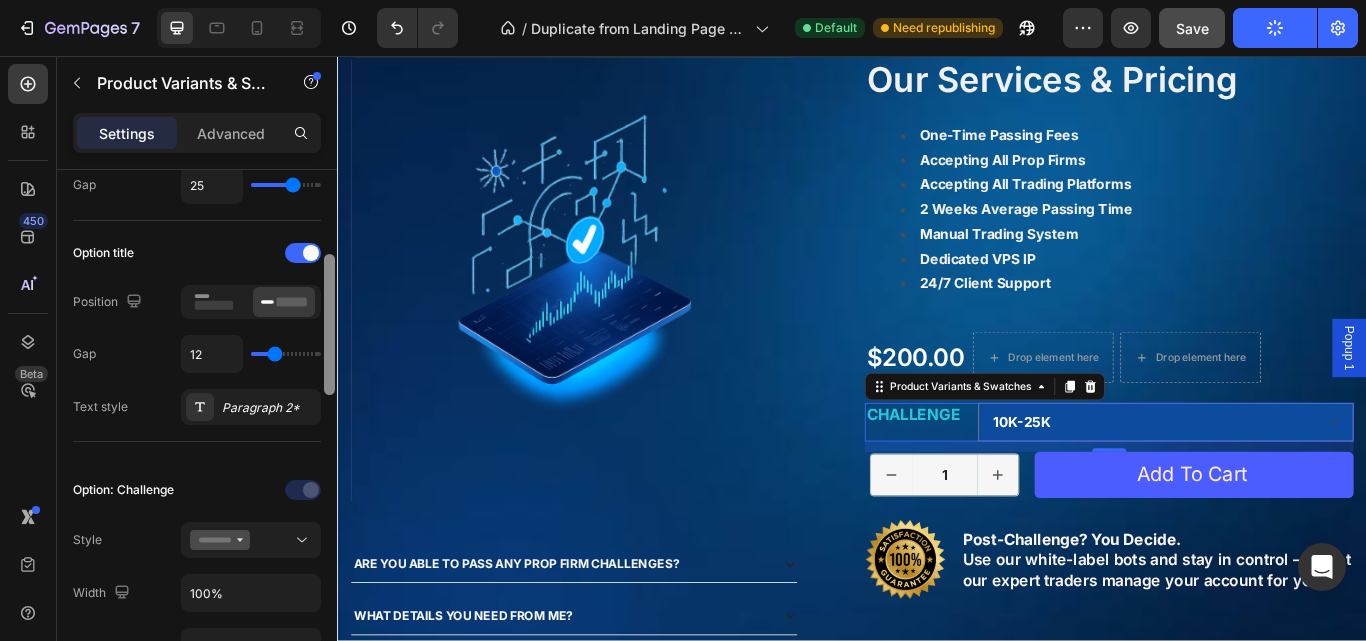 drag, startPoint x: 332, startPoint y: 259, endPoint x: 334, endPoint y: 331, distance: 72.02777 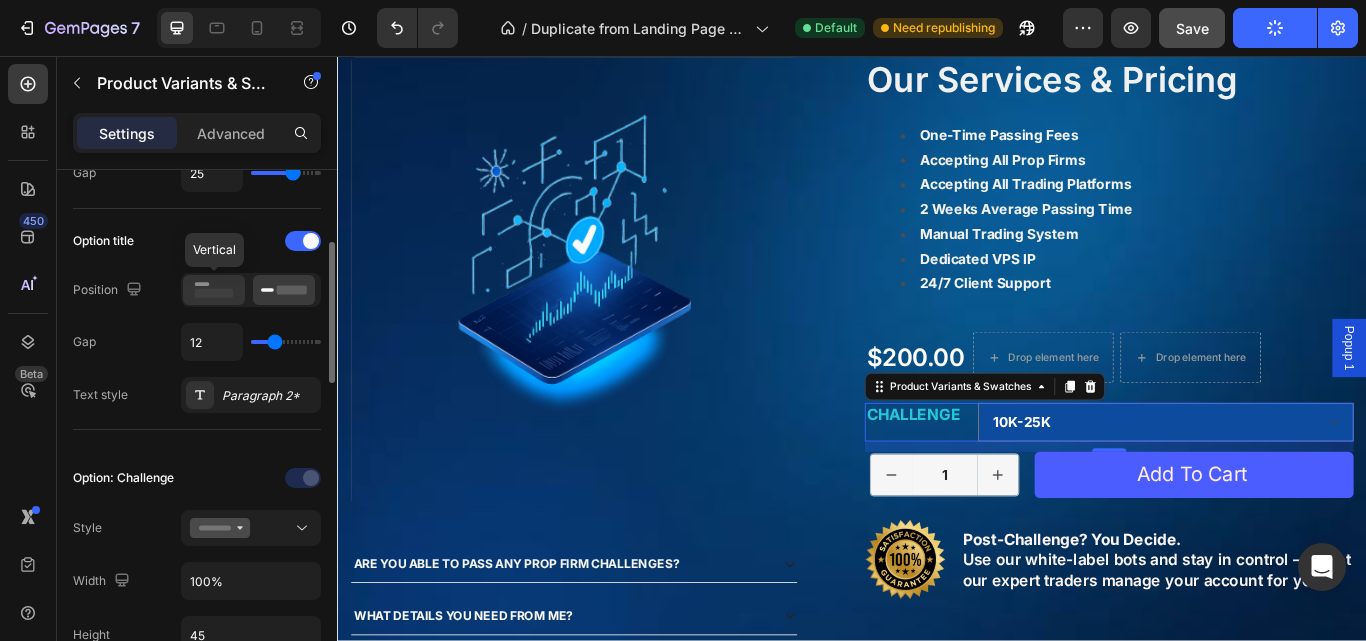 click 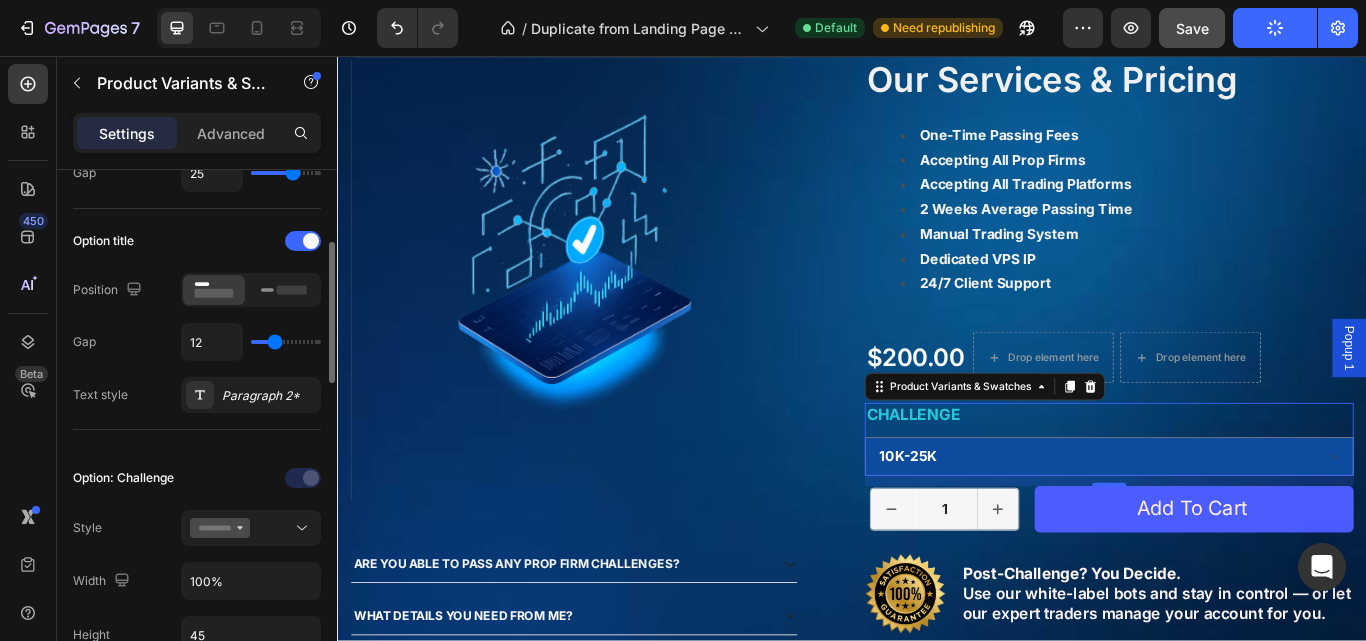 type on "10" 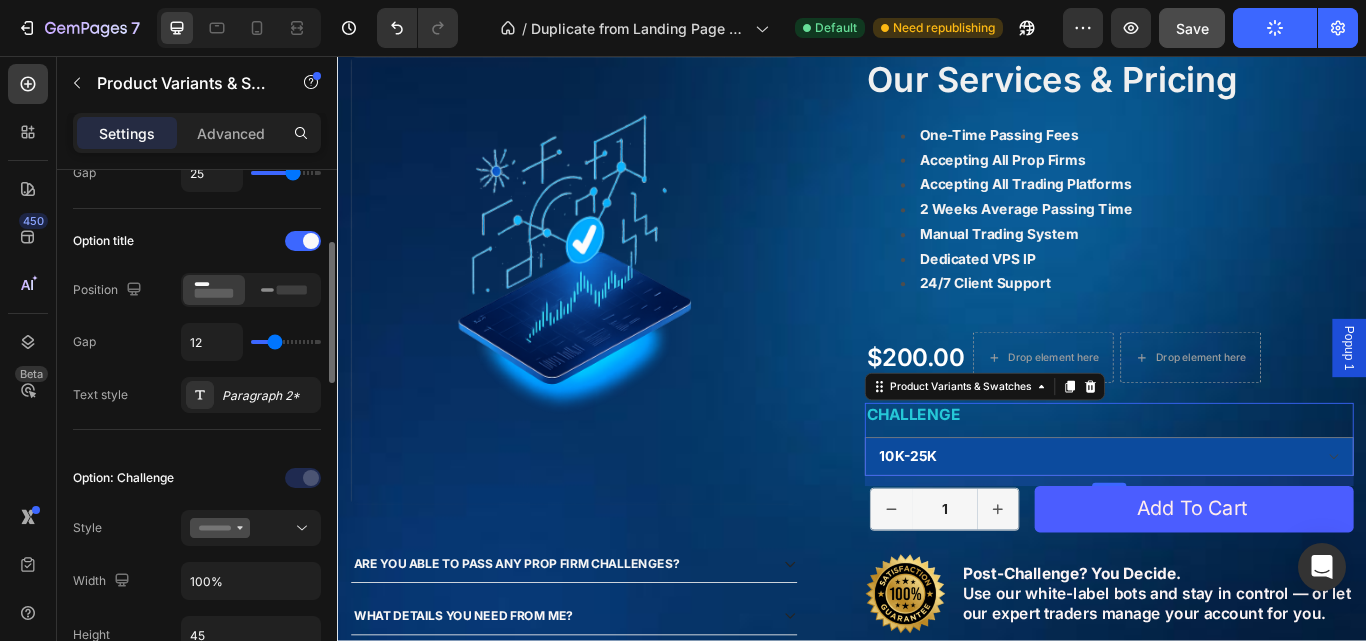 type on "10" 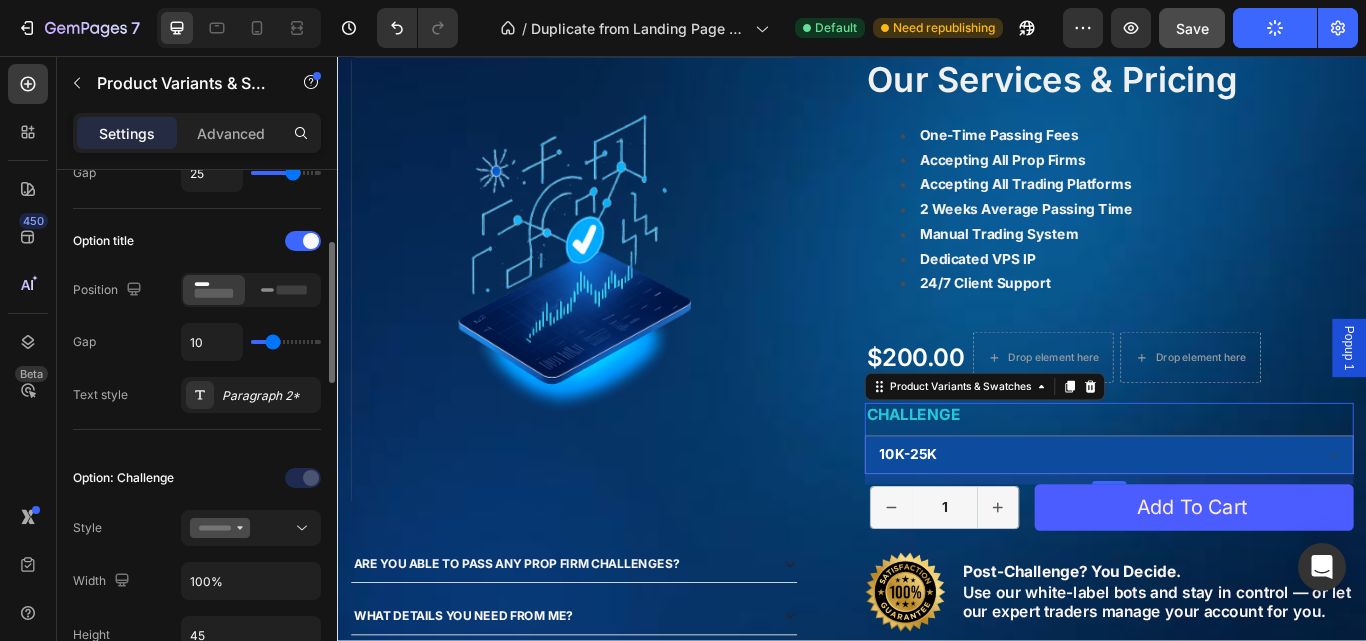 type on "9" 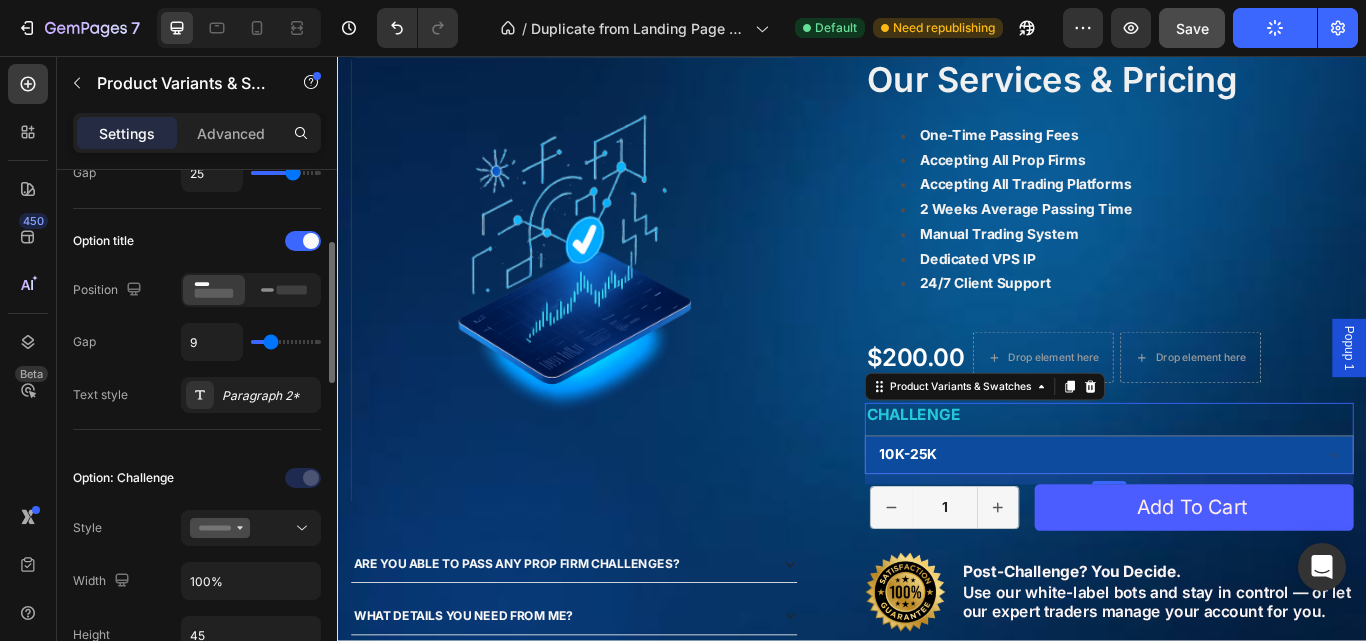 type on "7" 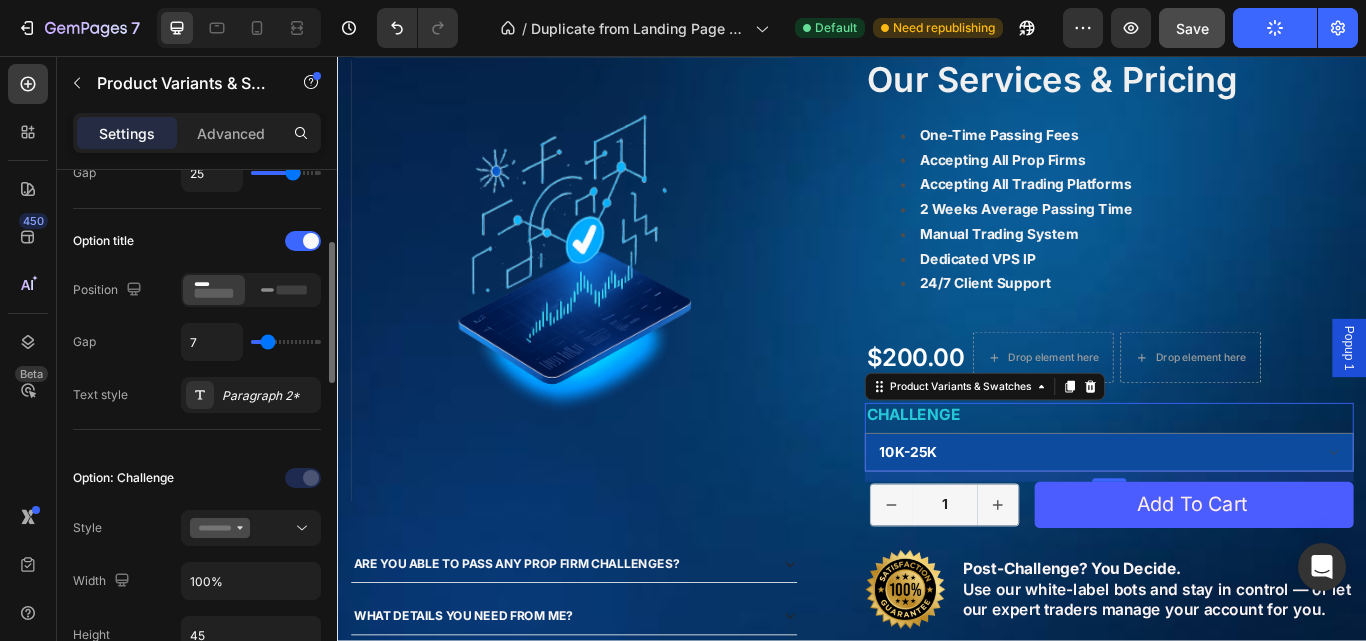 type on "5" 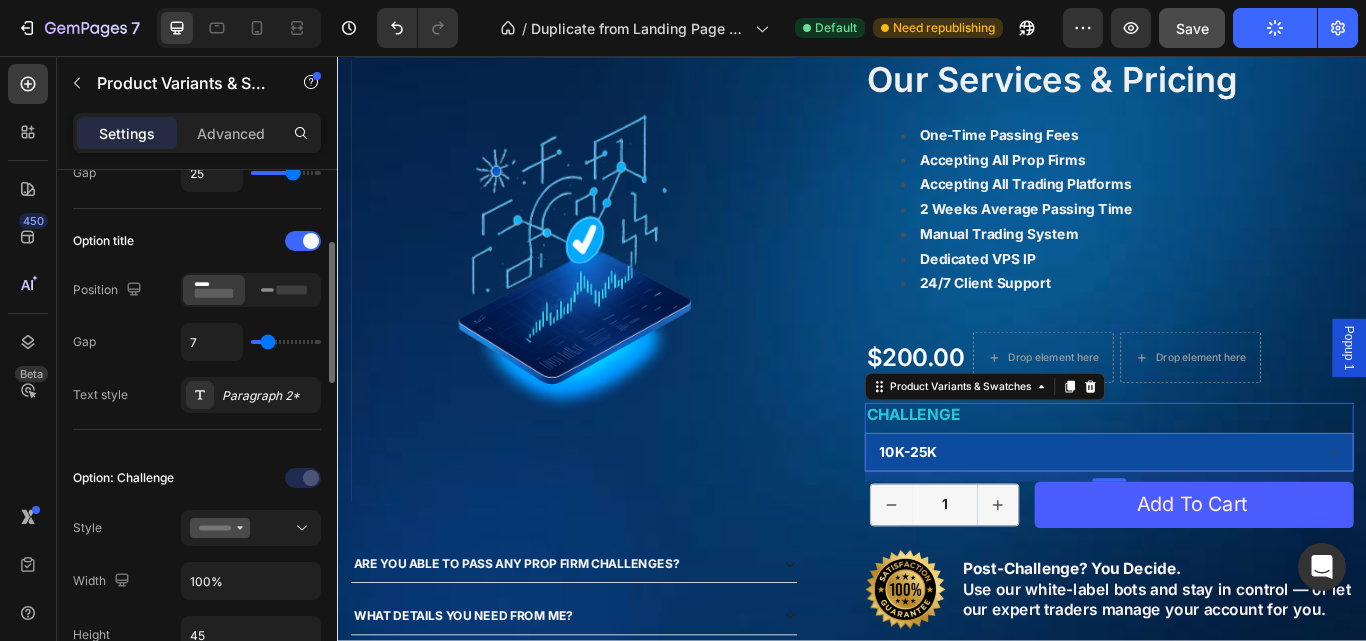 type on "5" 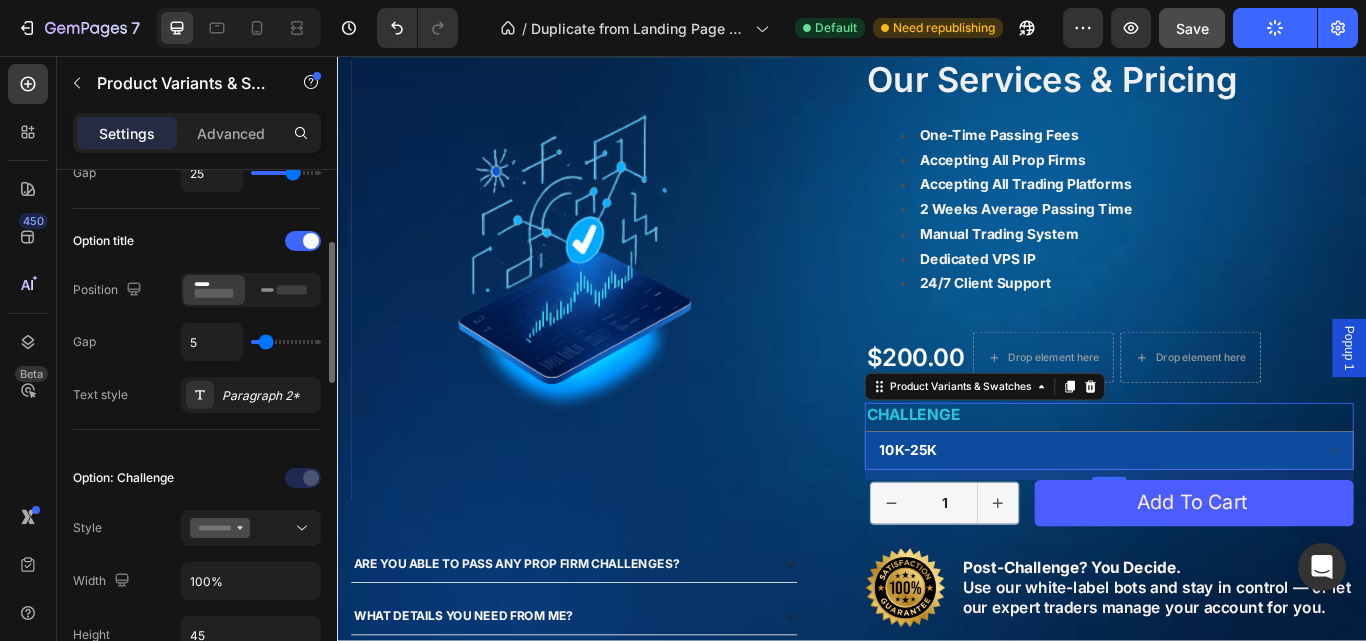 type on "4" 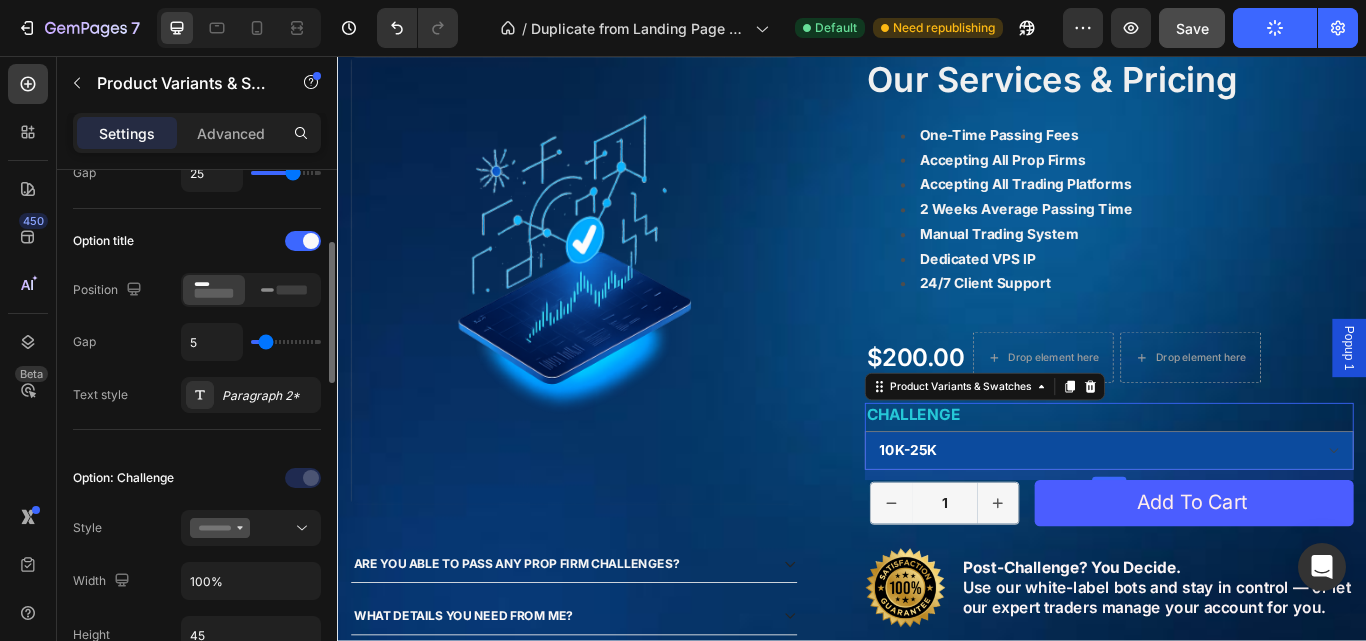 type on "4" 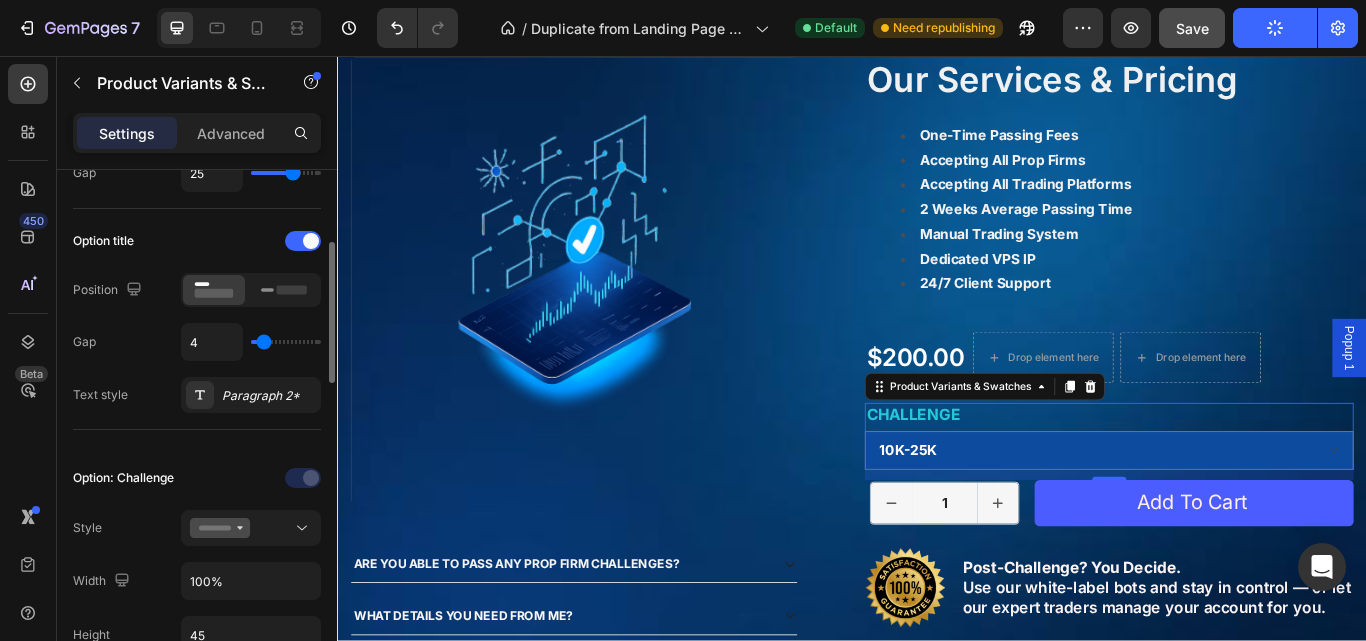 type on "2" 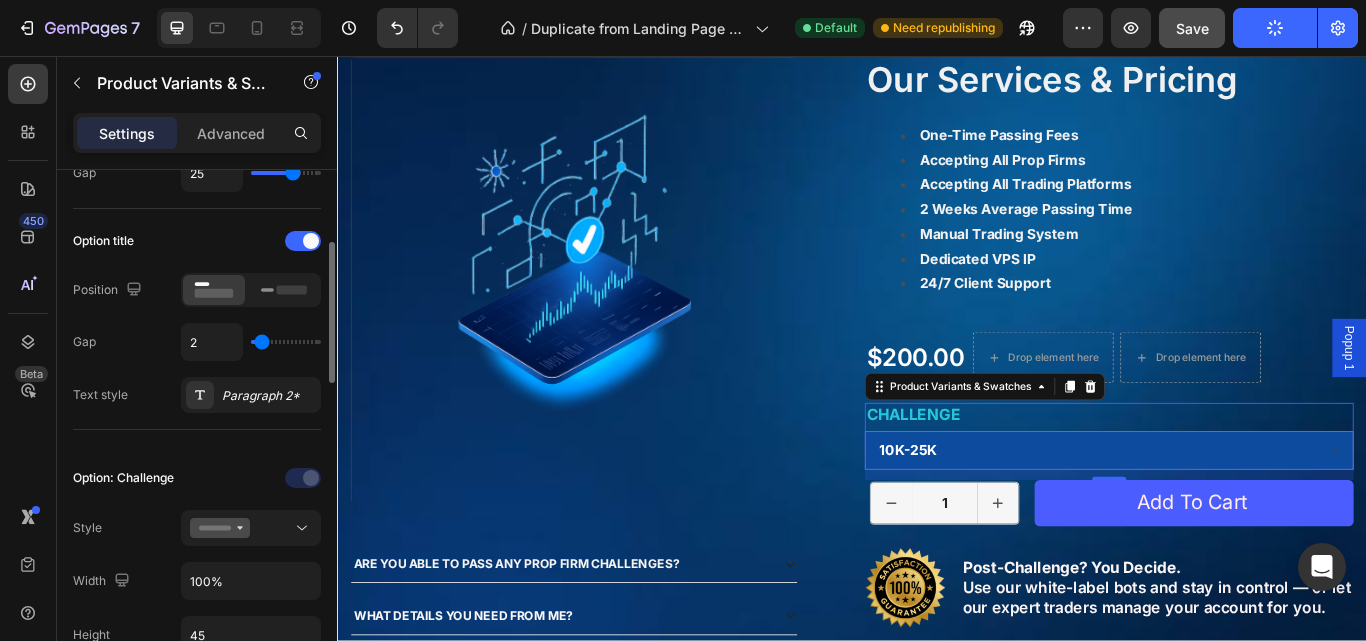type on "1" 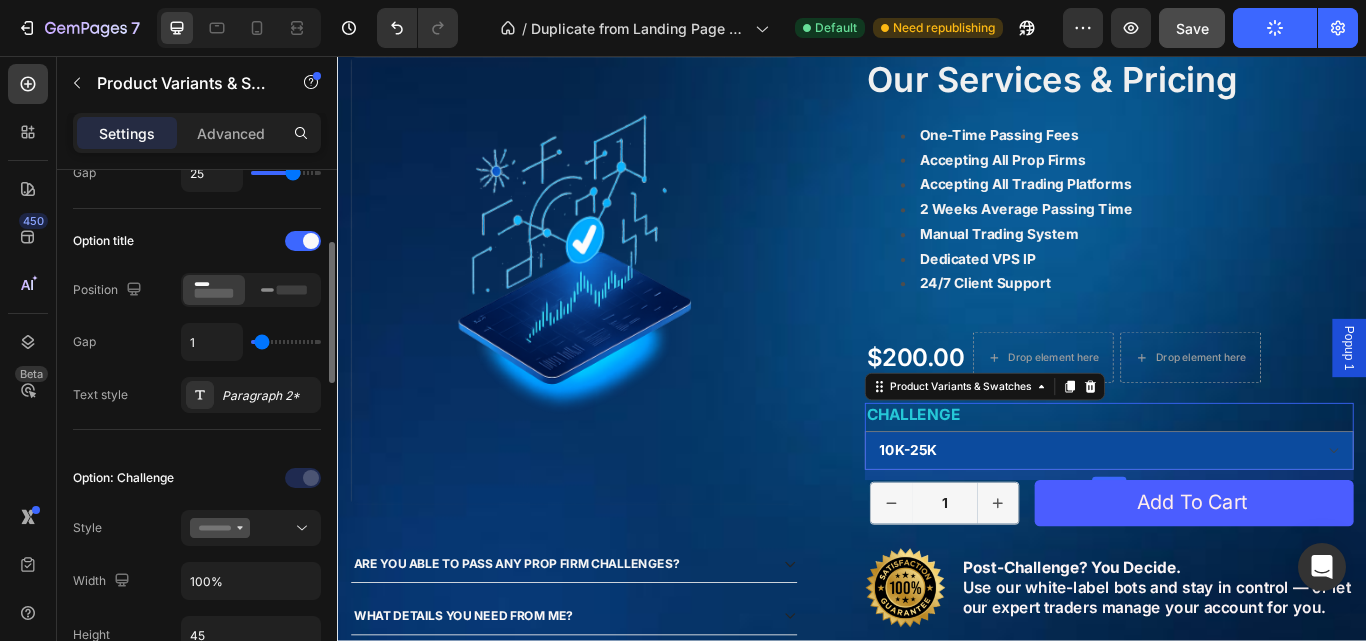 type on "1" 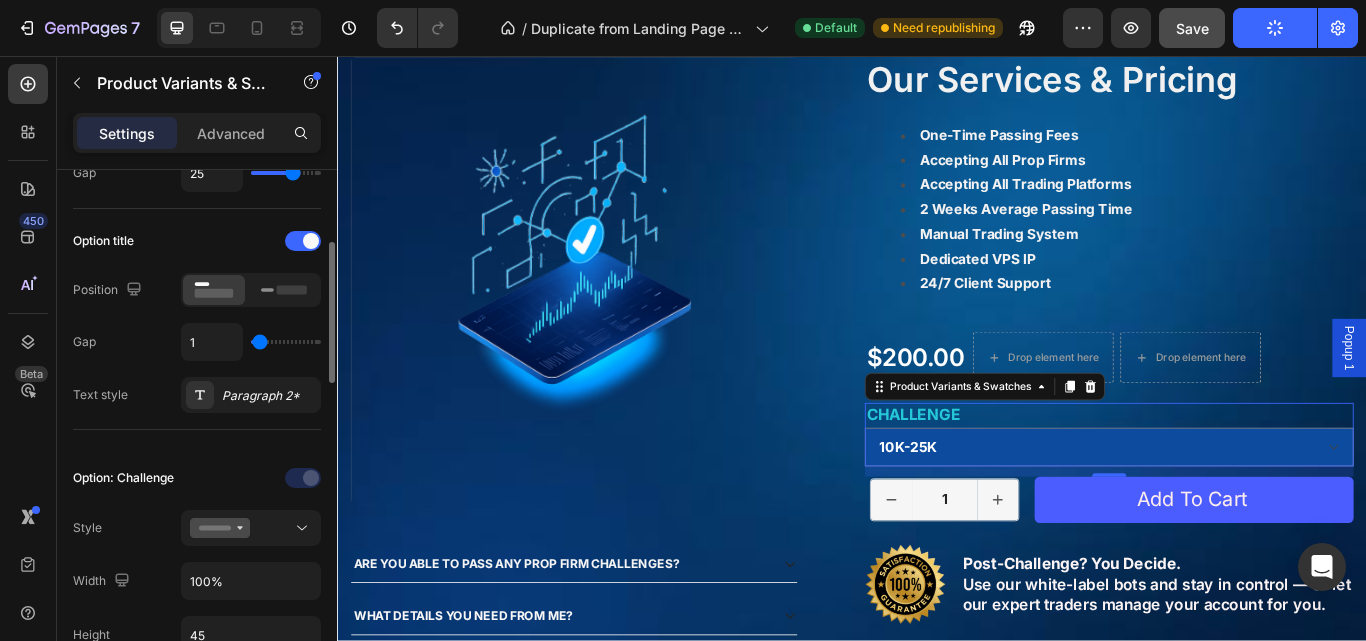 type on "0" 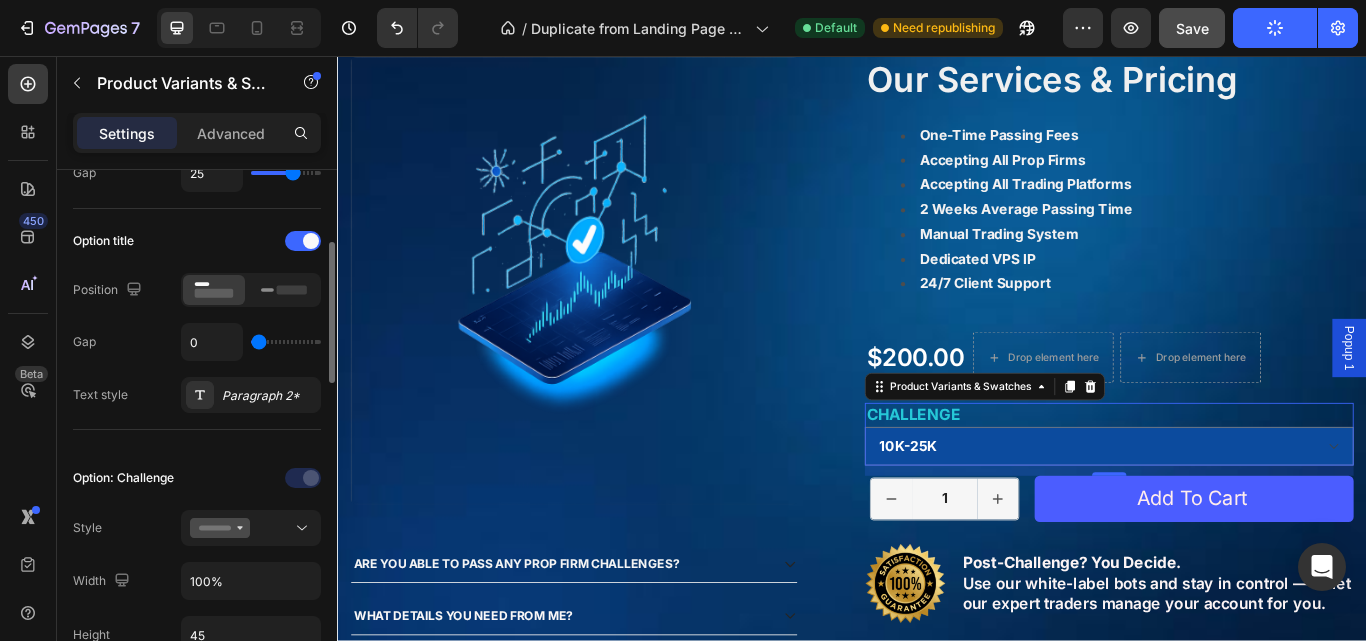 type on "1" 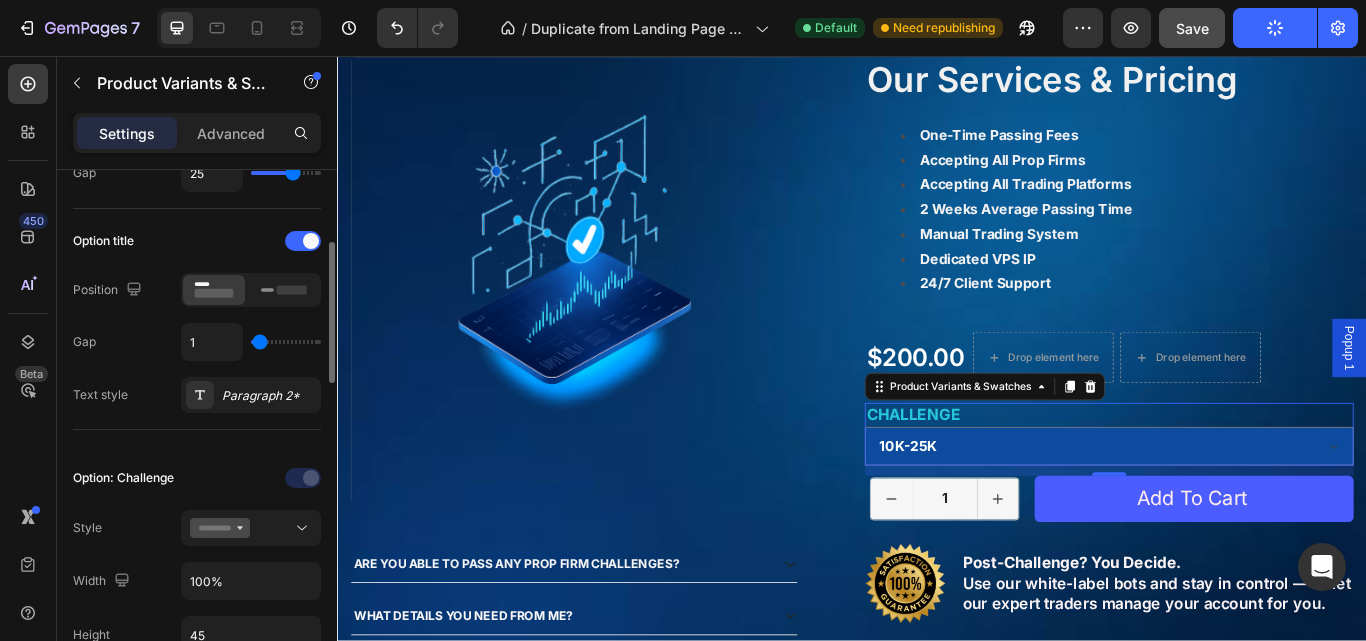 type on "5" 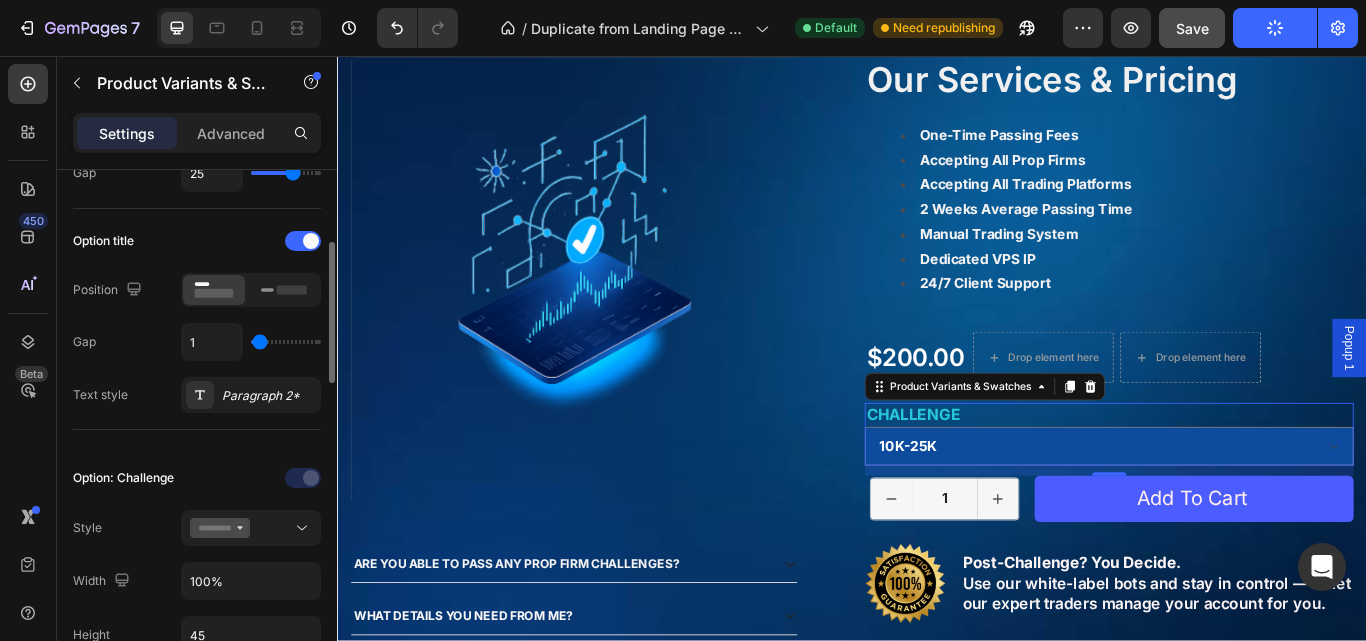 type on "5" 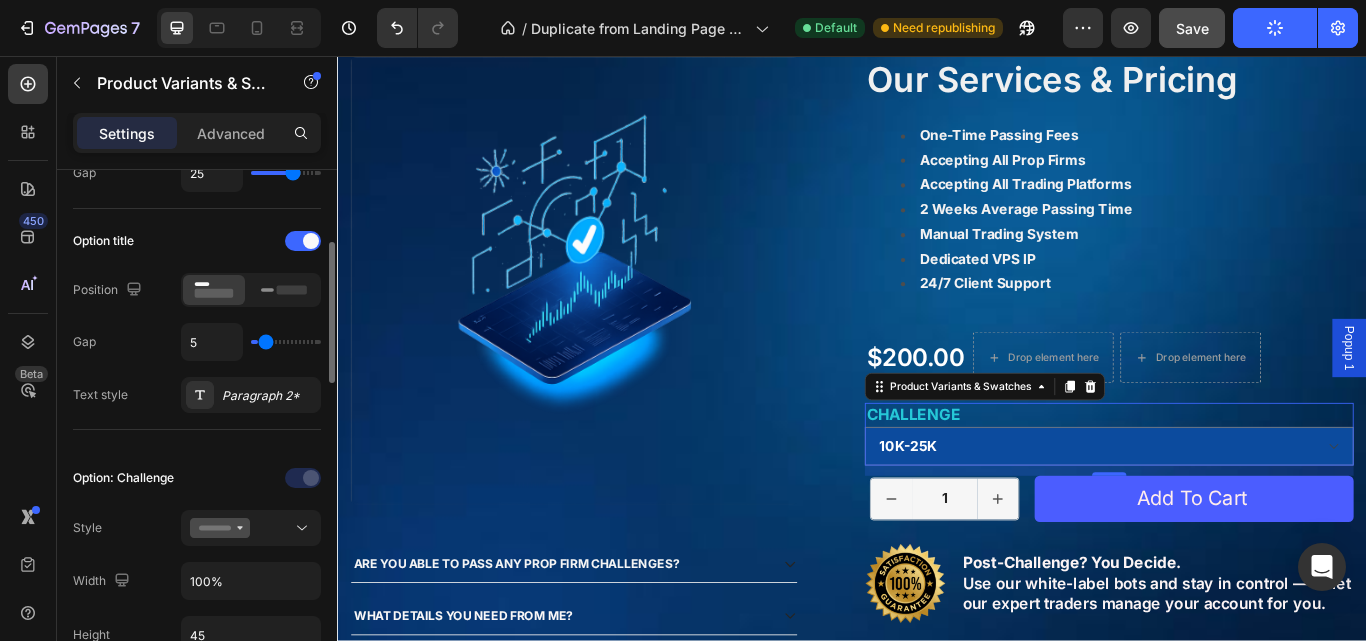 type on "7" 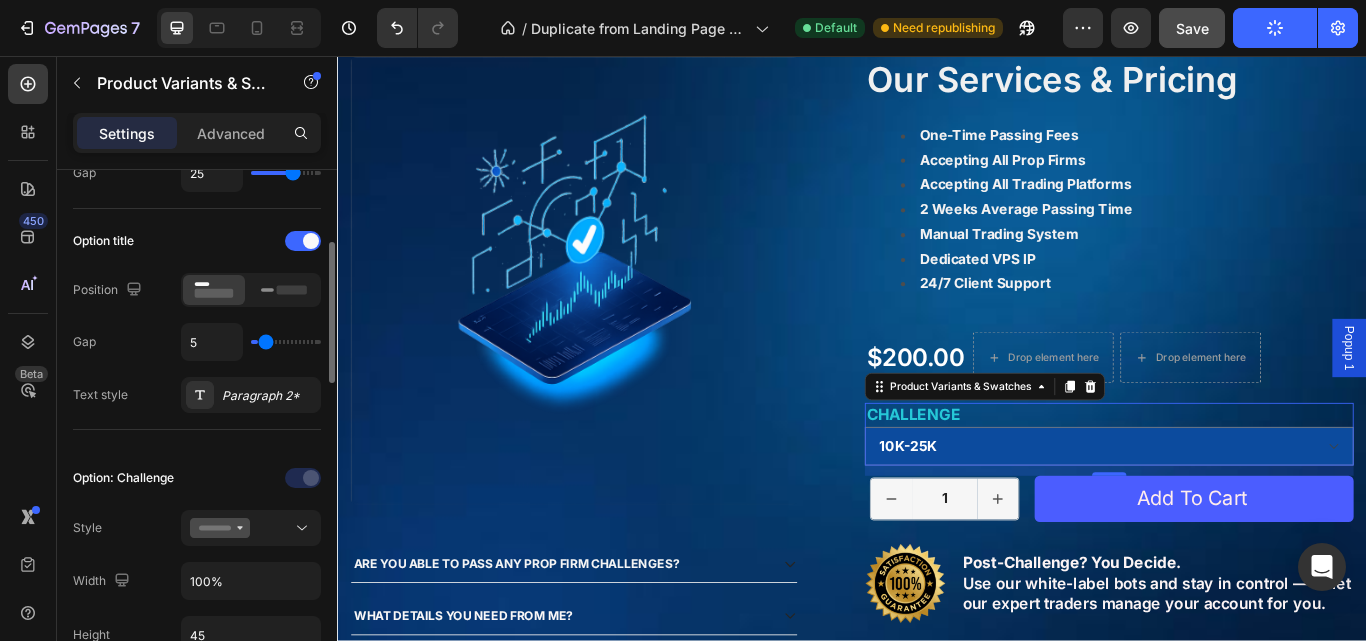 type on "7" 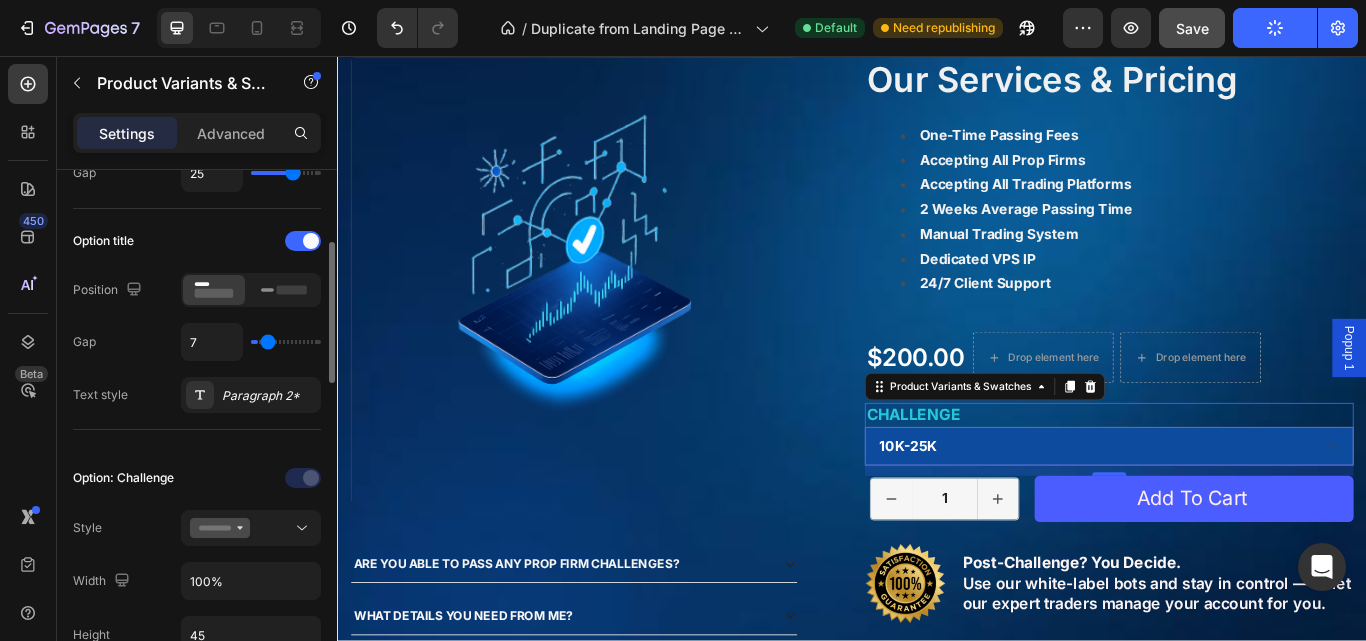 type on "9" 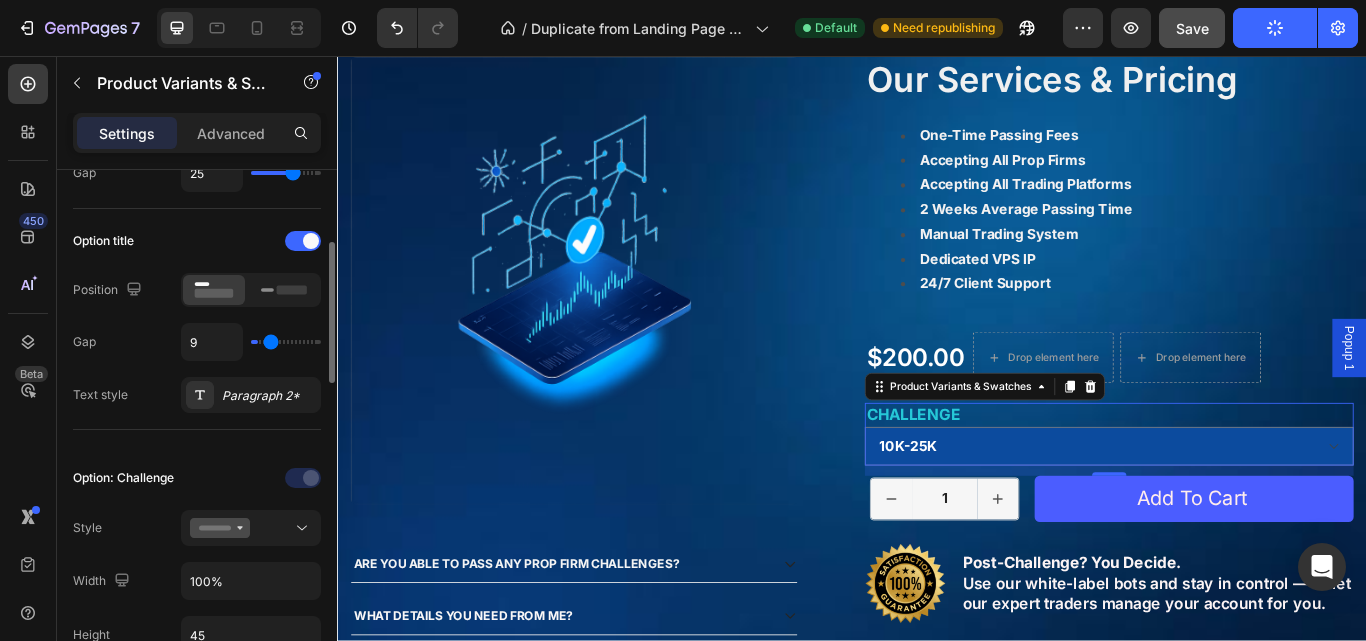 type on "10" 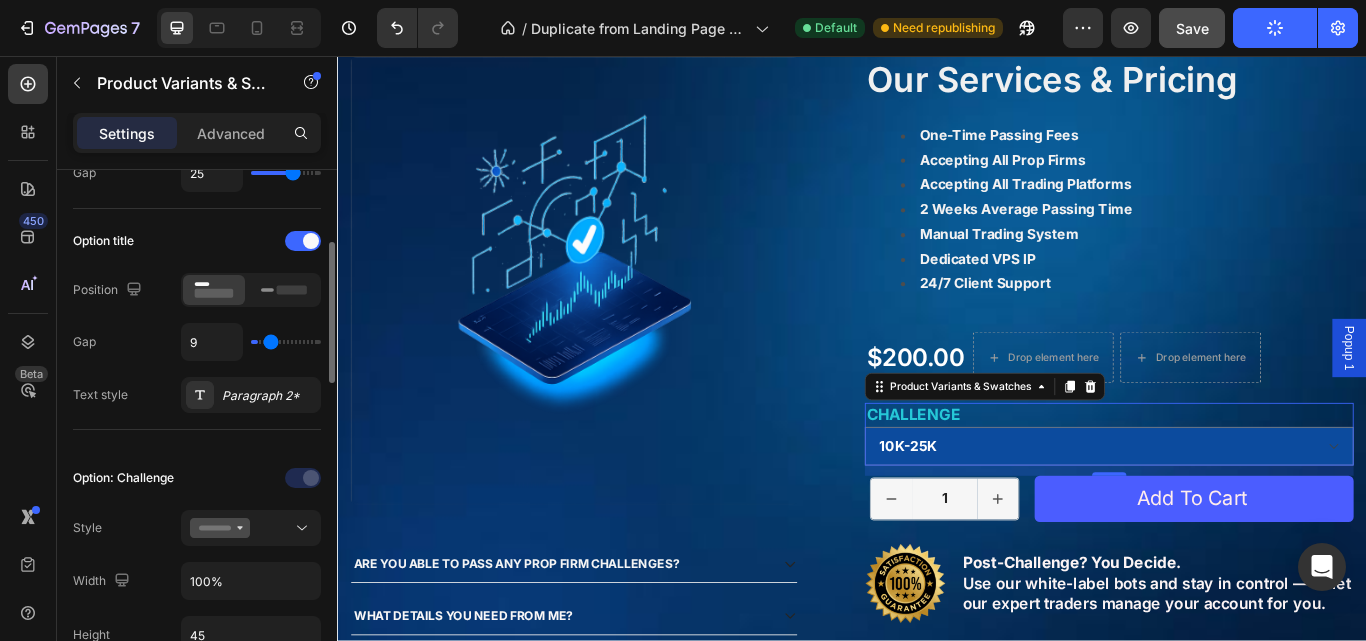 type on "10" 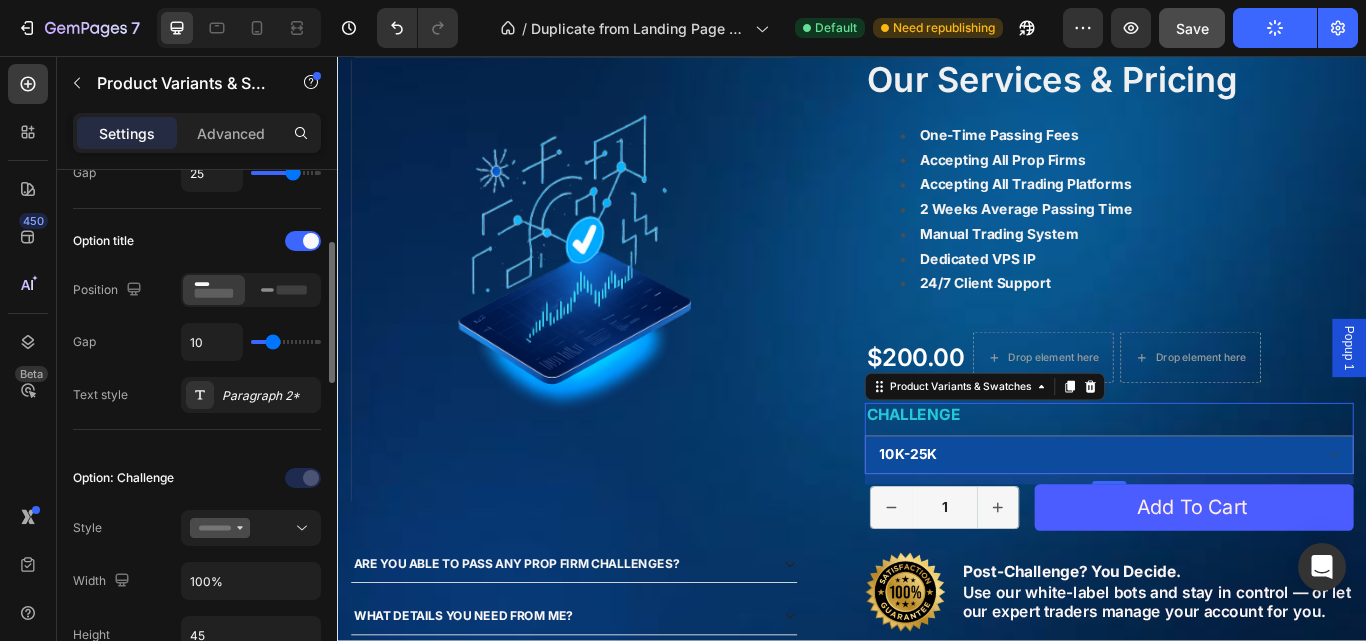 type on "11" 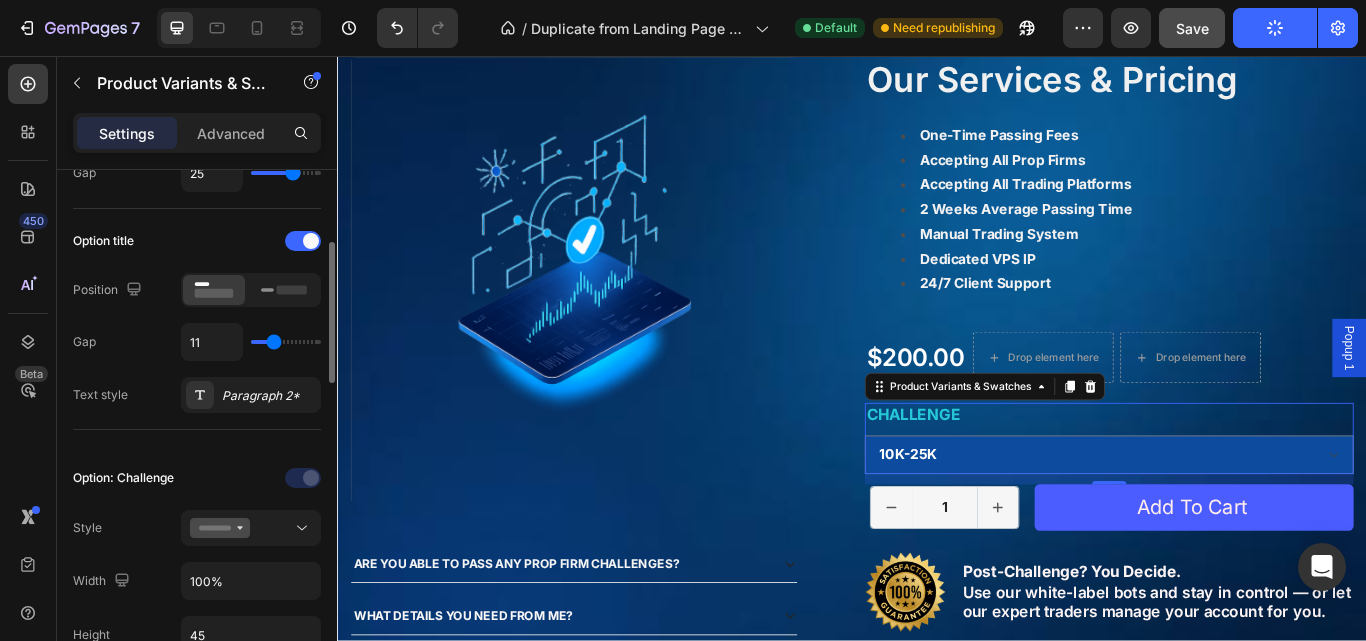 type on "12" 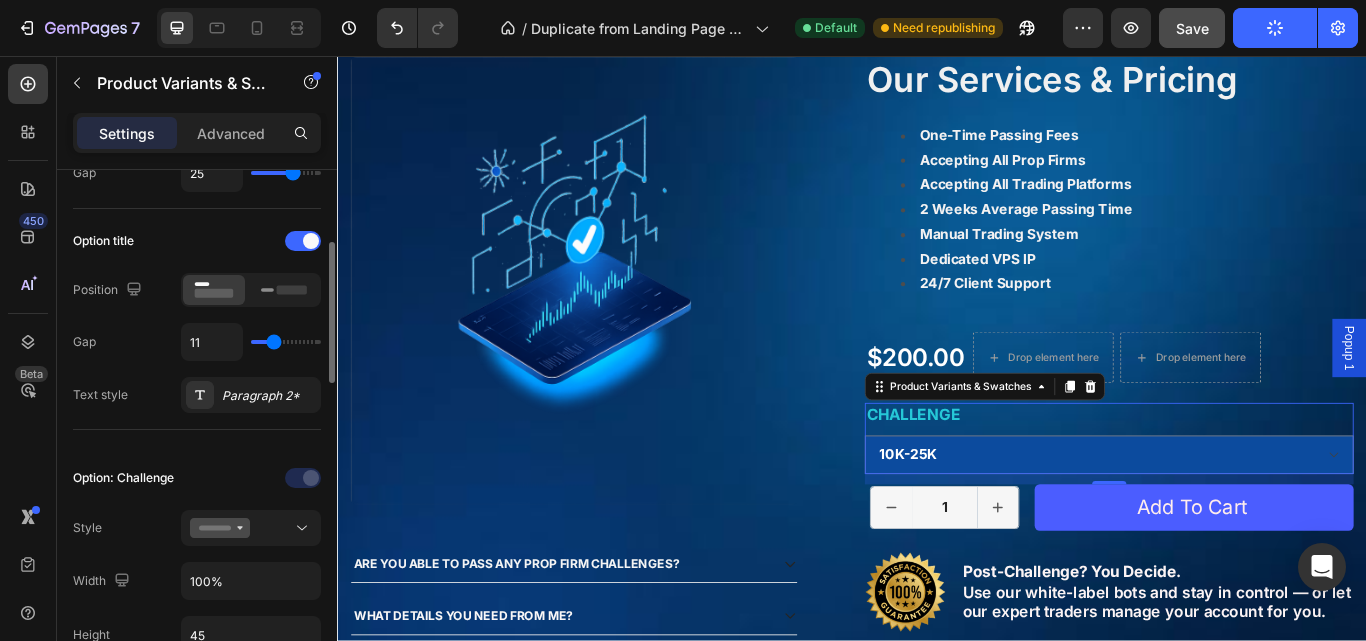 type on "12" 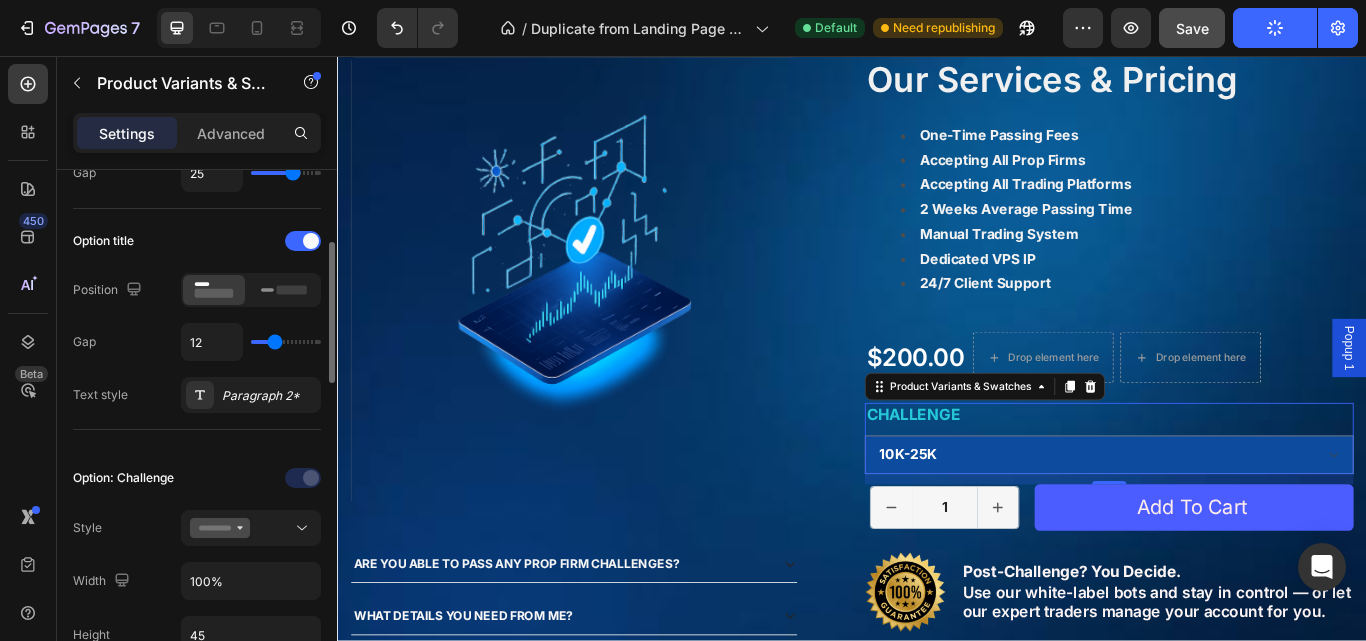 type on "13" 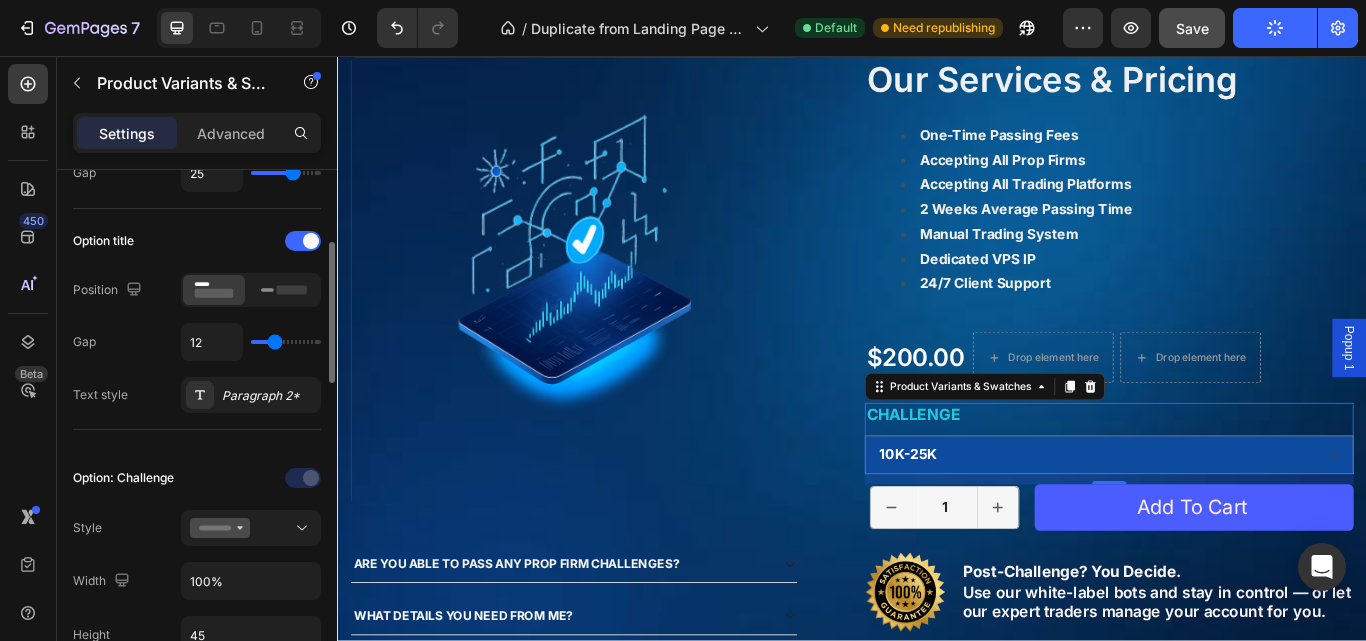 type on "13" 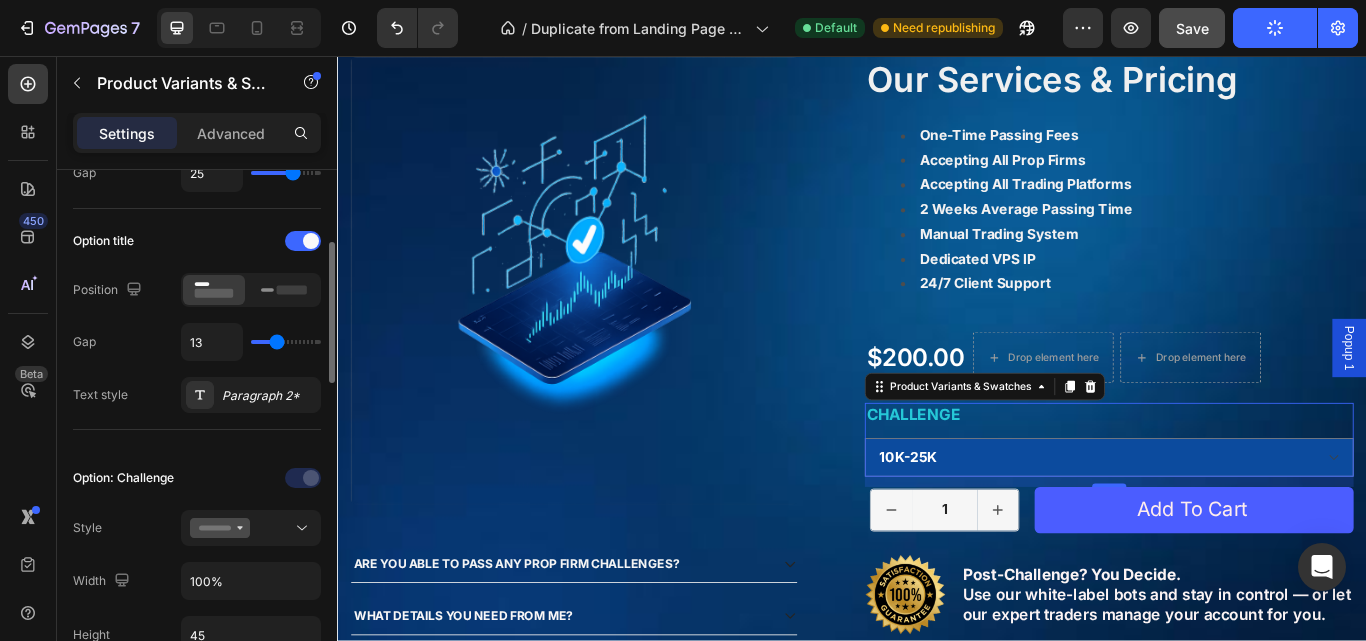 type on "8" 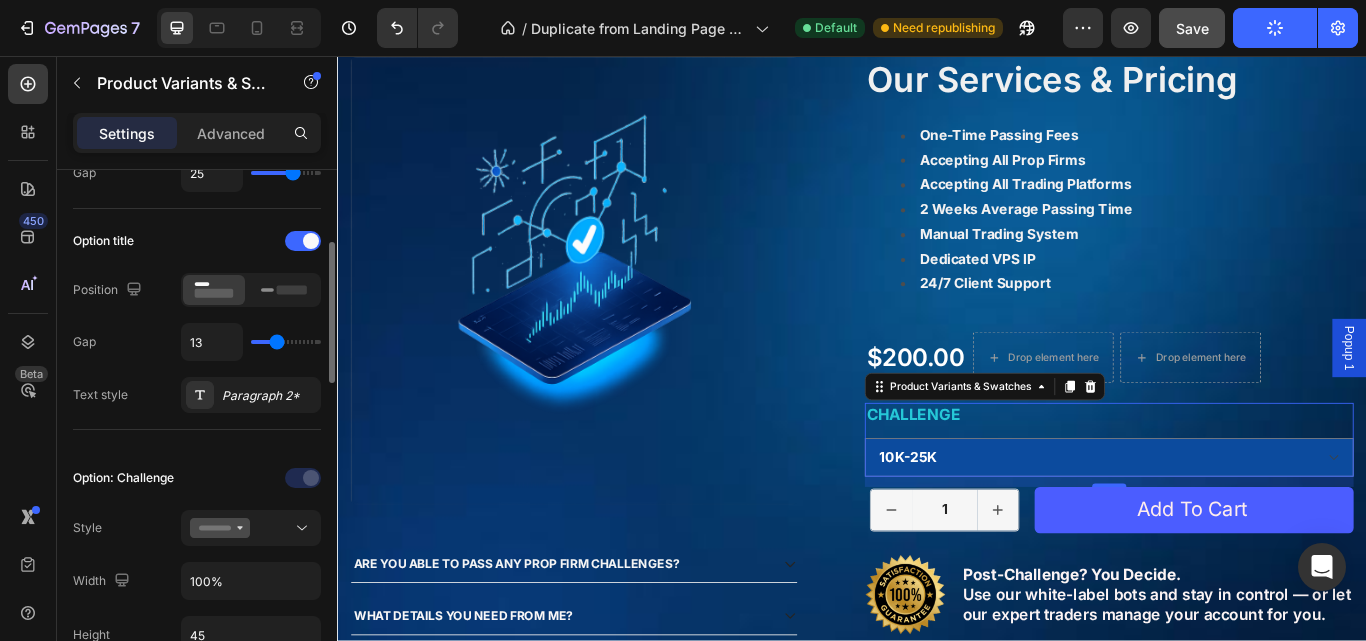 type on "8" 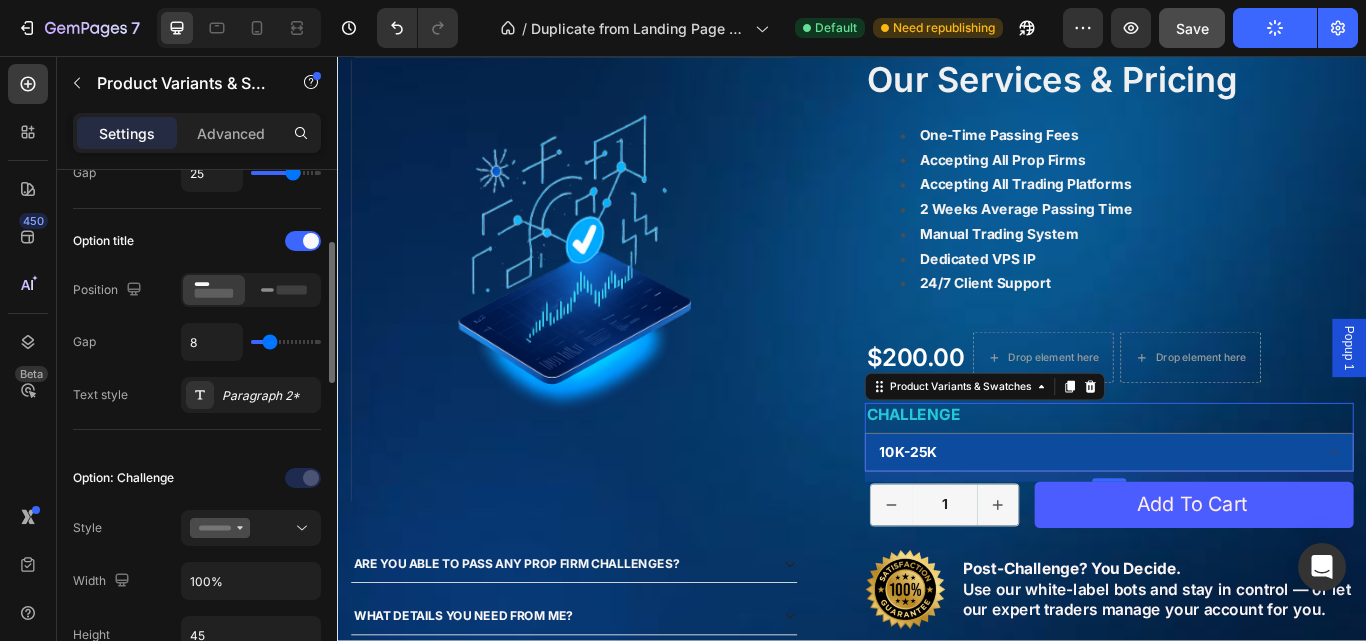 type on "7" 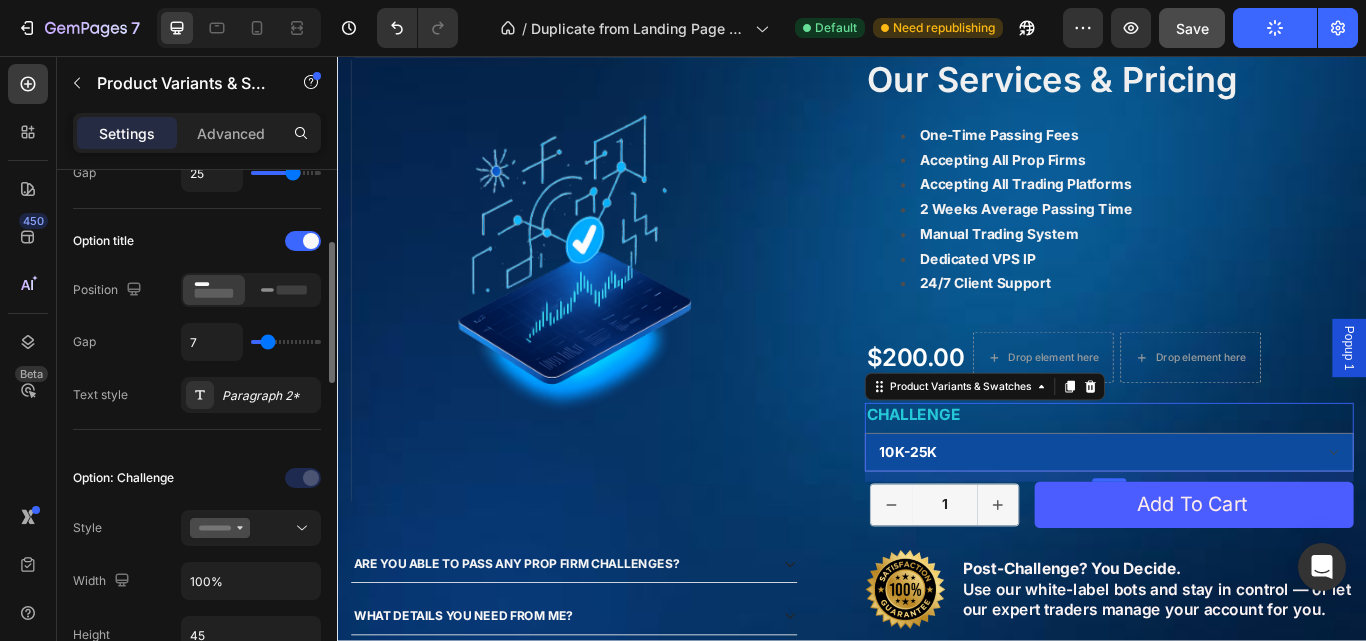 type on "6" 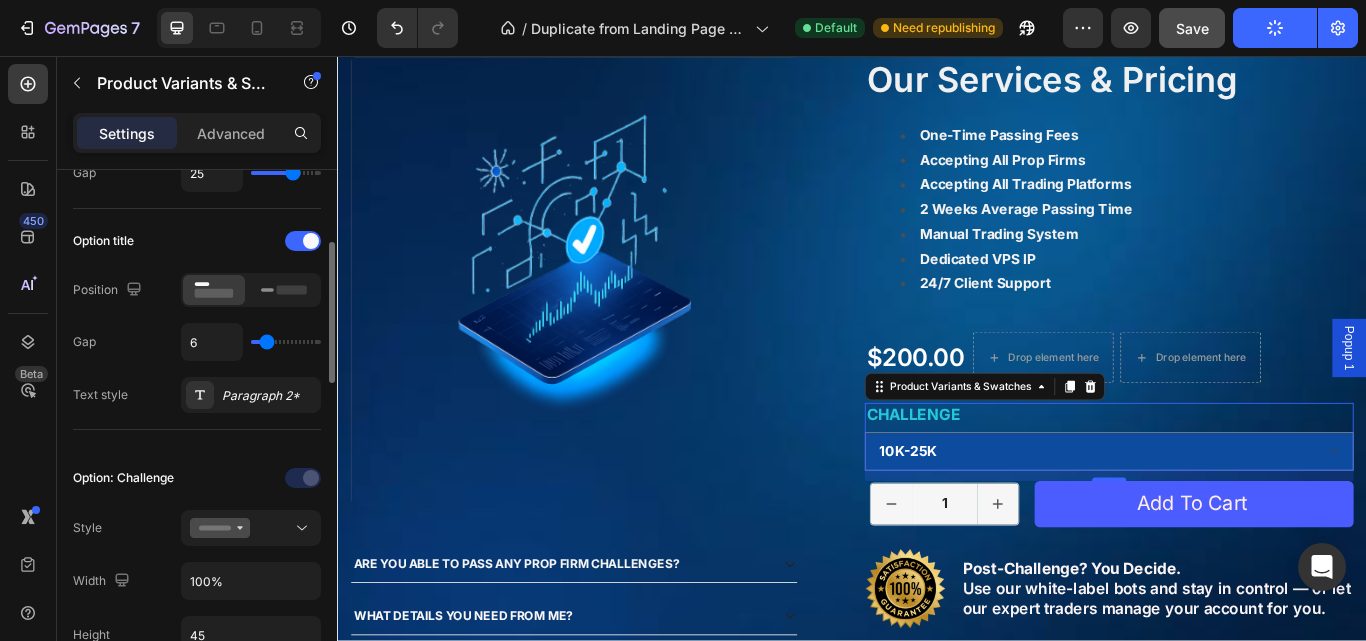 type on "6" 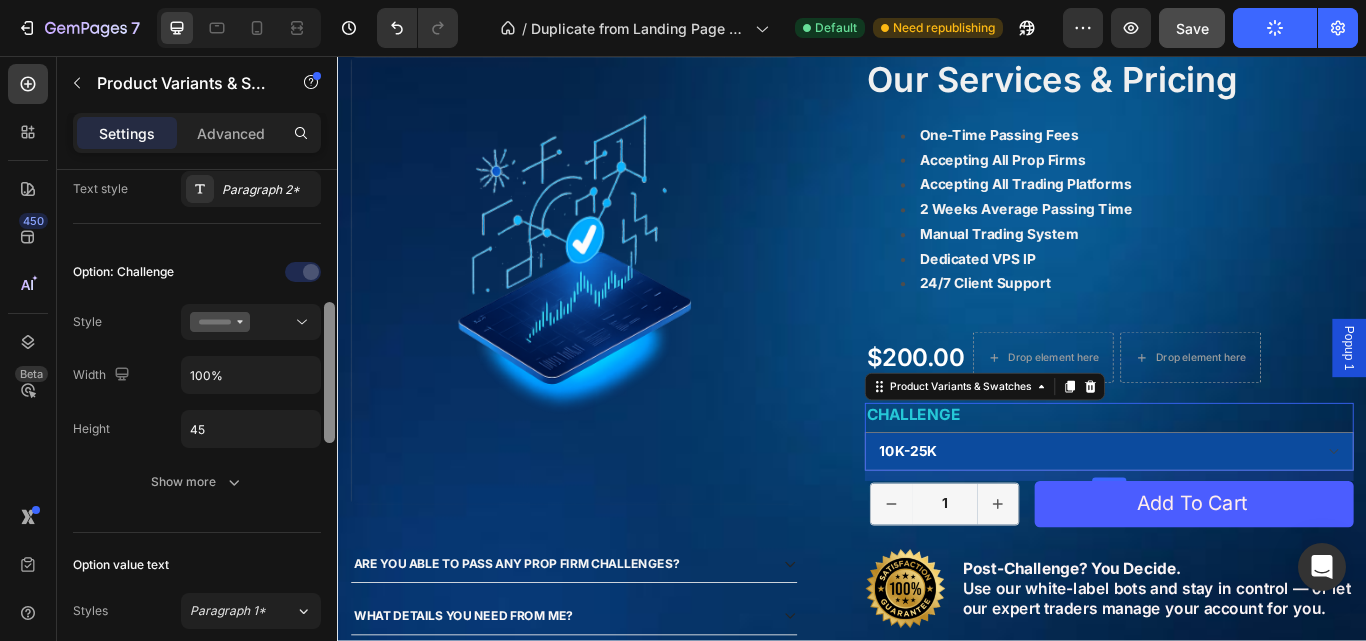 scroll, scrollTop: 480, scrollLeft: 0, axis: vertical 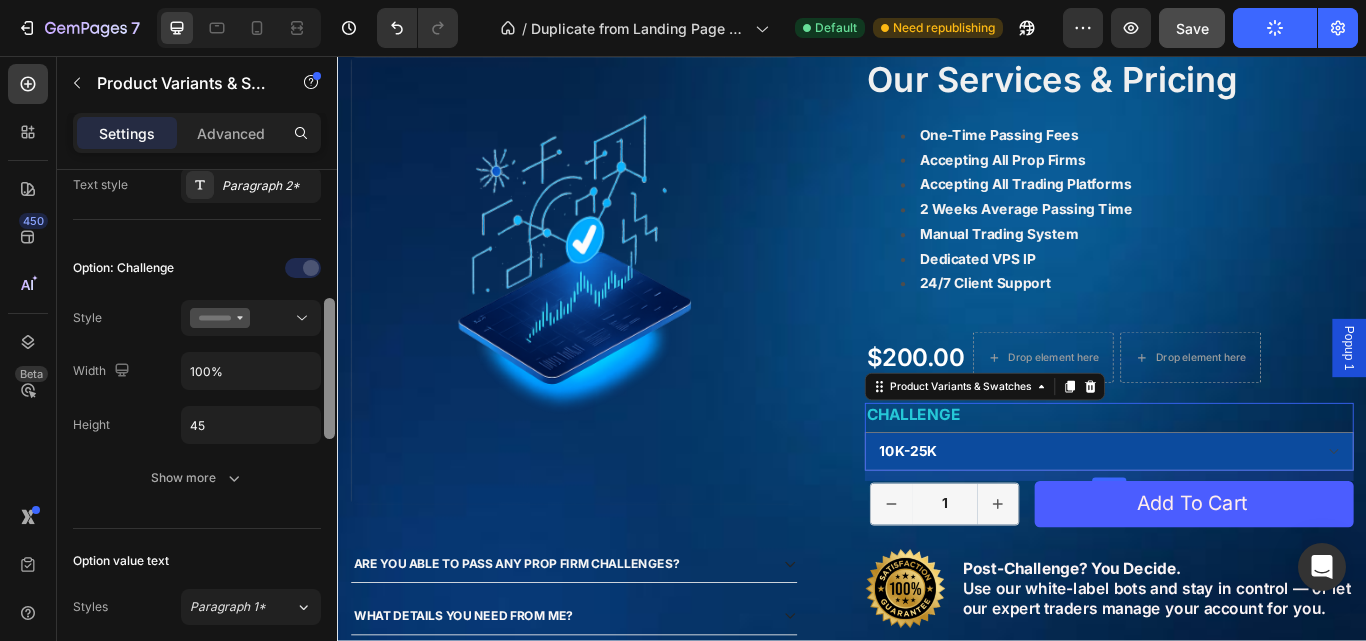 drag, startPoint x: 329, startPoint y: 349, endPoint x: 327, endPoint y: 394, distance: 45.044422 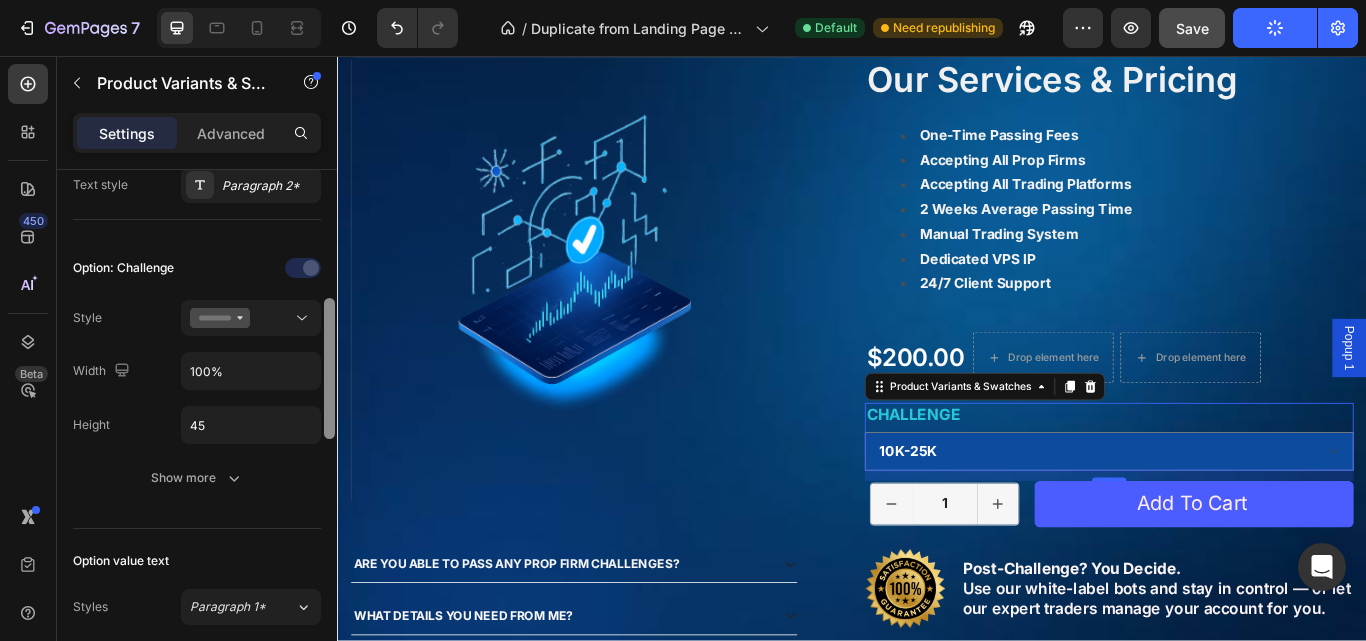 click at bounding box center (329, 368) 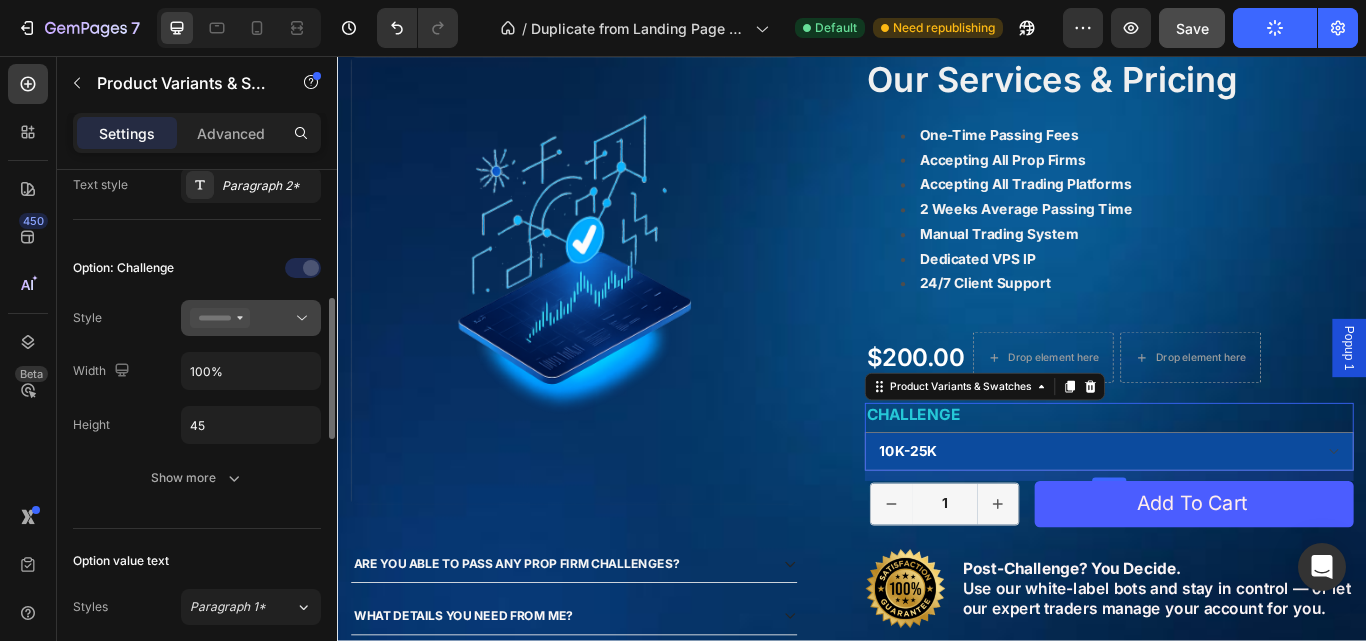 click 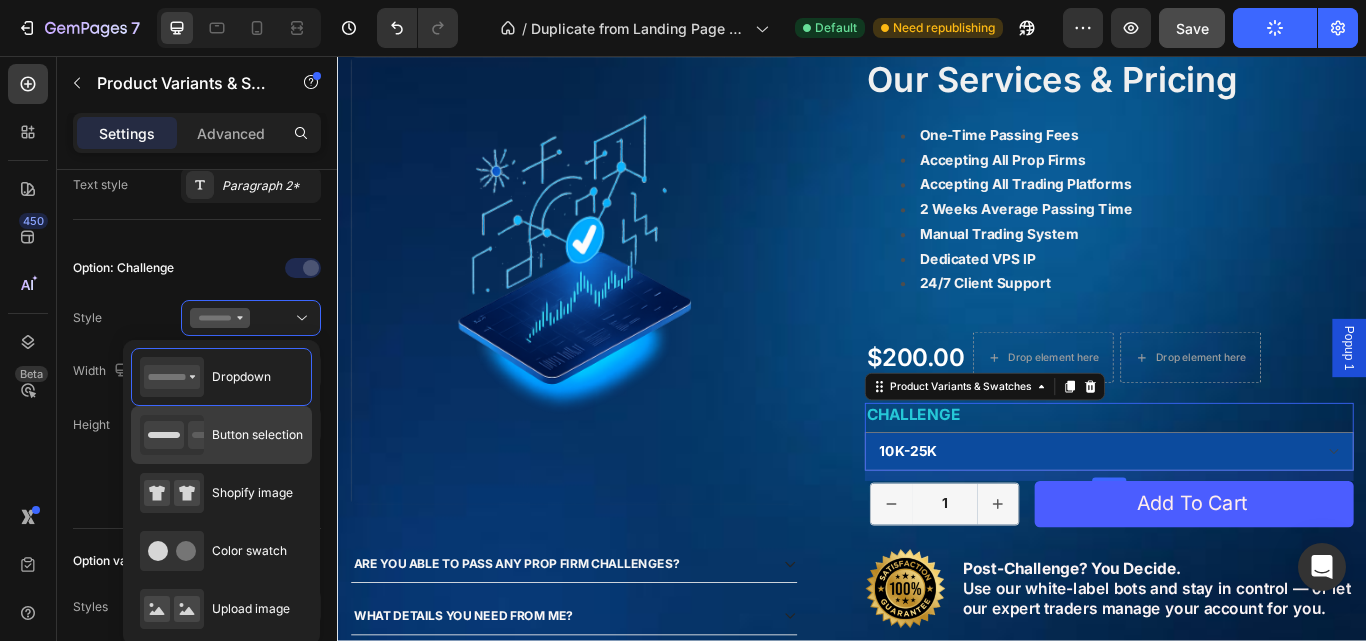 click on "Button selection" at bounding box center (257, 435) 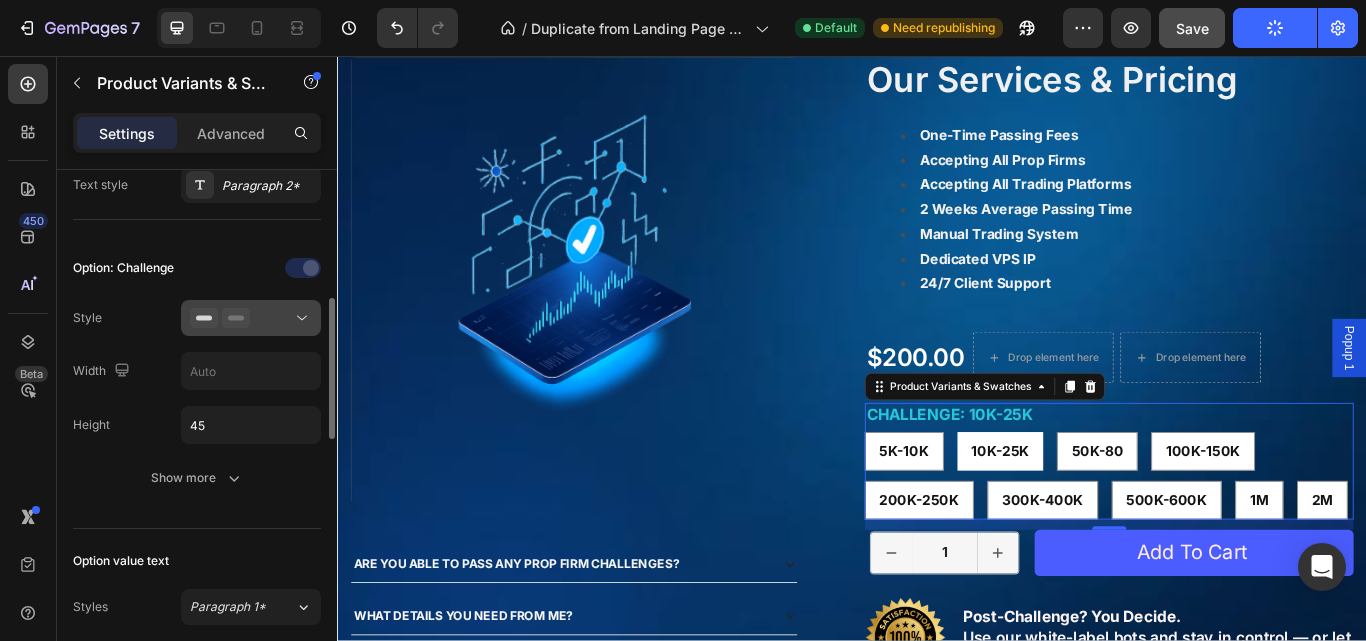 click at bounding box center [251, 318] 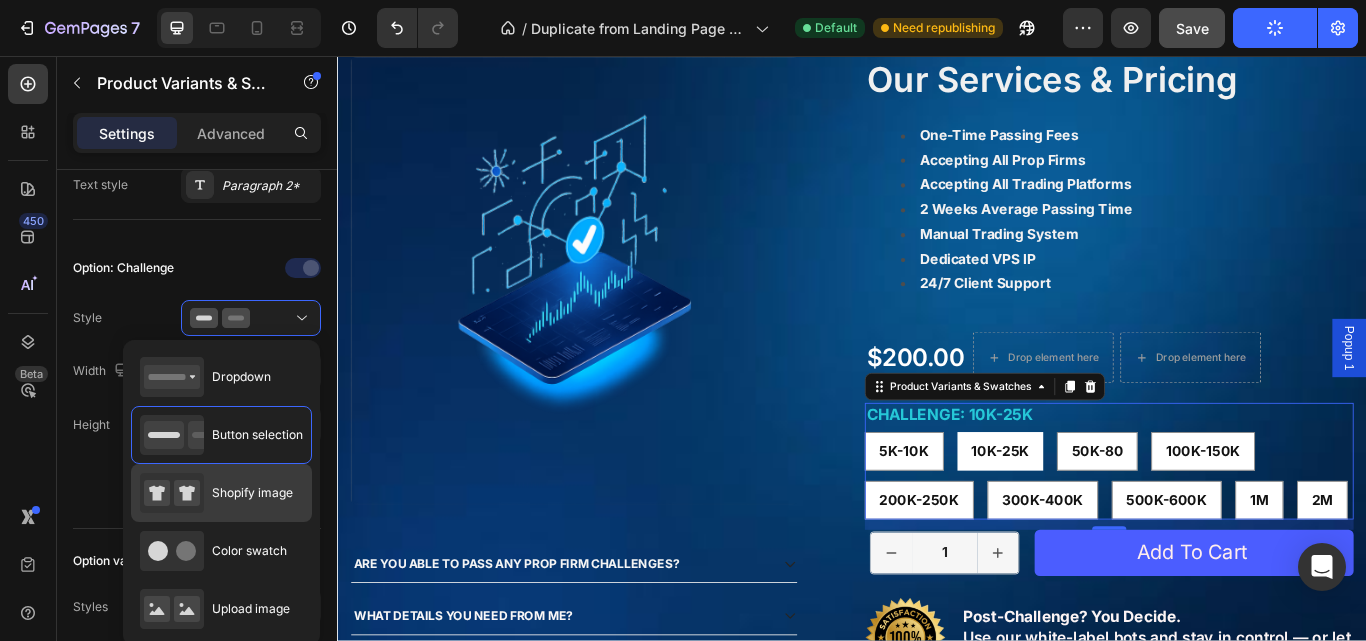 click on "Shopify image" at bounding box center [216, 493] 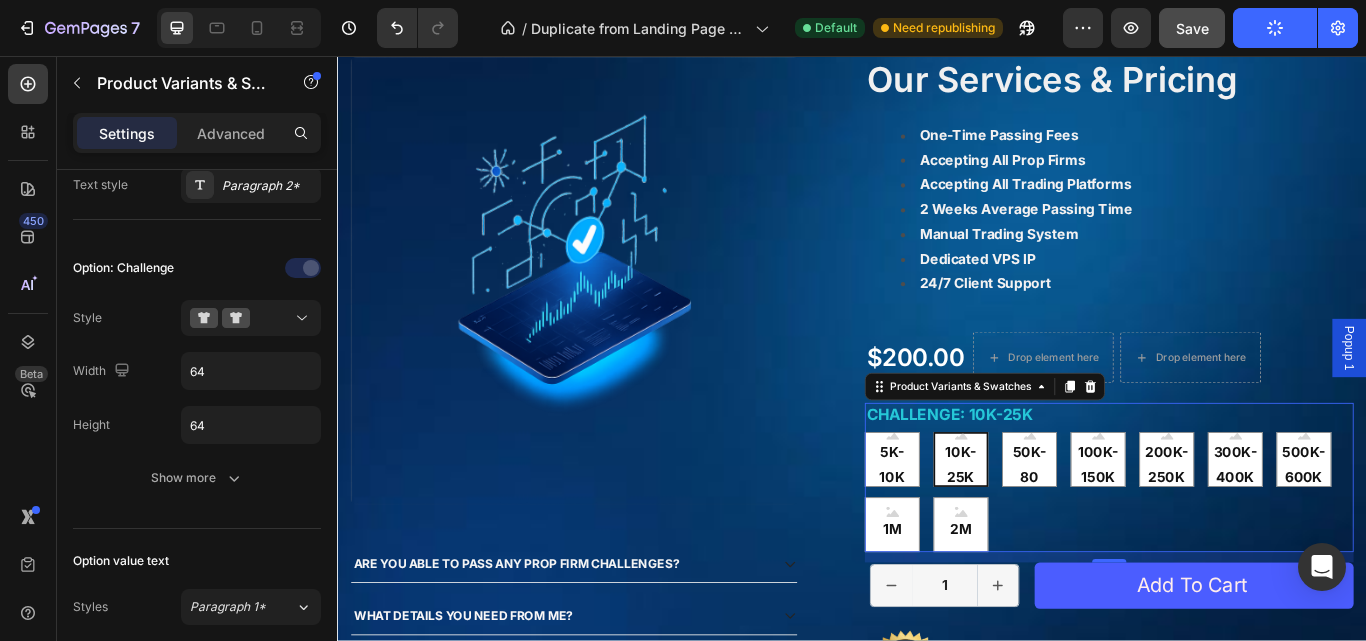 drag, startPoint x: 295, startPoint y: 326, endPoint x: 293, endPoint y: 354, distance: 28.071337 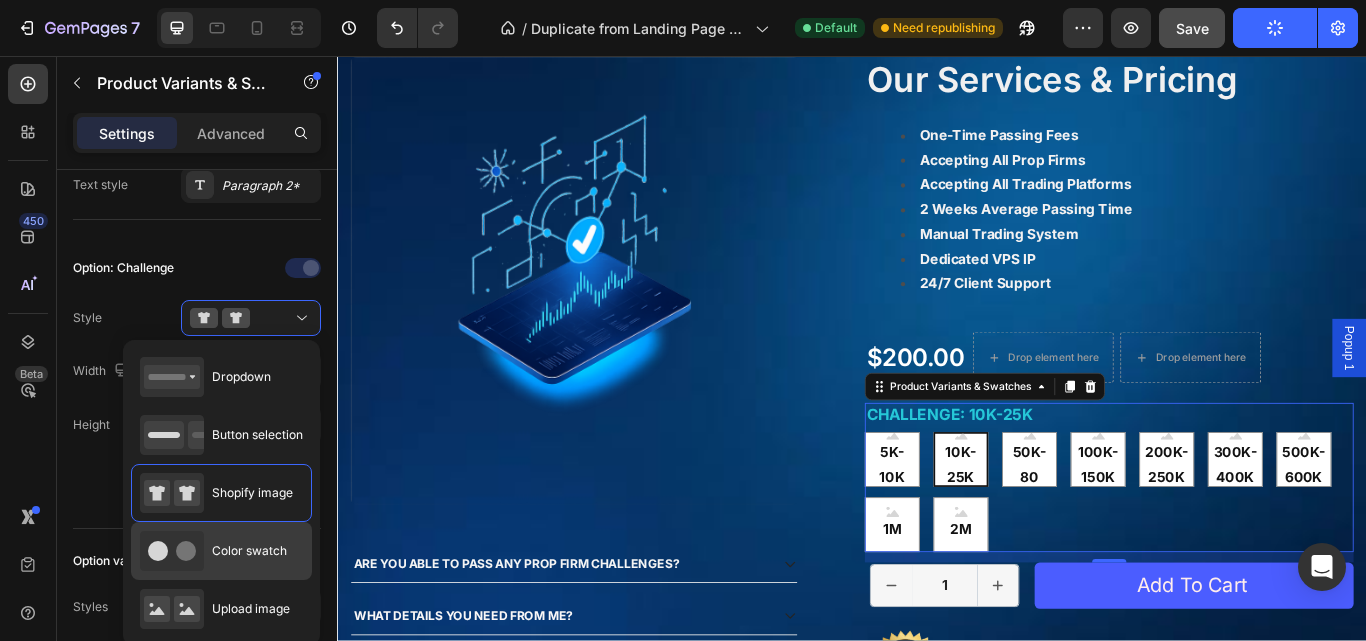 click on "Color swatch" at bounding box center (249, 551) 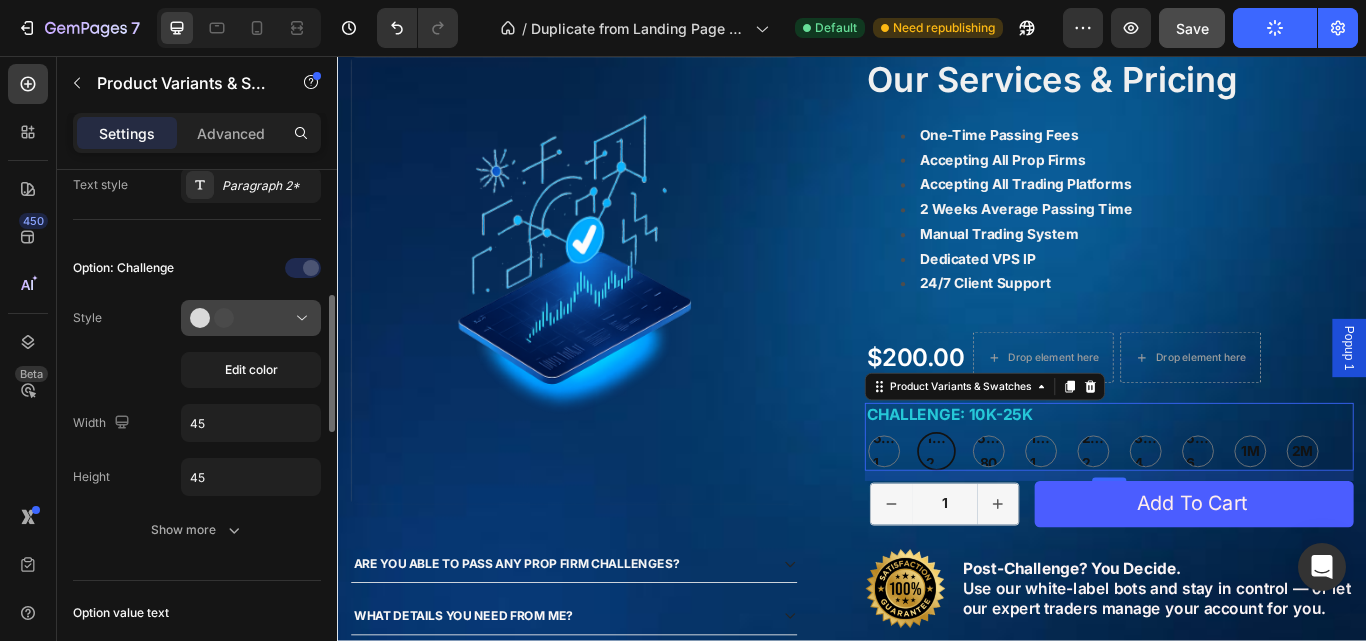 click at bounding box center (251, 318) 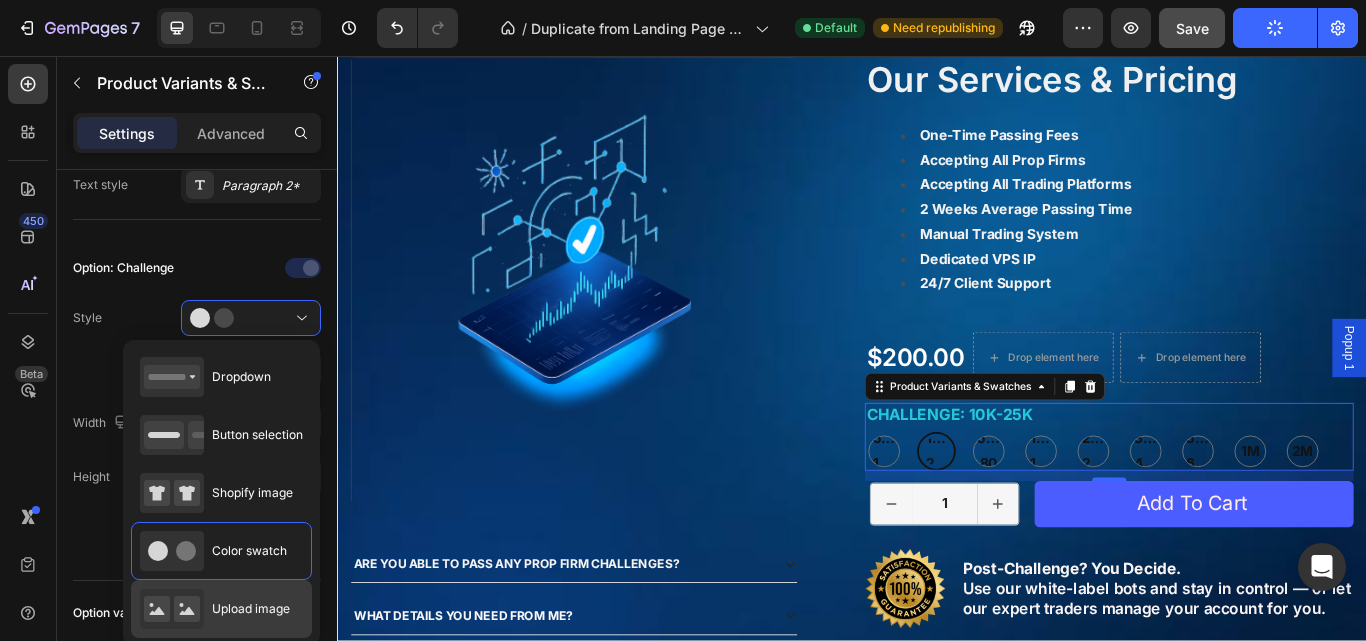 click on "Upload image" at bounding box center (215, 609) 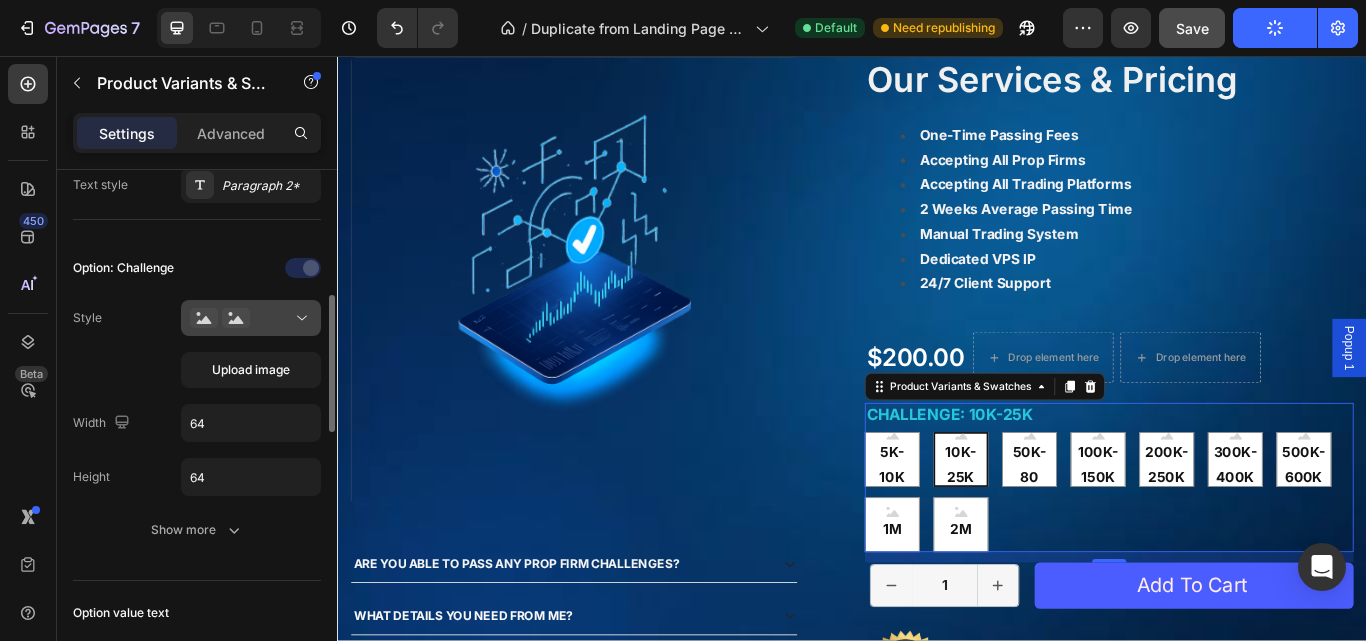 click 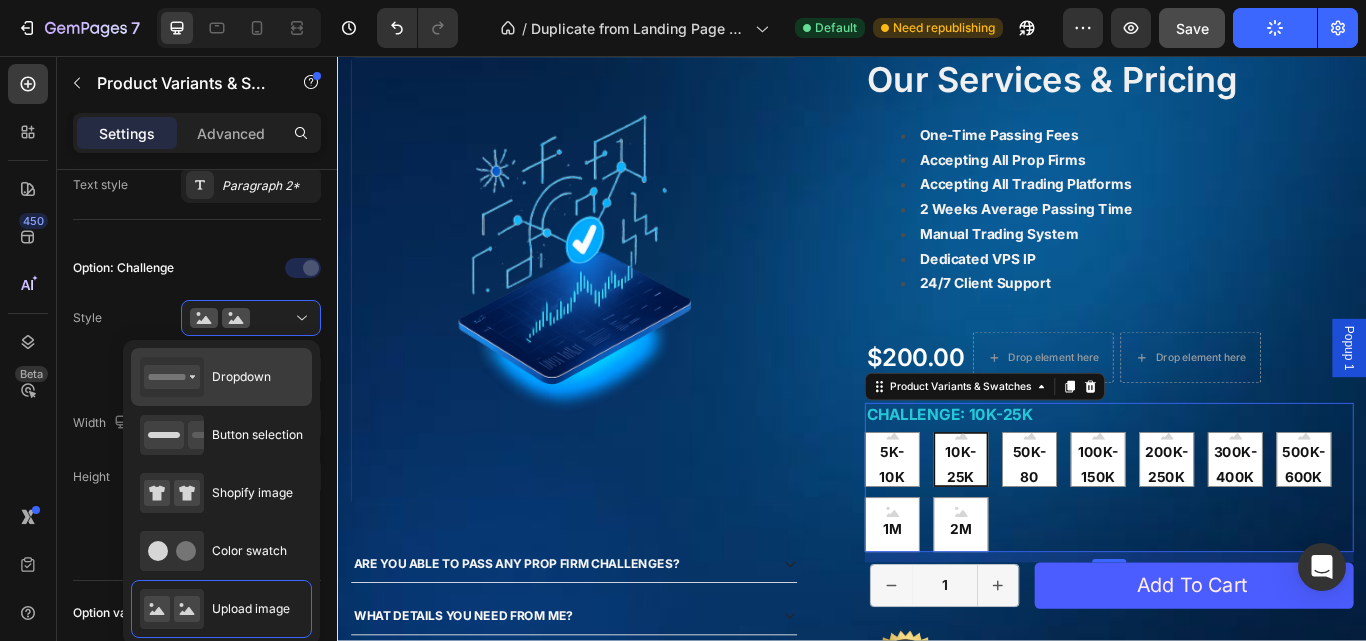 click on "Dropdown" at bounding box center [241, 377] 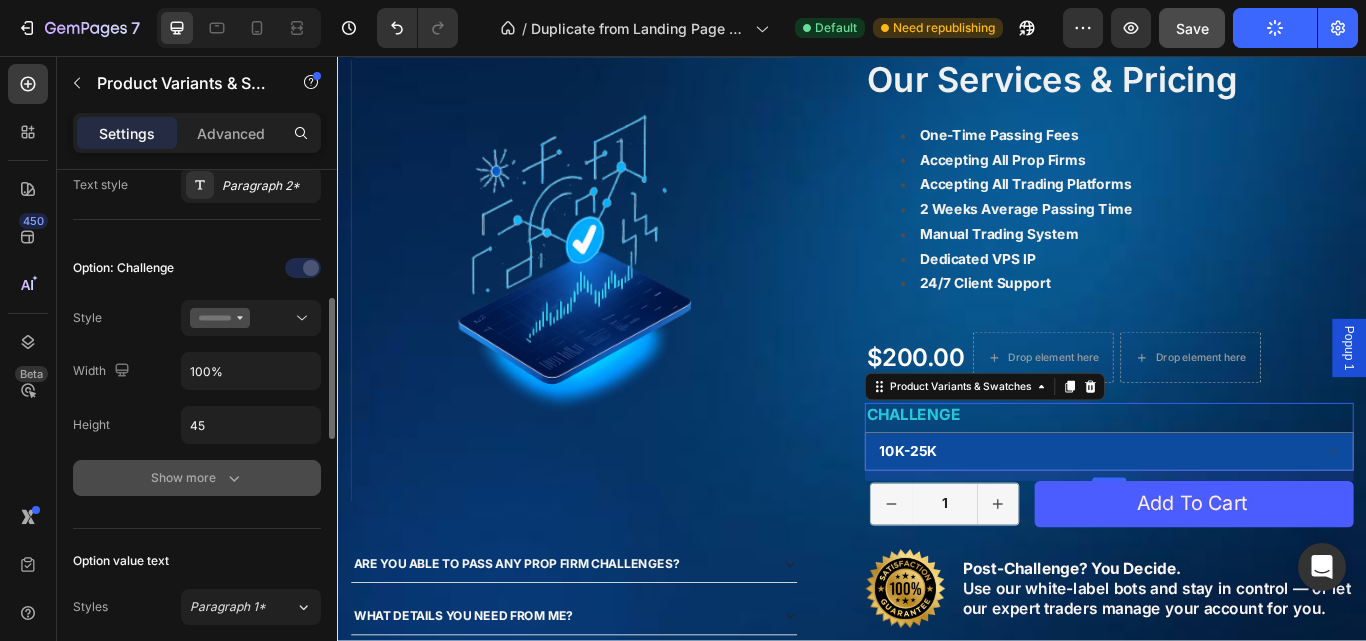 click 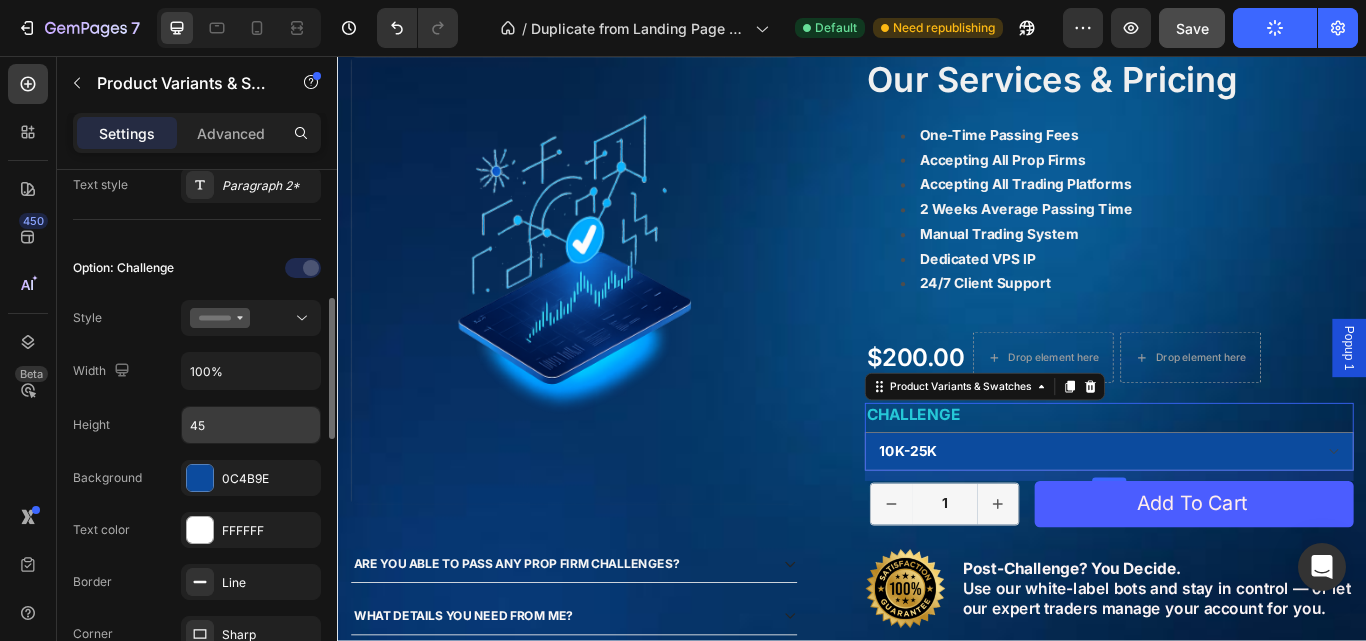 click on "45" at bounding box center [251, 425] 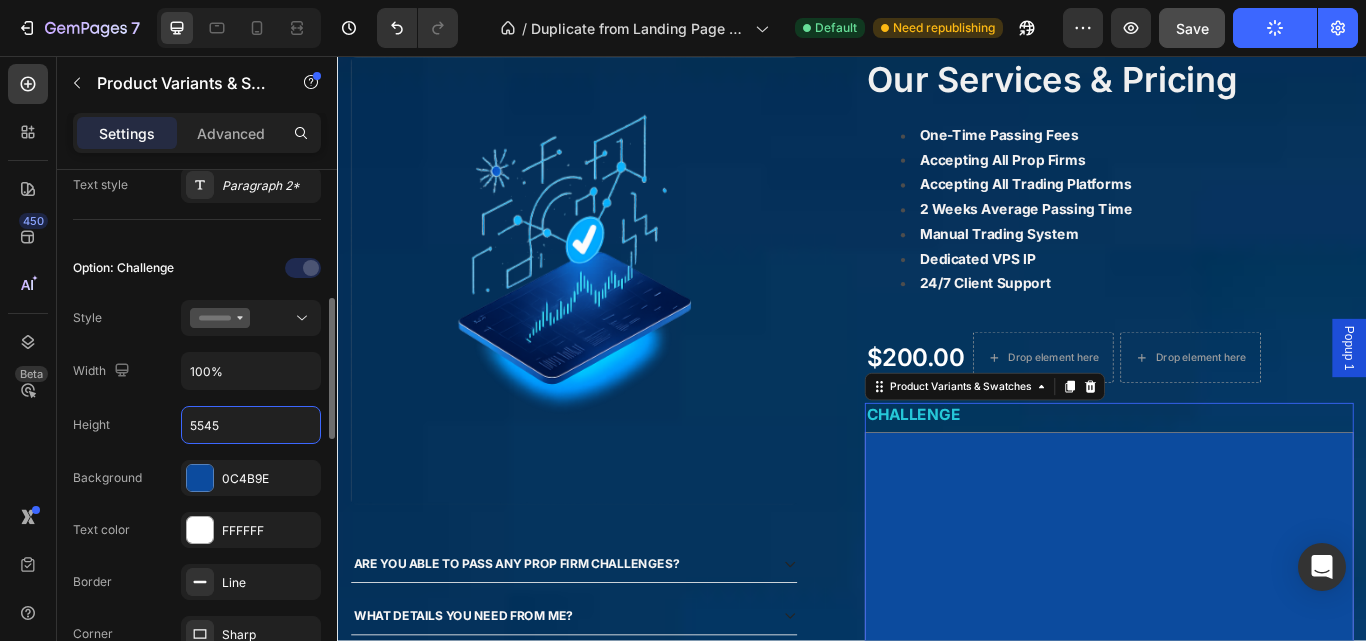 click on "5545" at bounding box center (251, 425) 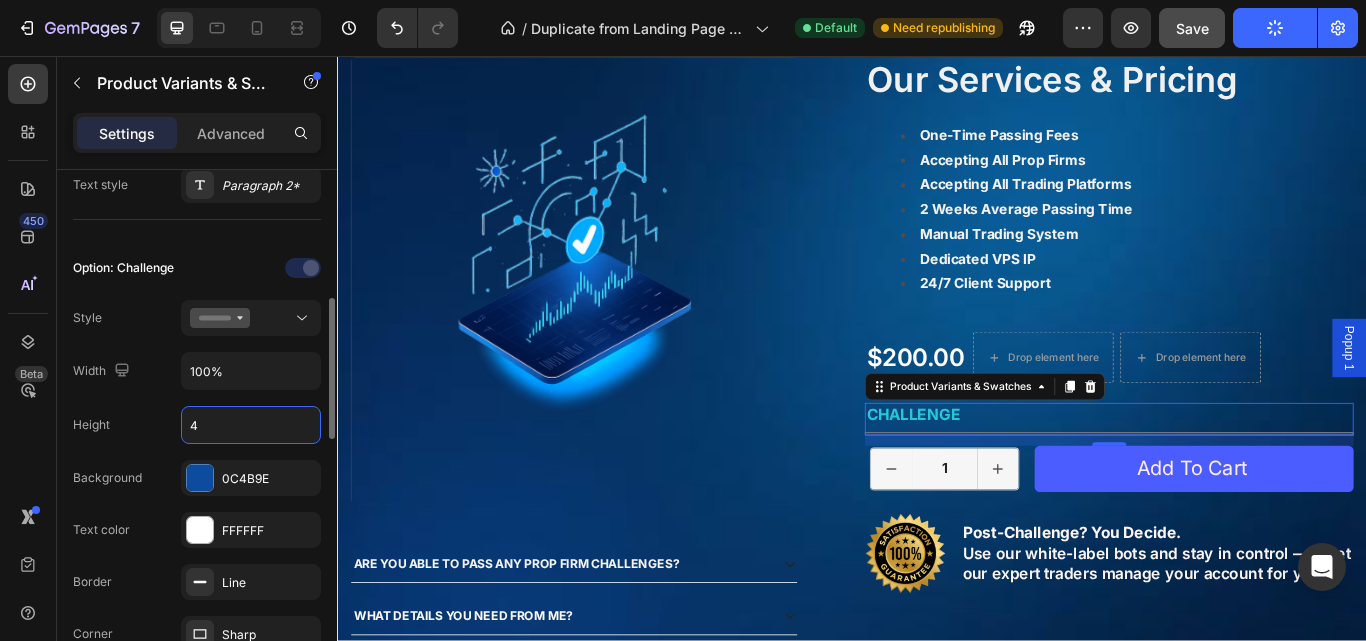 type on "45" 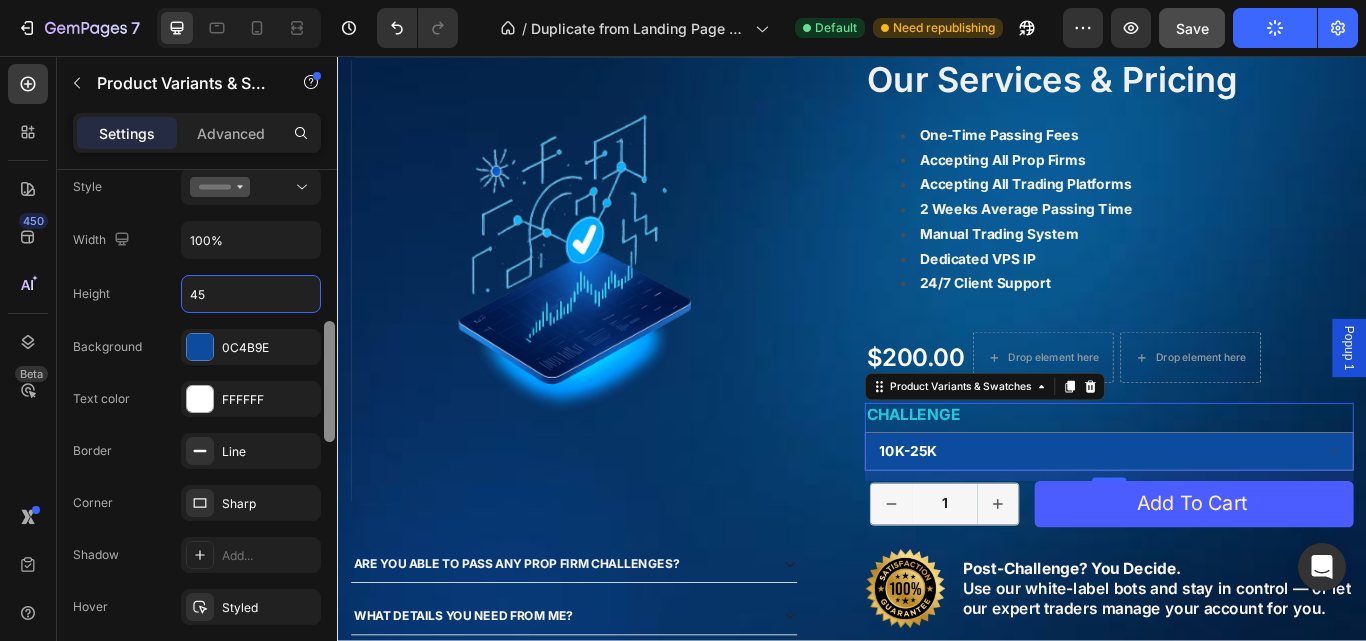 scroll, scrollTop: 619, scrollLeft: 0, axis: vertical 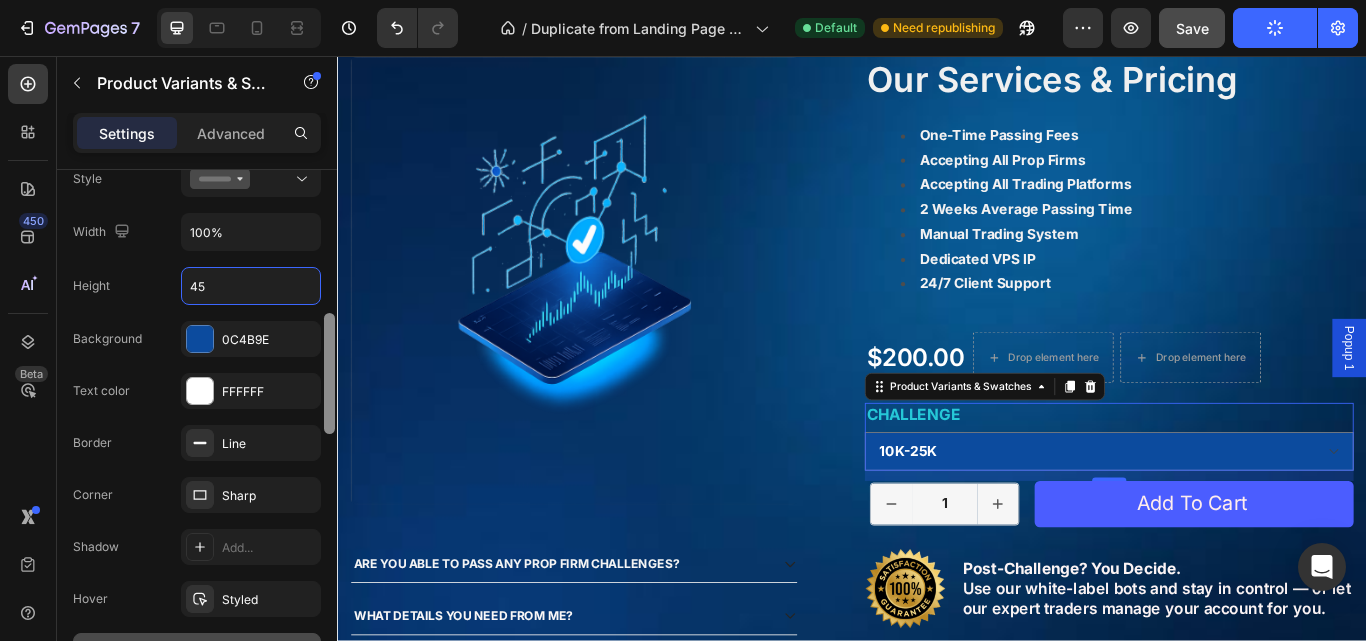 drag, startPoint x: 326, startPoint y: 445, endPoint x: 326, endPoint y: 457, distance: 12 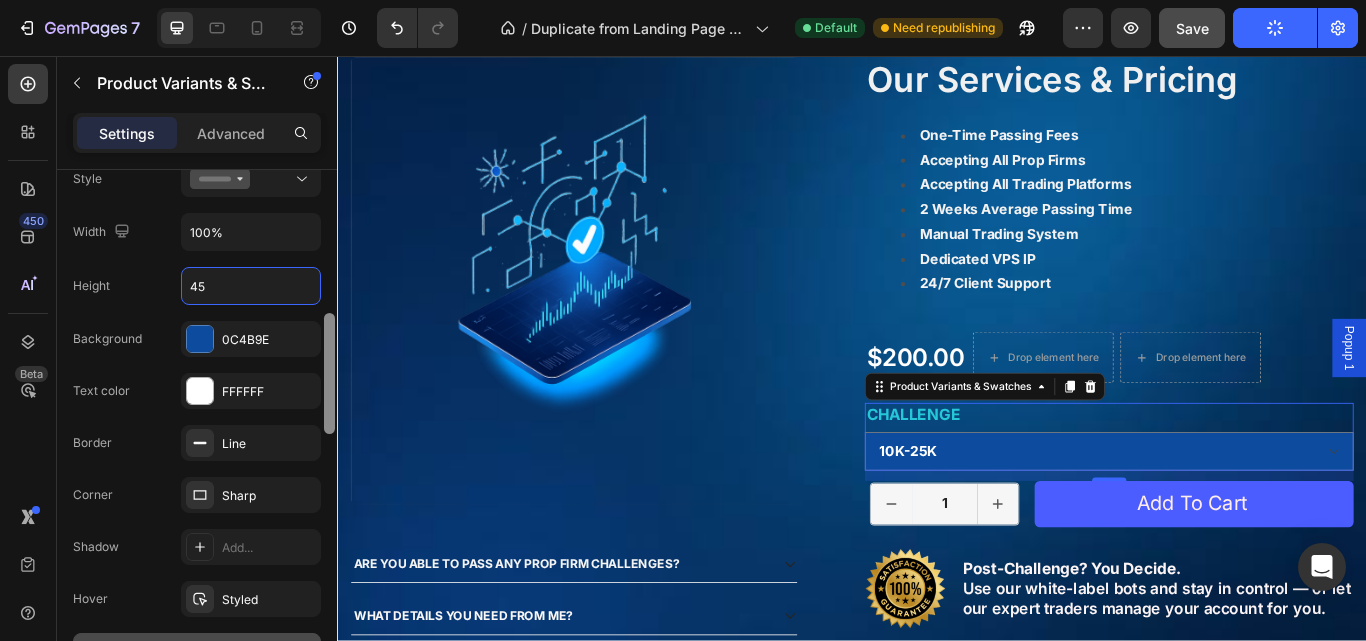 click at bounding box center (329, 434) 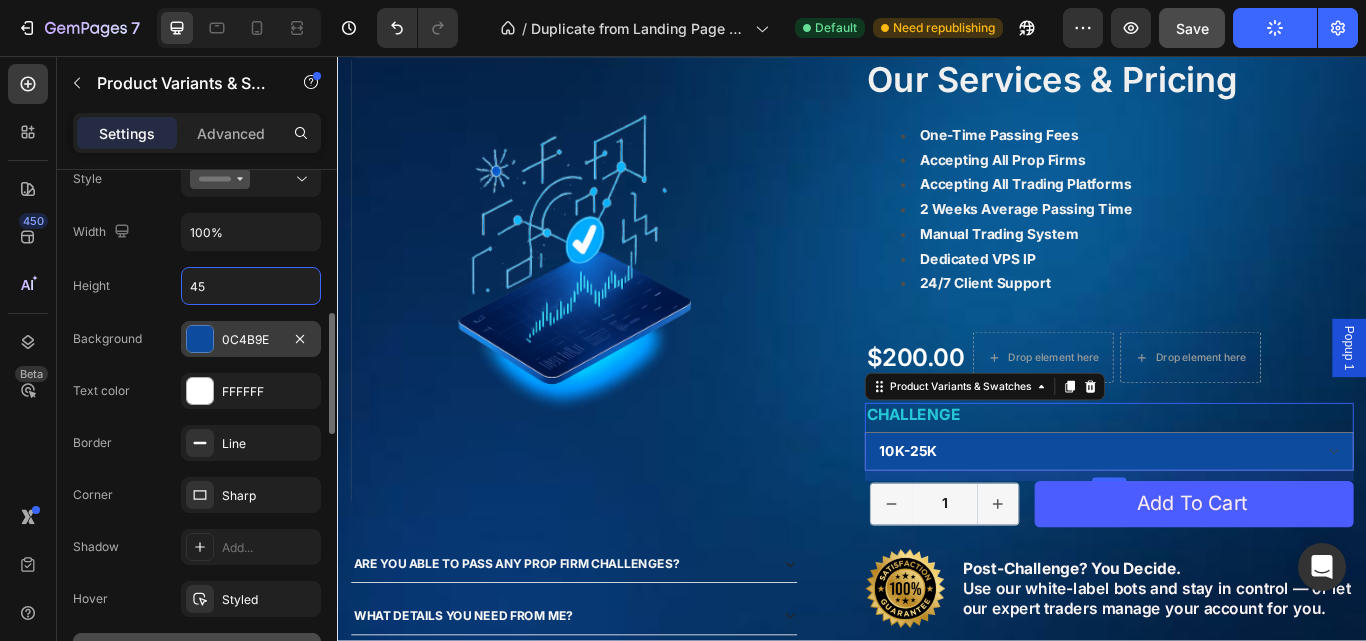 click on "0C4B9E" at bounding box center [251, 339] 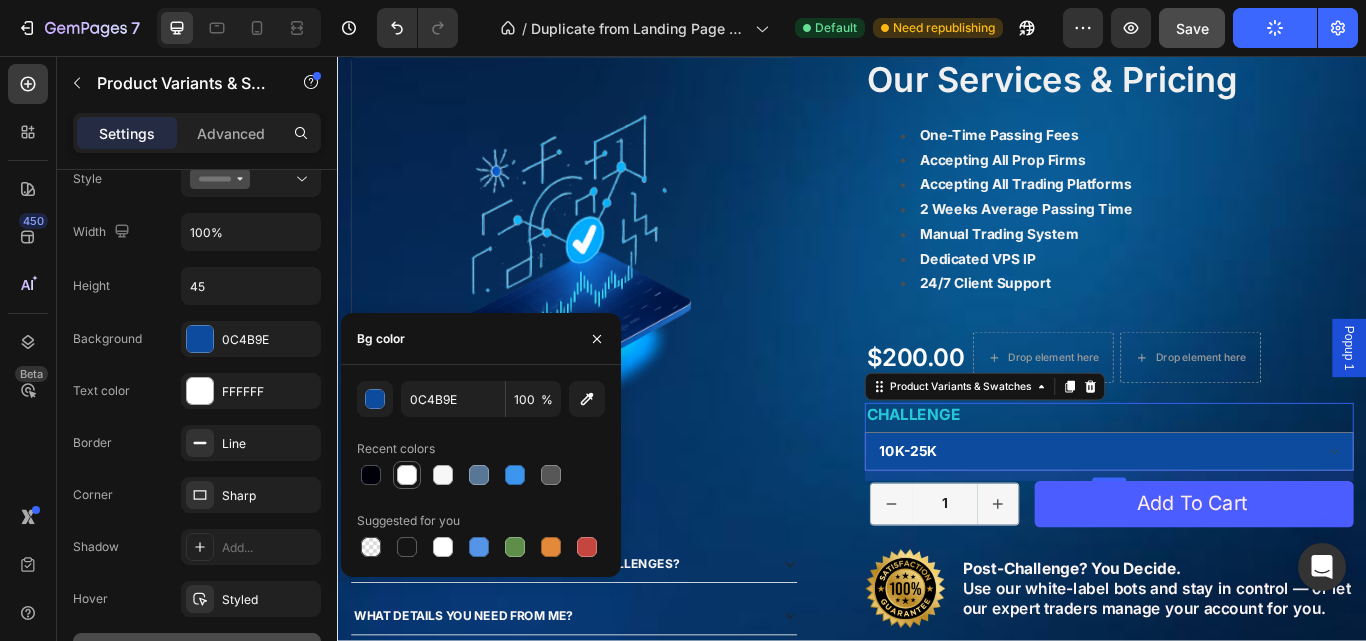 click at bounding box center [407, 475] 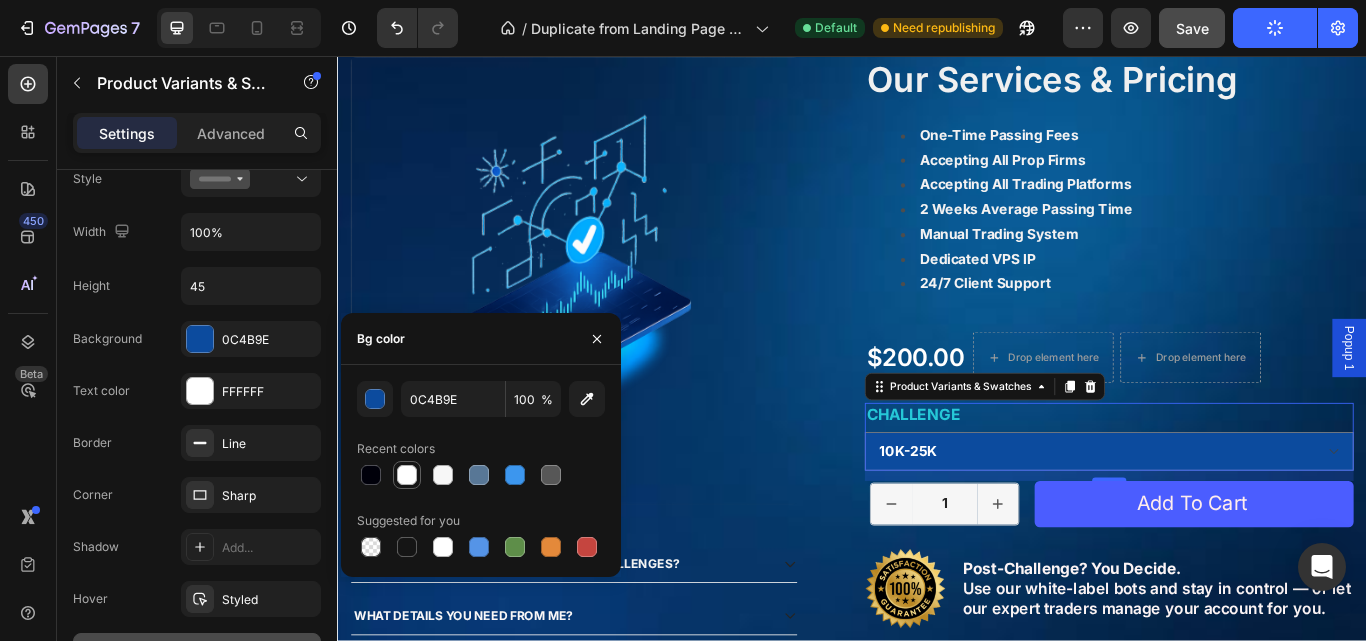type on "FFFFFF" 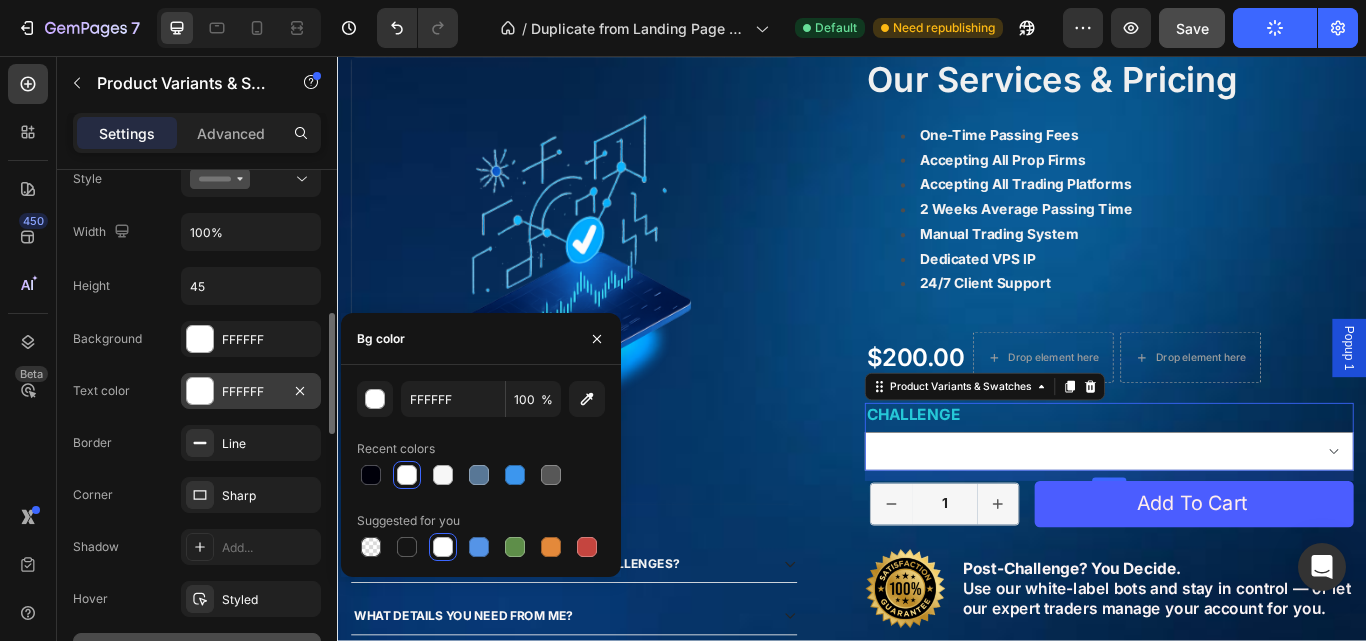click on "FFFFFF" at bounding box center [251, 391] 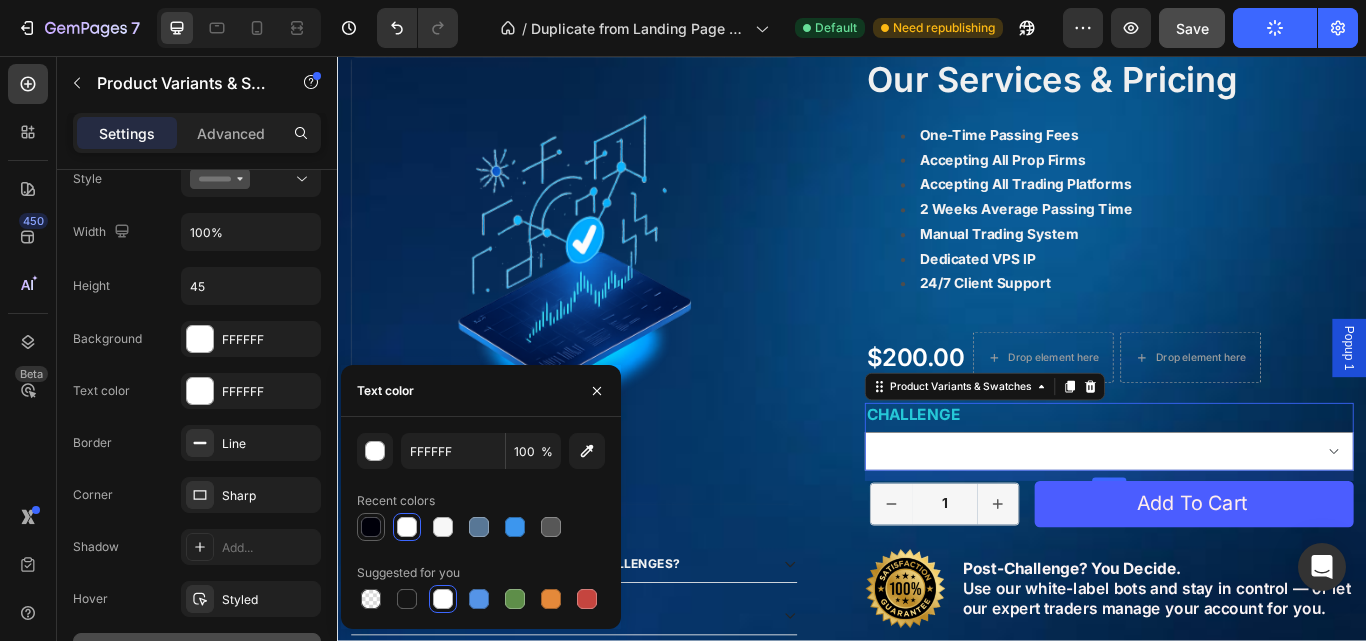 click at bounding box center [371, 527] 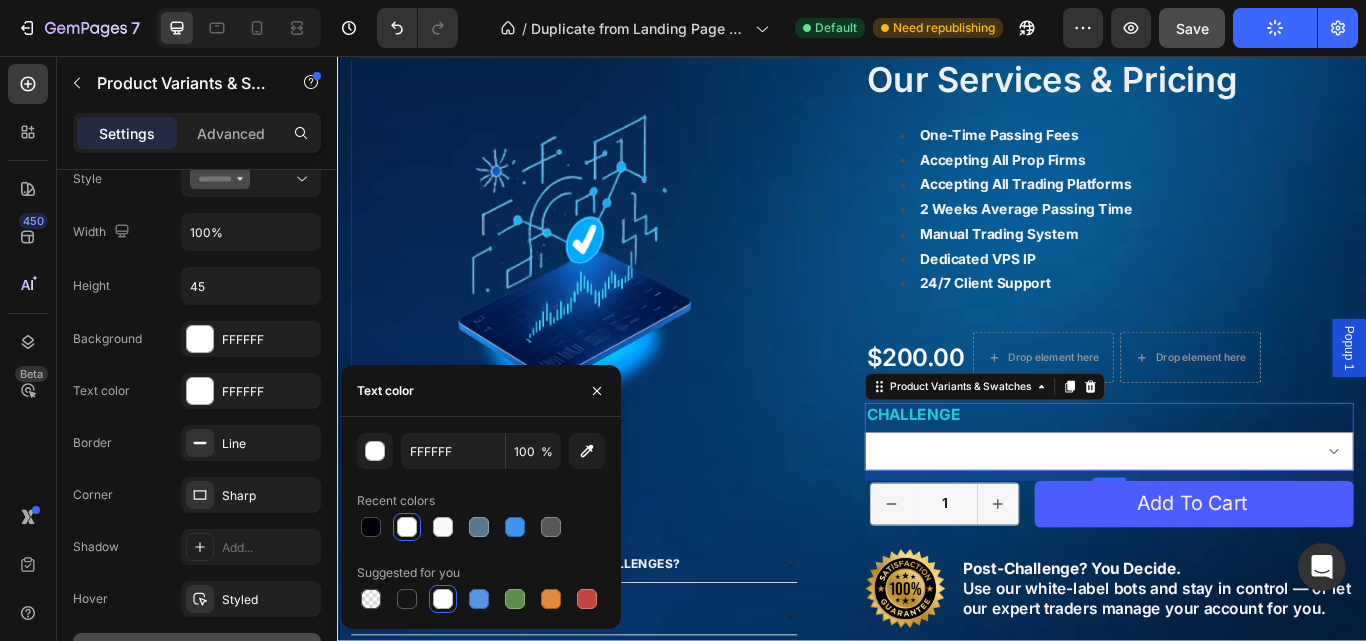 type on "00000A" 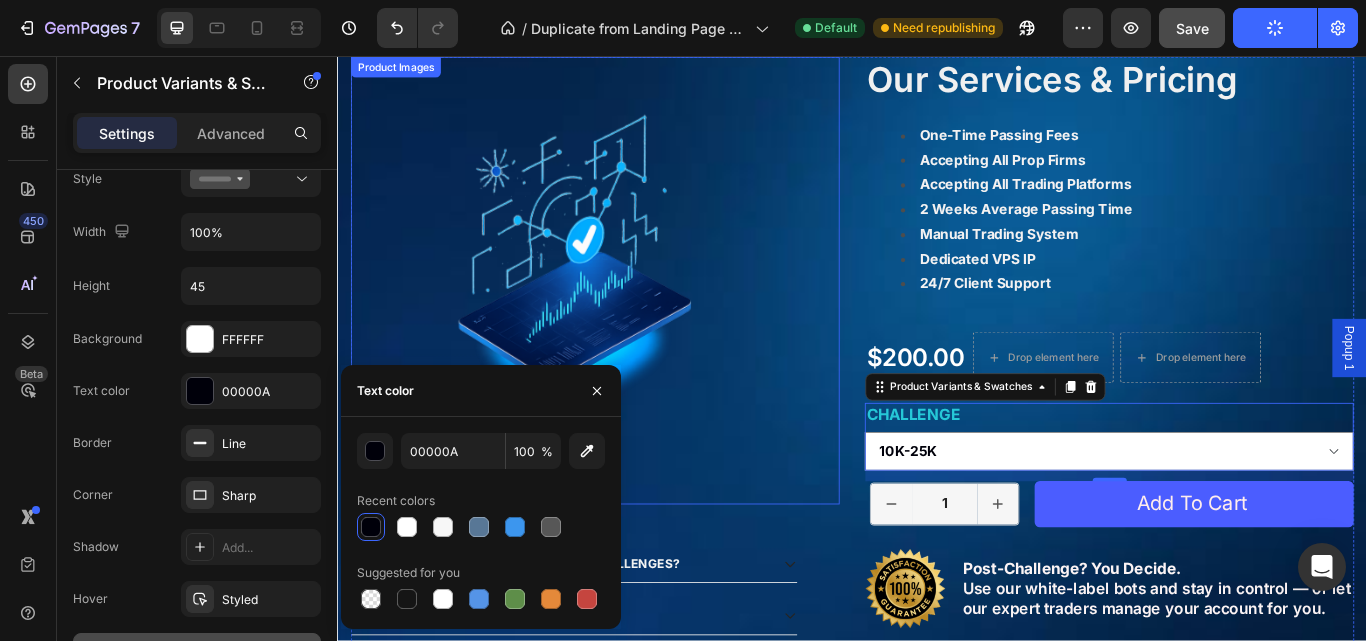 click at bounding box center (613, 318) 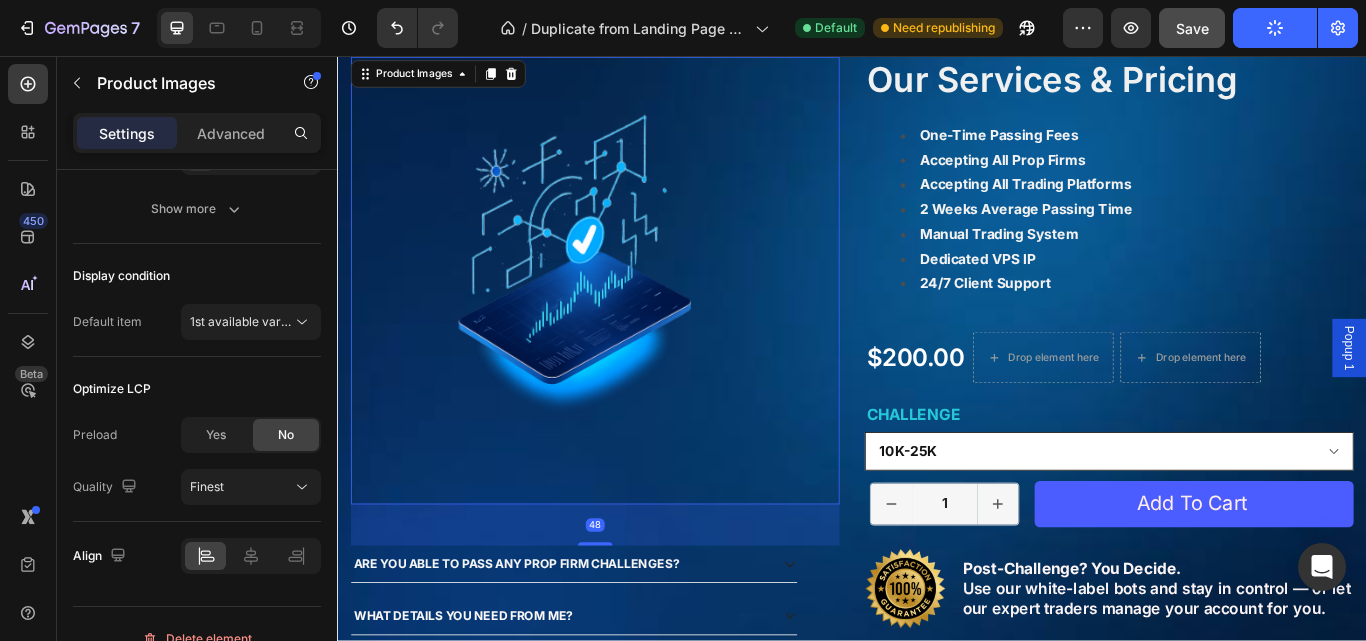 scroll, scrollTop: 0, scrollLeft: 0, axis: both 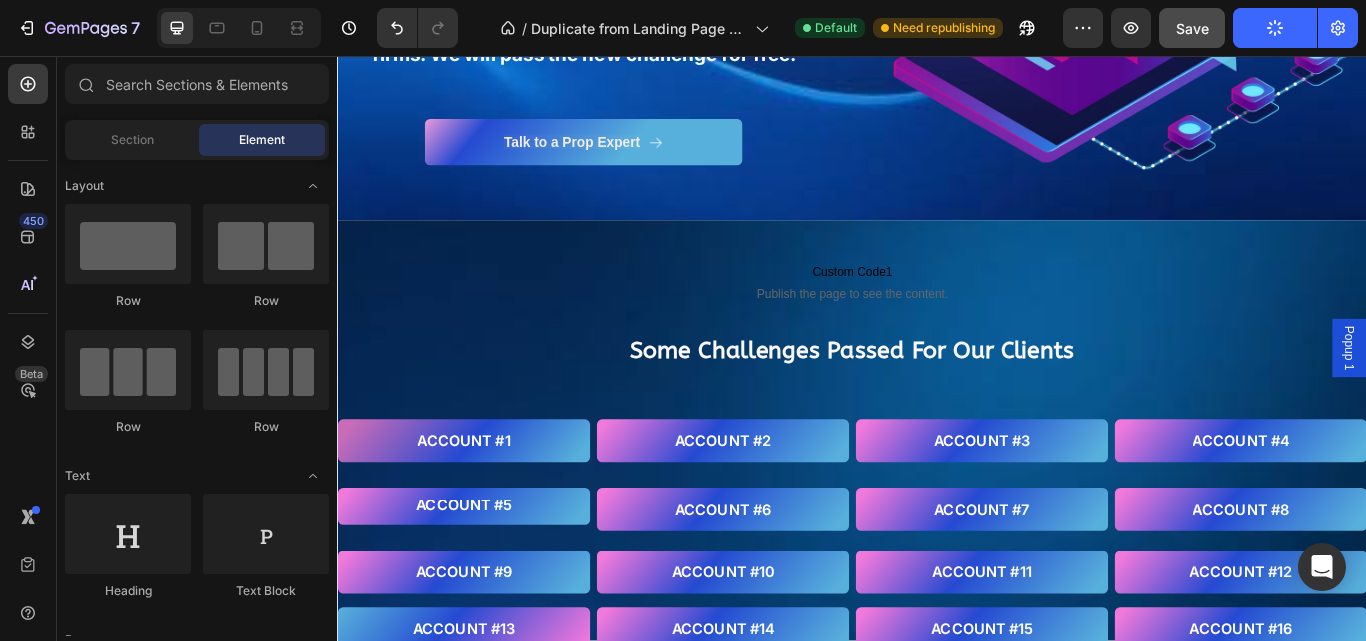 select on "10k-25k" 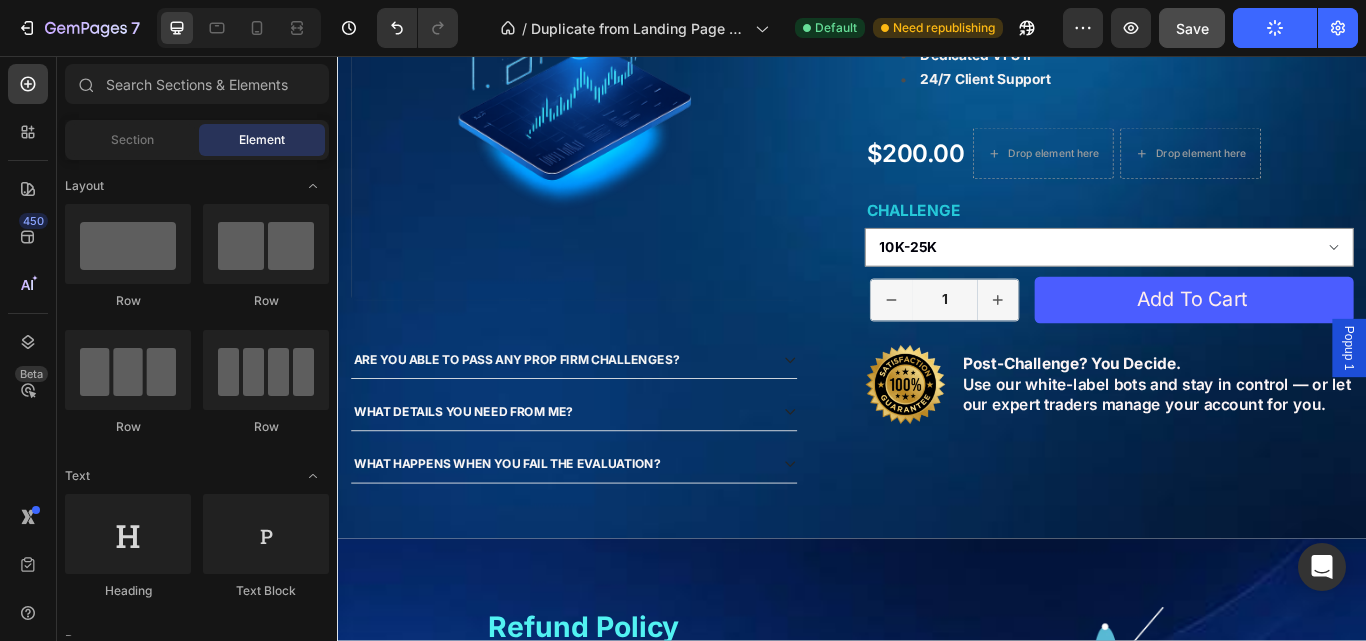 scroll, scrollTop: 2934, scrollLeft: 0, axis: vertical 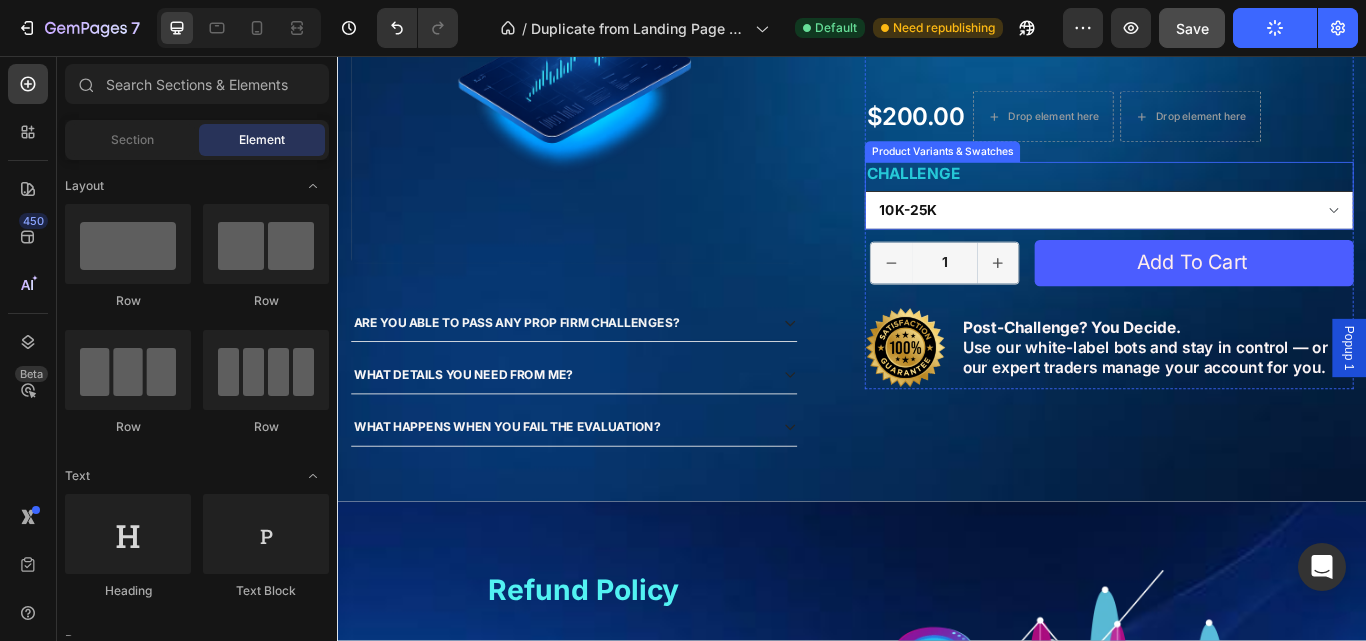 click on "5k-10k 10k-25k 50k-80 100k-150k 200k-250k 300k-400k 500k-600k 1M 2M" at bounding box center (1237, 236) 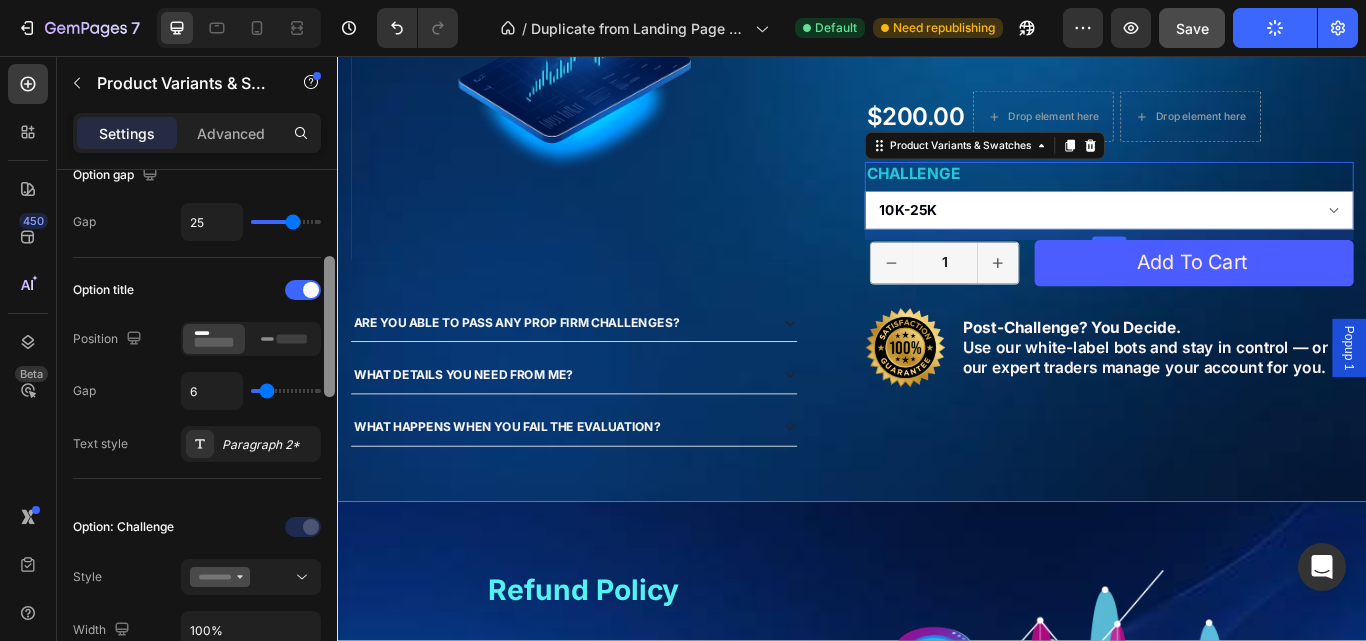 scroll, scrollTop: 247, scrollLeft: 0, axis: vertical 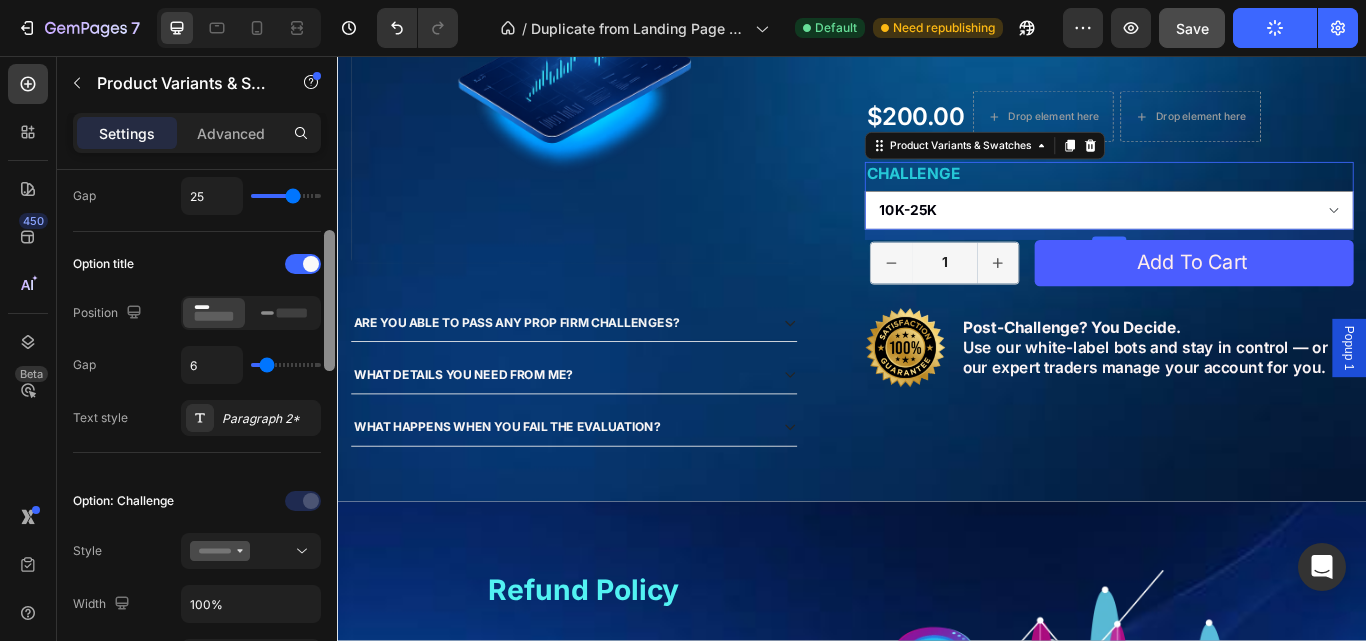 drag, startPoint x: 332, startPoint y: 304, endPoint x: 326, endPoint y: 370, distance: 66.27216 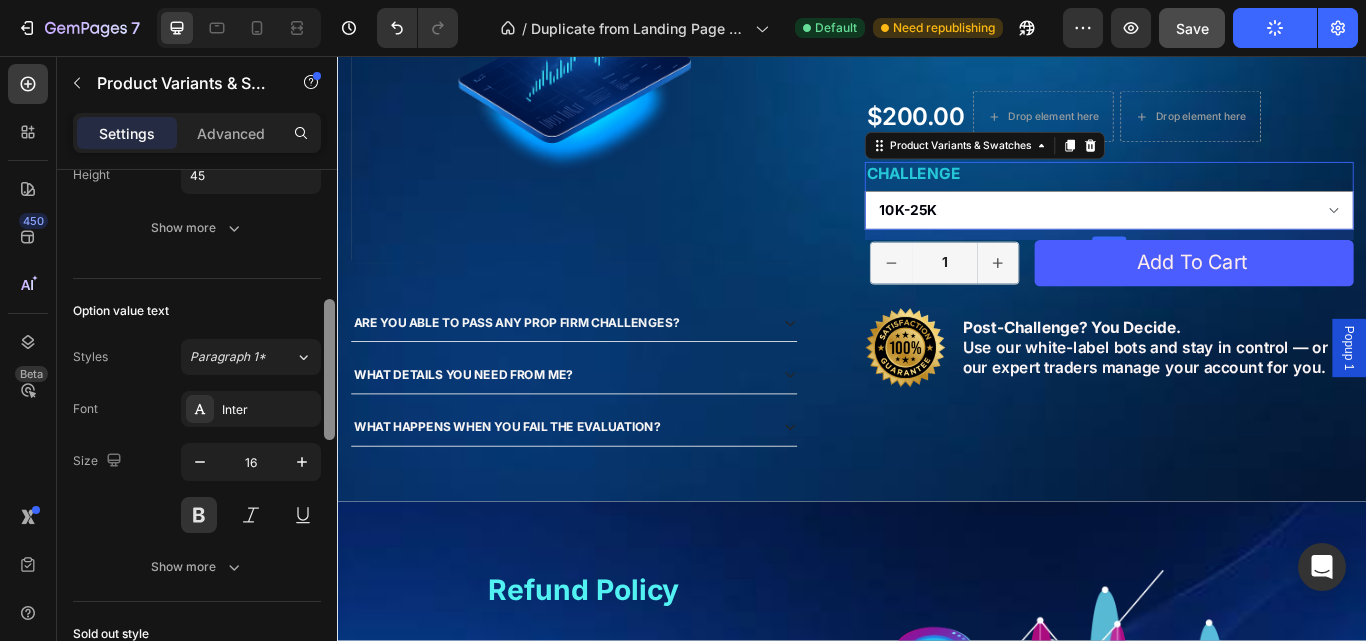 drag, startPoint x: 326, startPoint y: 359, endPoint x: 324, endPoint y: 489, distance: 130.01538 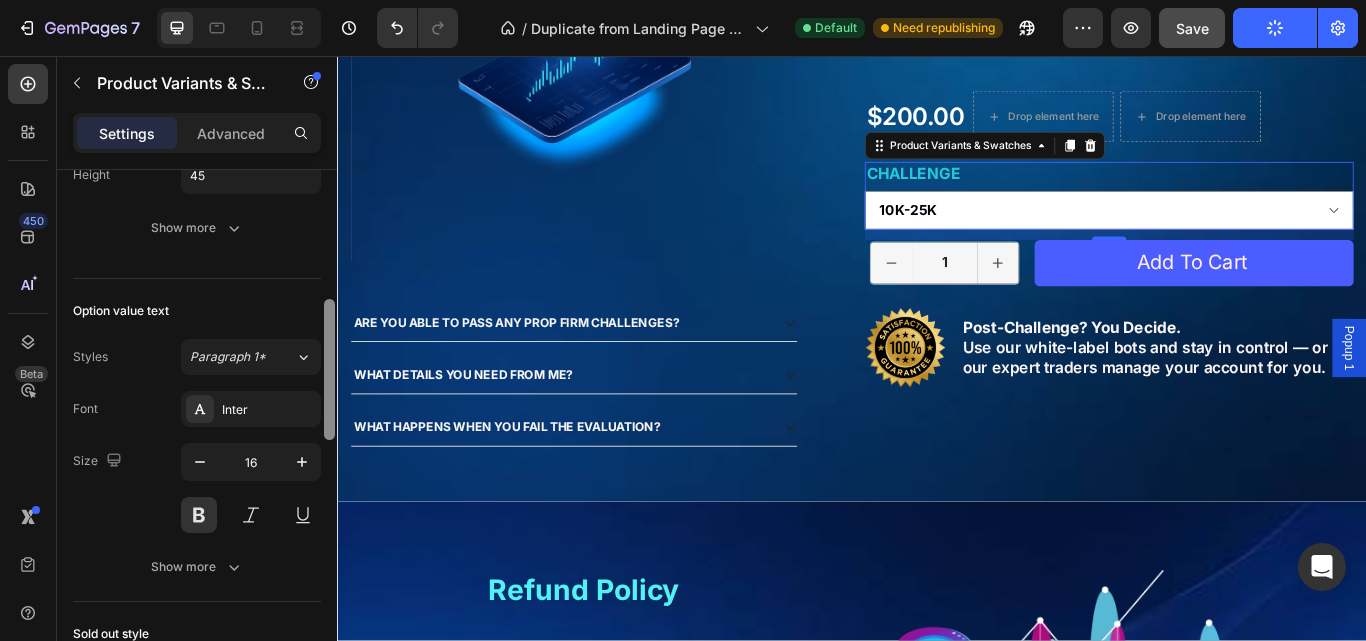 click at bounding box center (329, 369) 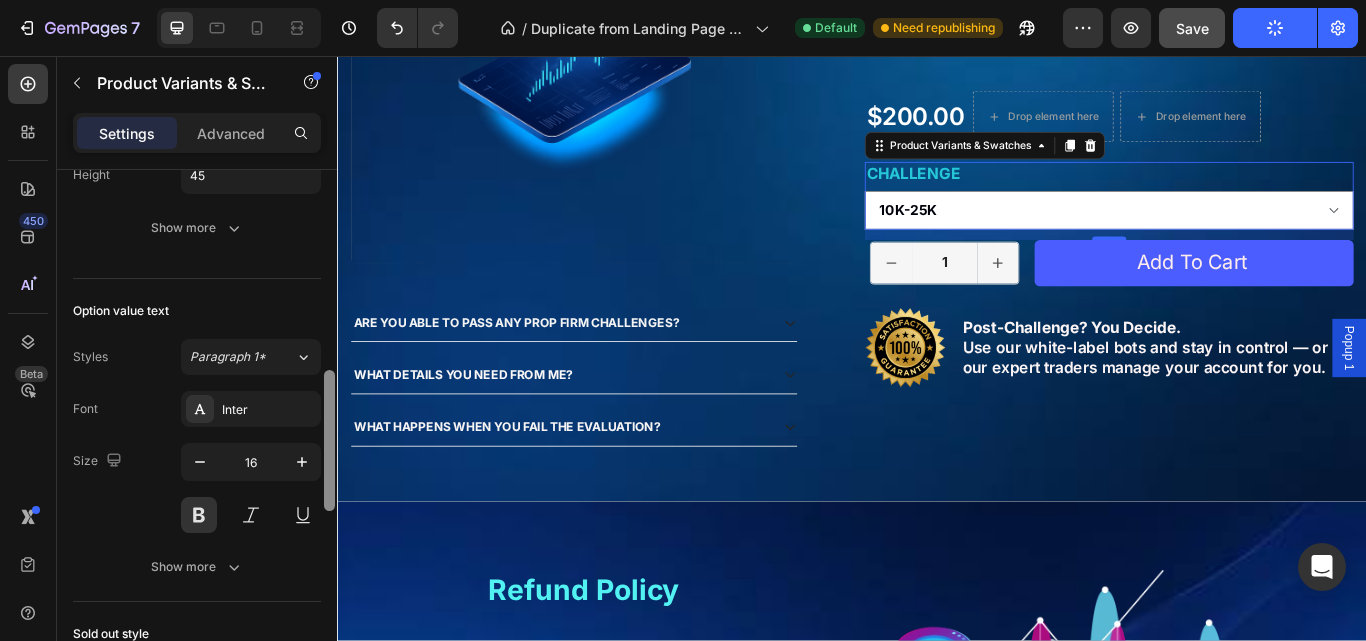 scroll, scrollTop: 734, scrollLeft: 0, axis: vertical 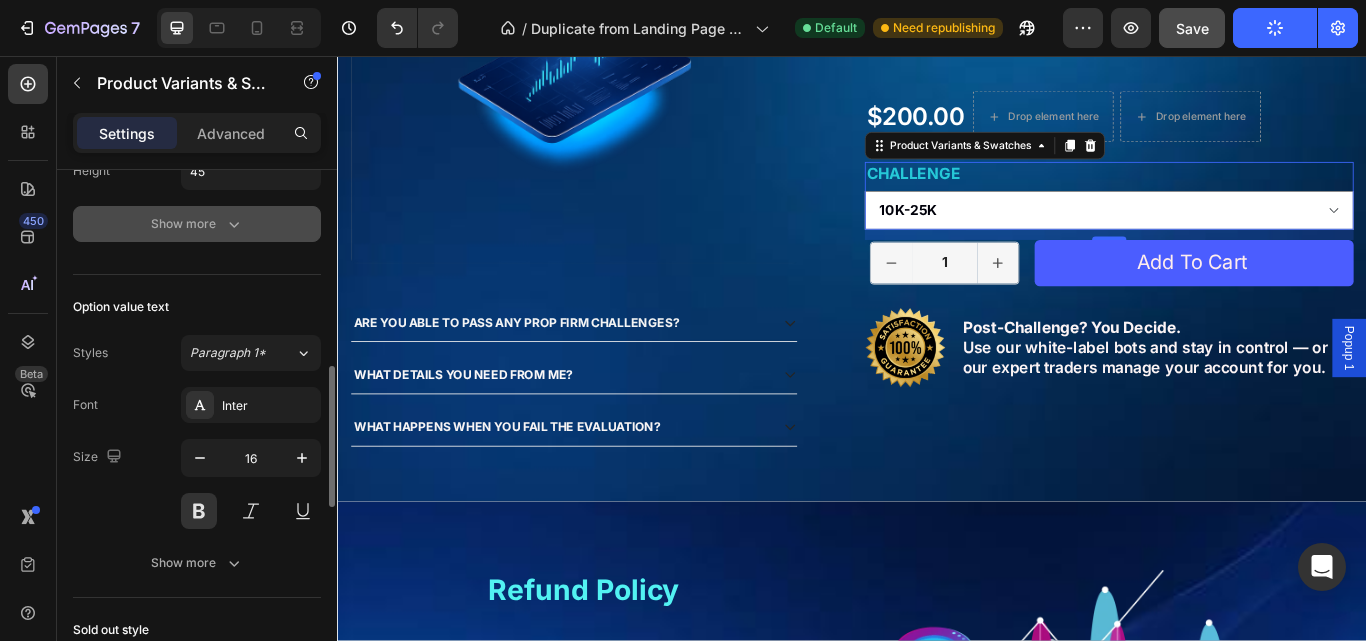 click on "Show more" at bounding box center [197, 224] 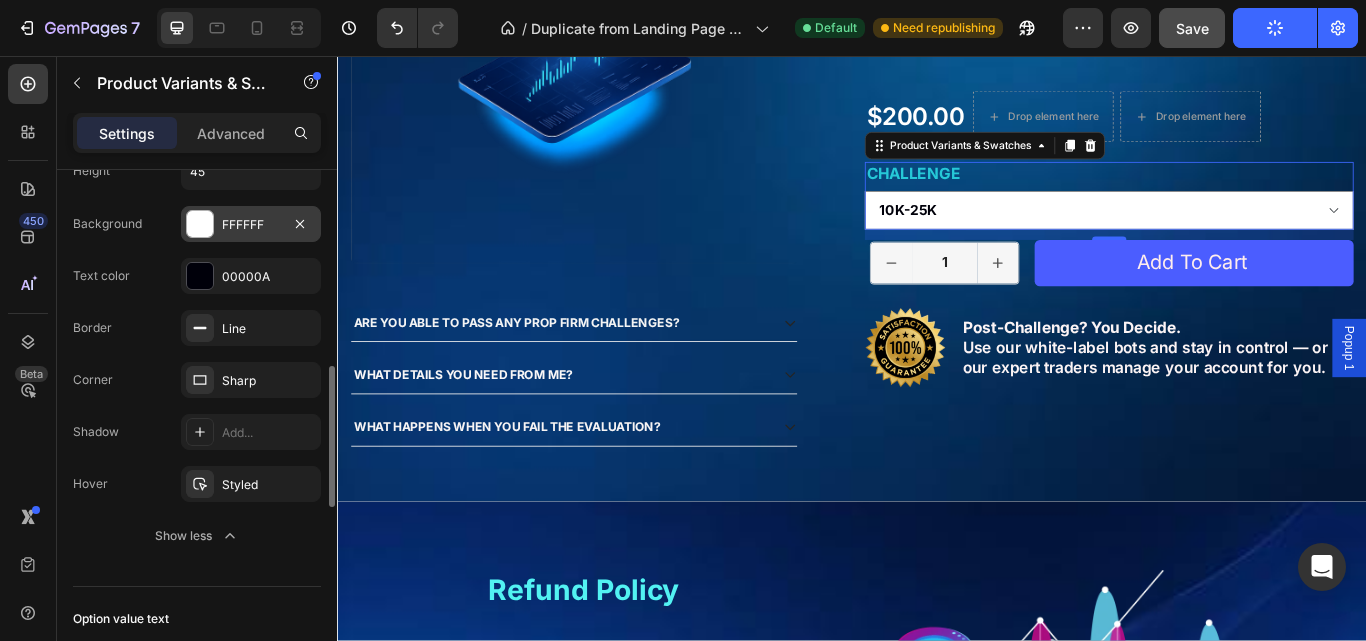 click on "FFFFFF" at bounding box center [251, 225] 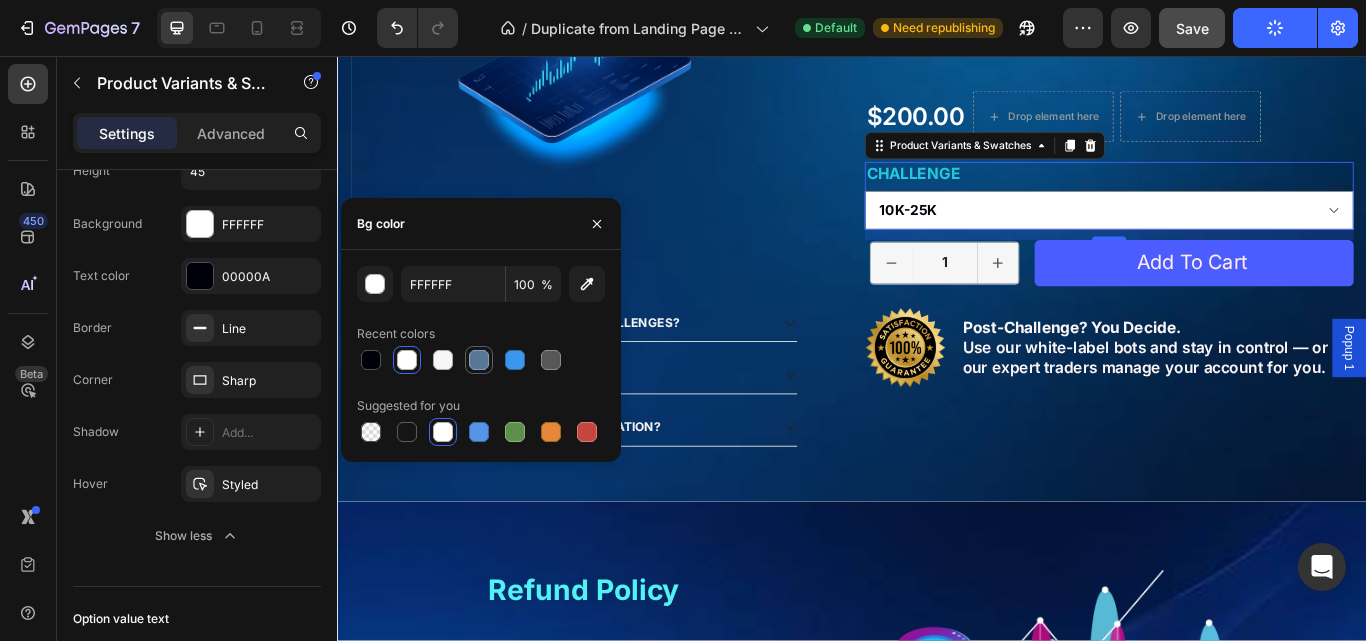 click at bounding box center (479, 360) 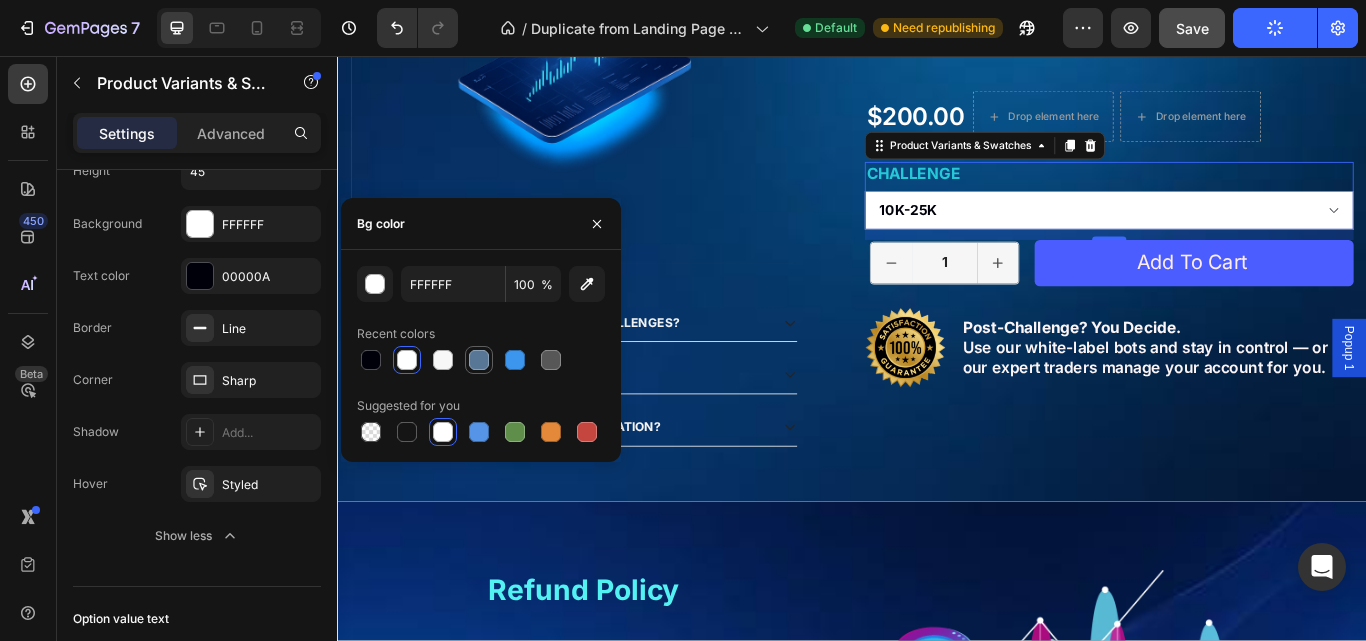 type on "587796" 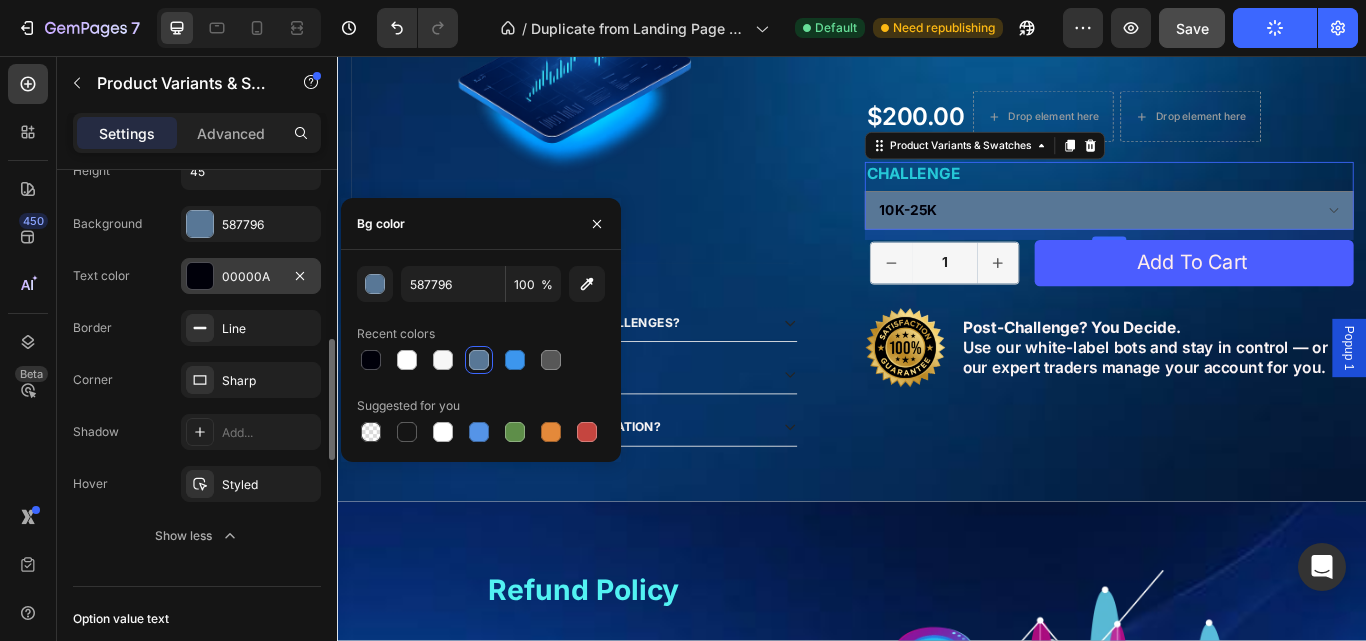 click on "00000A" at bounding box center [251, 277] 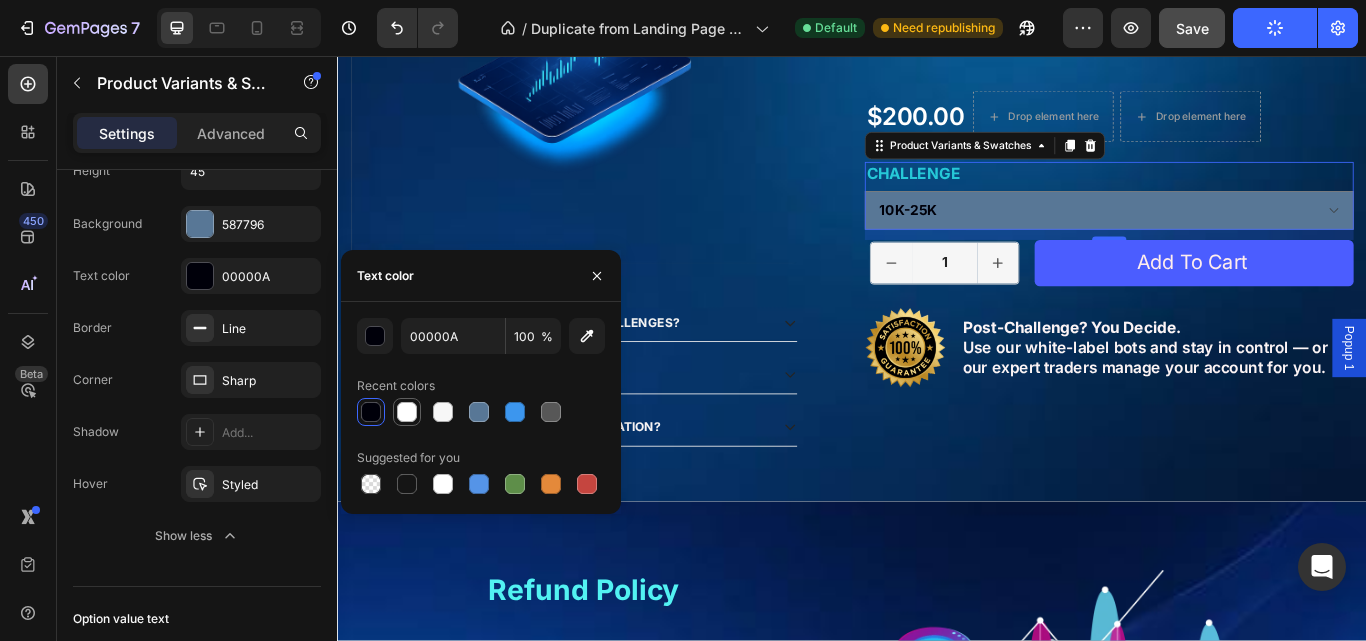 click at bounding box center (407, 412) 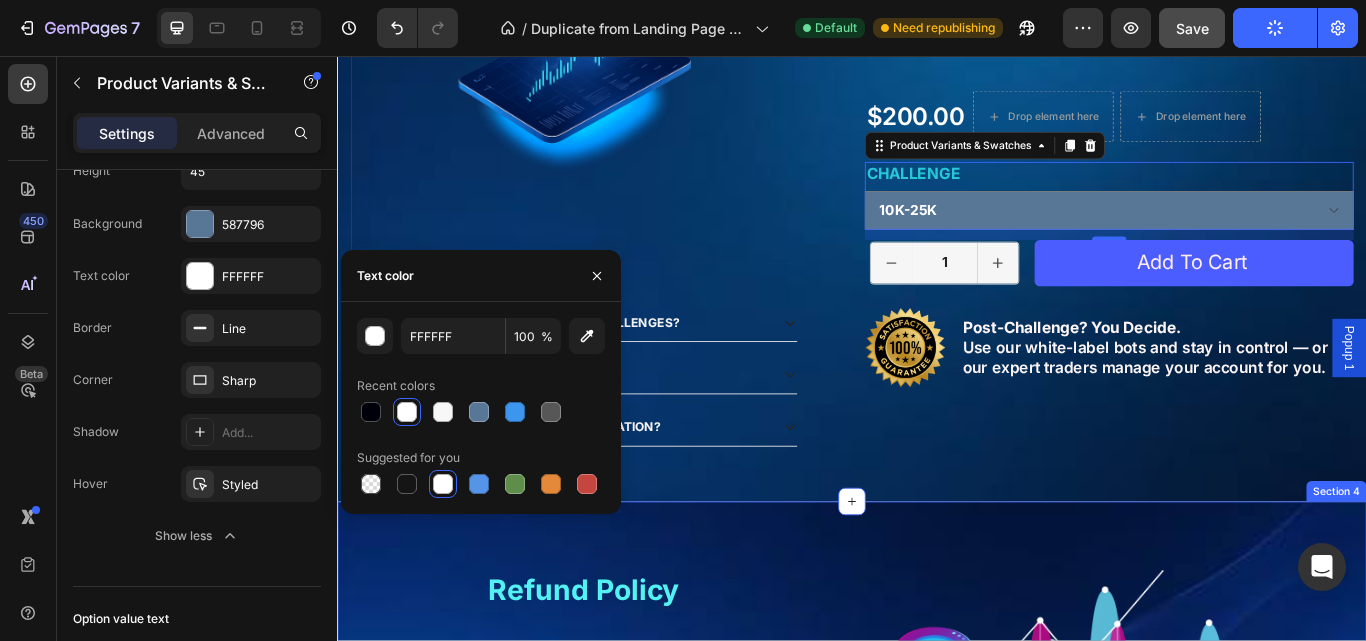click on "Custom Code1
Publish the page to see the content.
Custom Code1 Product Images
ARE YOU ABLE TO PASS ANY PROP FIRM CHALLENGES?
WHAT DETAILS YOU NEED FROM ME?
WHAT HAPPENS WHEN YOU FAIL THE EVALUATION? Accordion Our Services & Pricing Product Title One-Time Passing Fees Accepting All Prop Firms Accepting All Trading Platforms 2 Weeks Average Passing Time Manual Trading System Dedicated VPS IP 24/7 Client Support Text Block $200.00 Product Price Product Price
Drop element here
Drop element here Row Challenge   5k-10k 10k-25k 50k-80 100k-150k 200k-250k 300k-400k 500k-600k 1M 2M Product Variants & Swatches   12
1
Product Quantity Row Add to cart Add to Cart Row Image Post-Challenge? You Decide. Use our white-label bots and stay in control — or let our expert traders manage your account for you. Text Block Row Row Product Section 3" at bounding box center [937, 88] 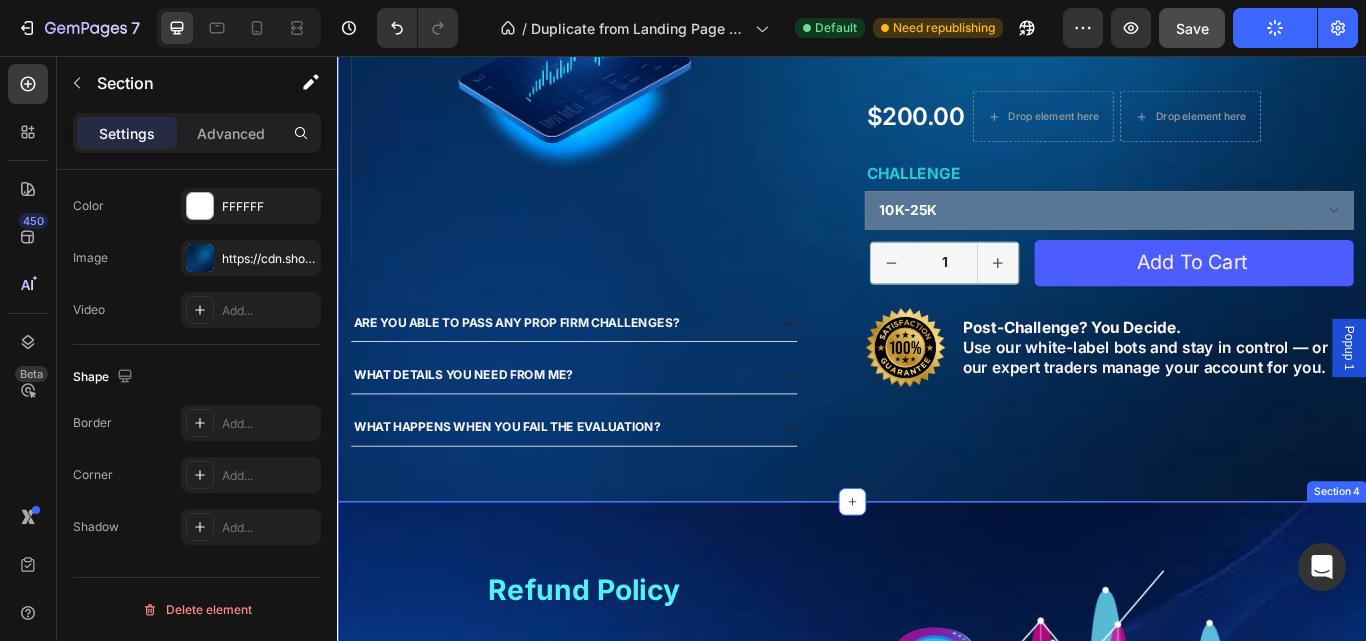 scroll, scrollTop: 0, scrollLeft: 0, axis: both 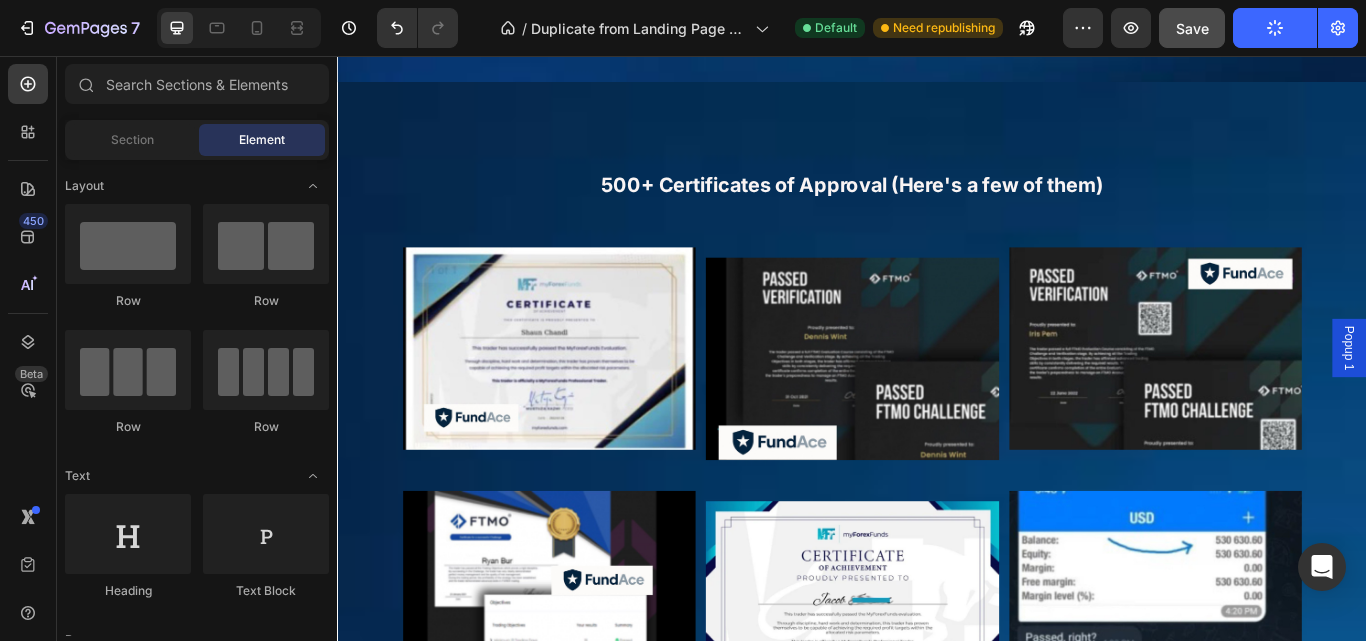 drag, startPoint x: 1265, startPoint y: 20, endPoint x: 1267, endPoint y: 30, distance: 10.198039 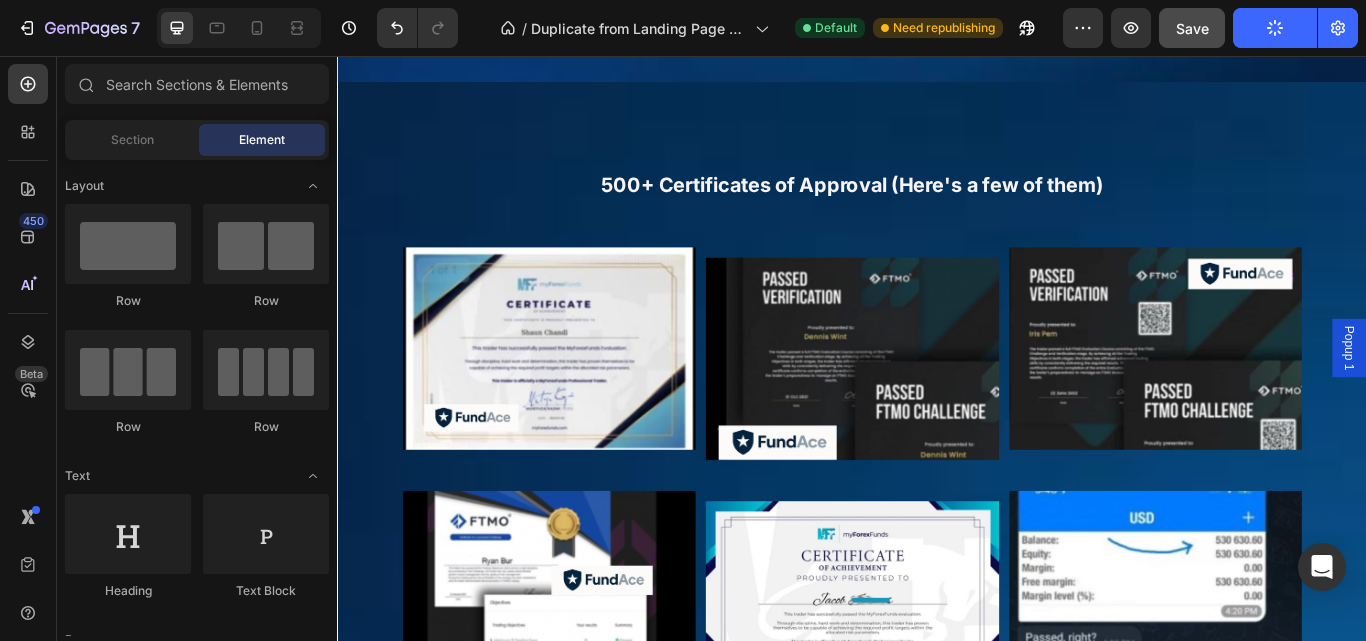 click on "Publish" 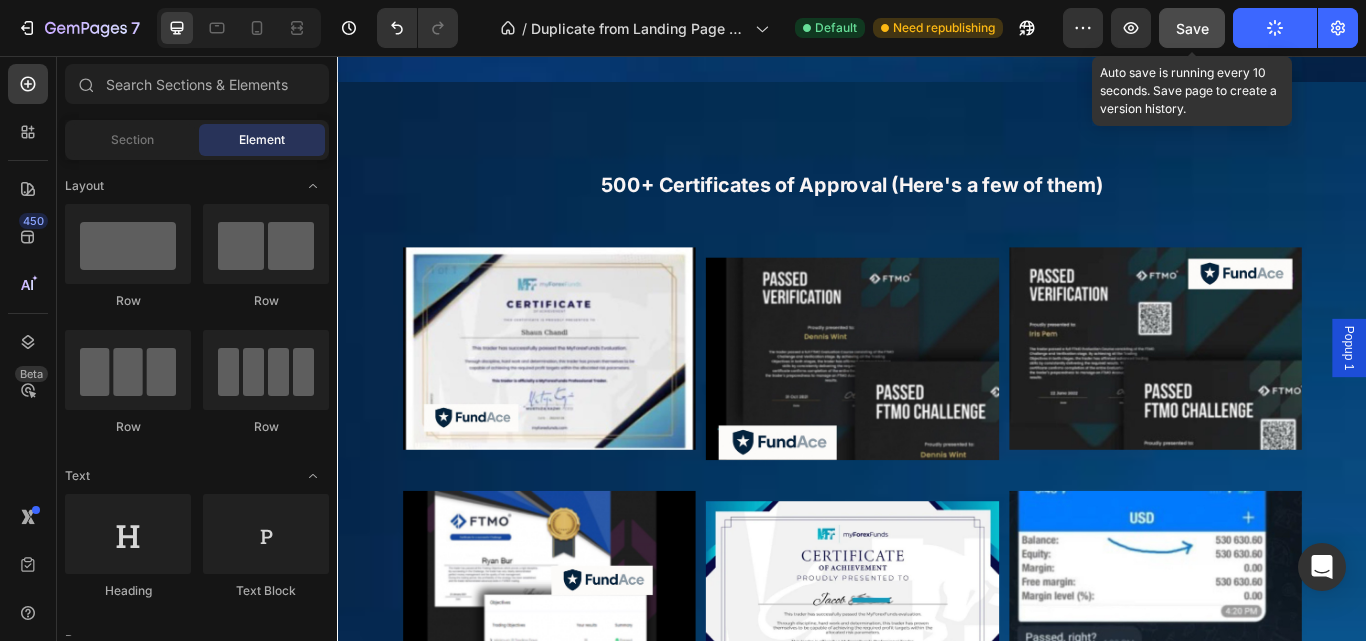 drag, startPoint x: 1179, startPoint y: 35, endPoint x: 1116, endPoint y: 138, distance: 120.73939 